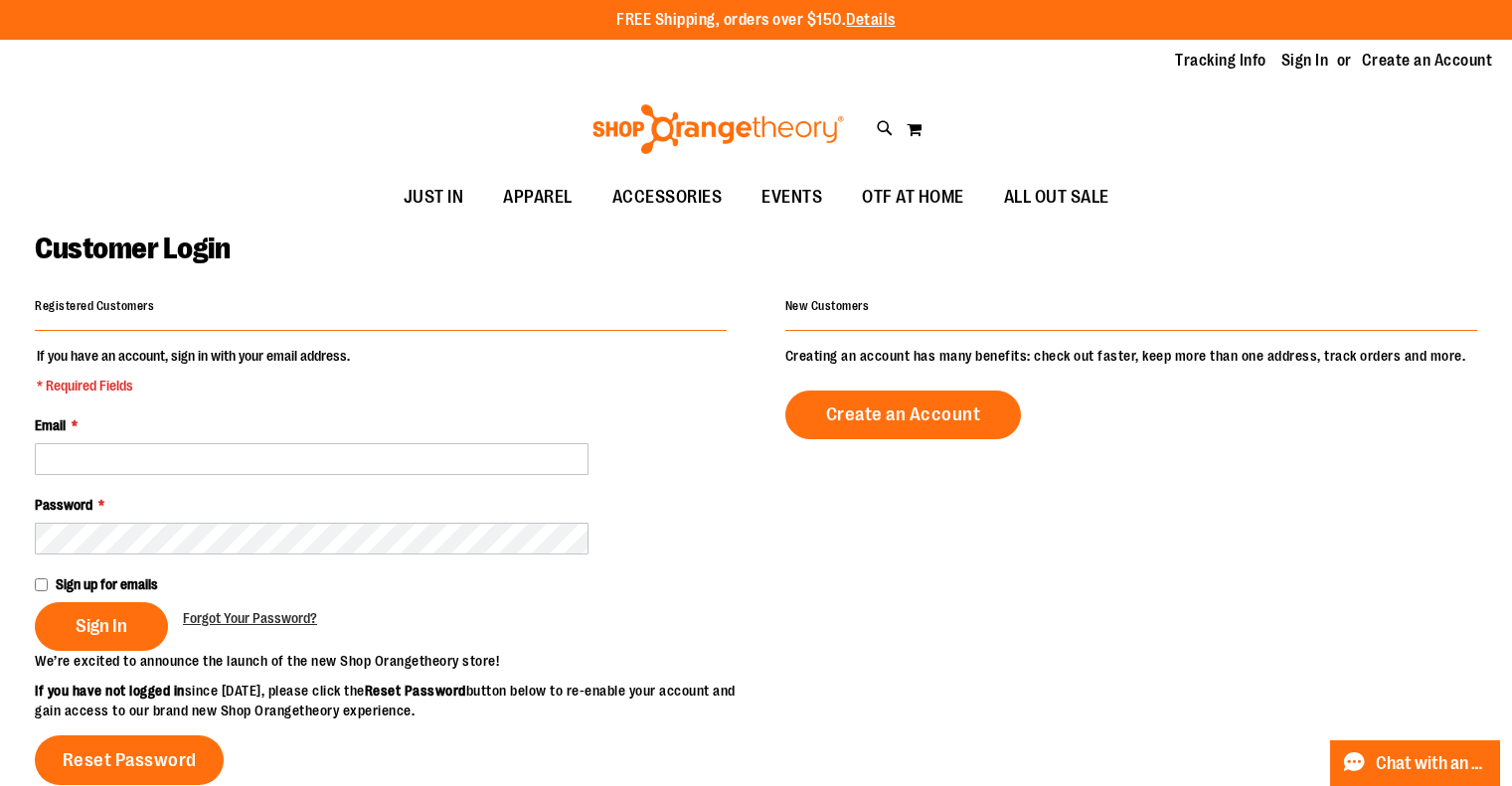scroll, scrollTop: 0, scrollLeft: 0, axis: both 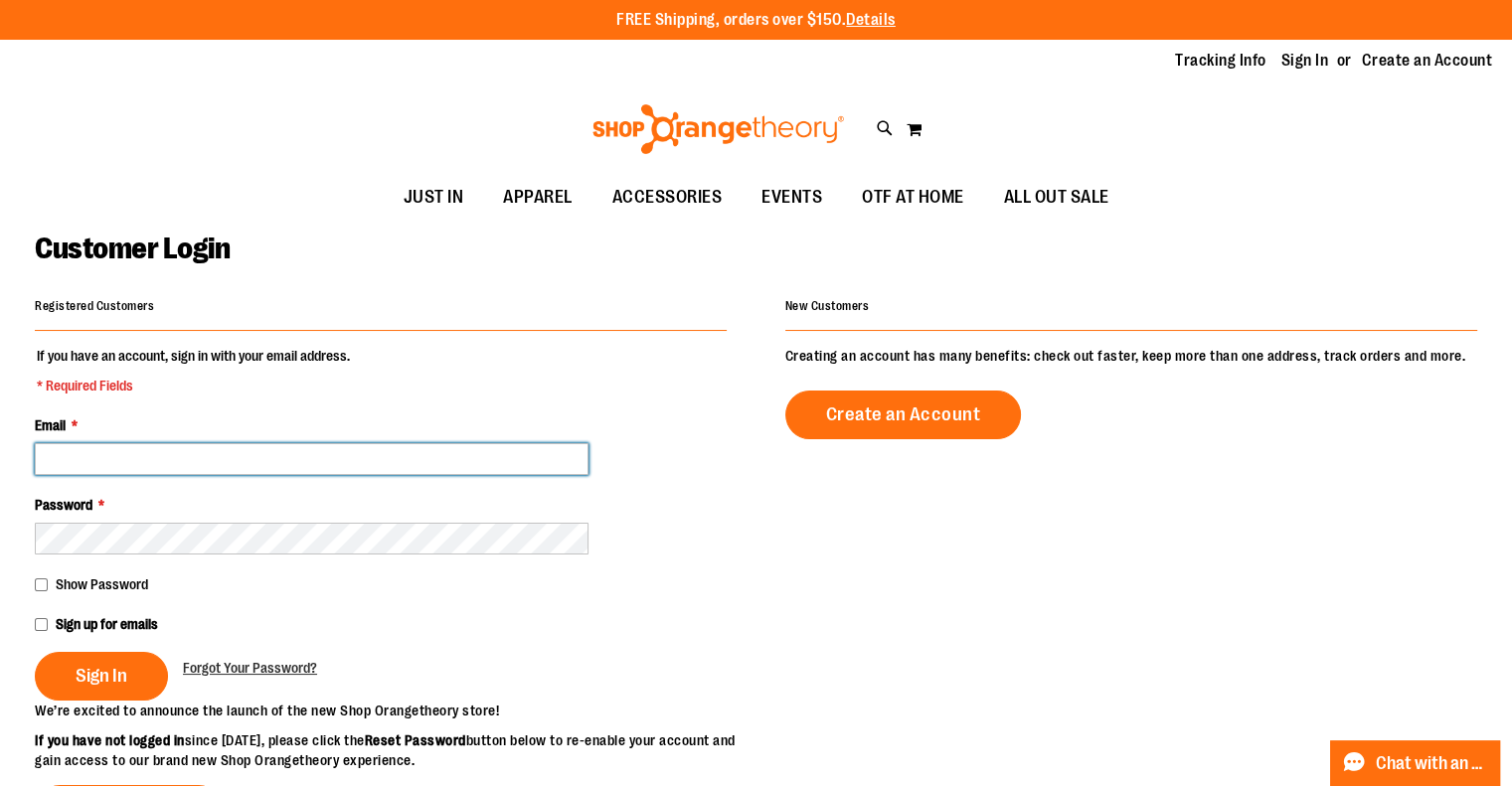 click on "Email *" at bounding box center (311, 459) 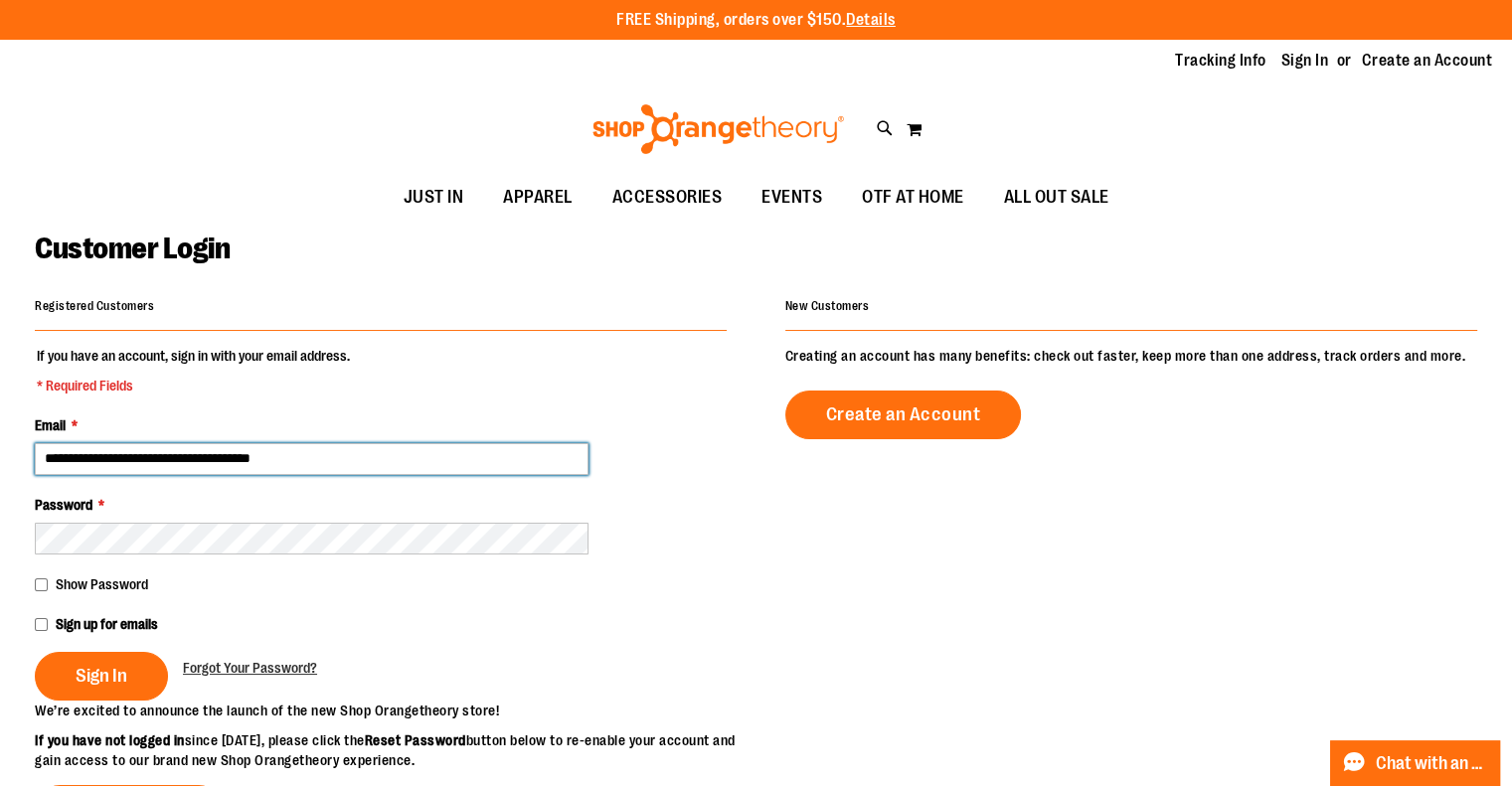 type on "**********" 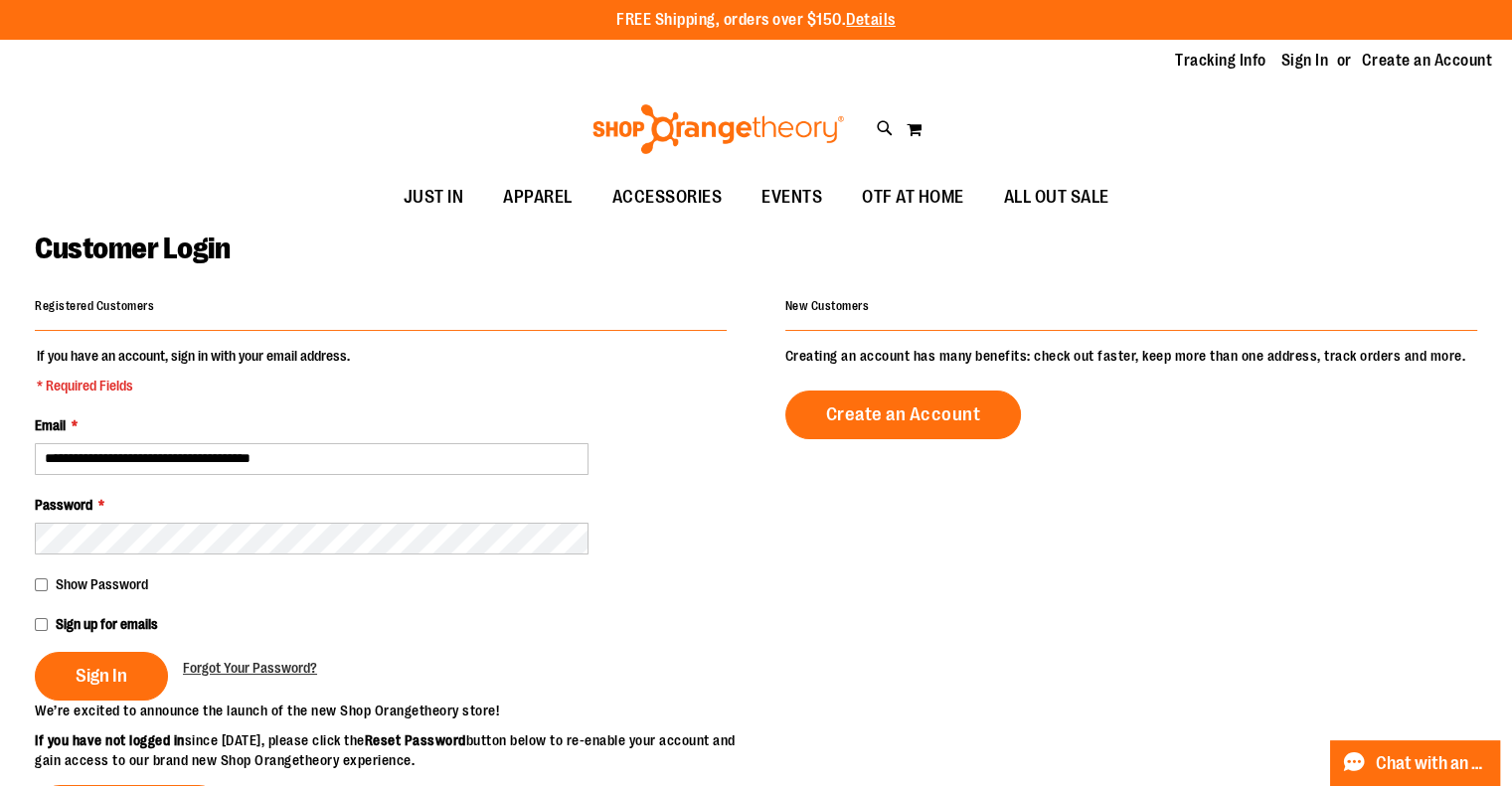 click on "Sign In" at bounding box center [101, 676] 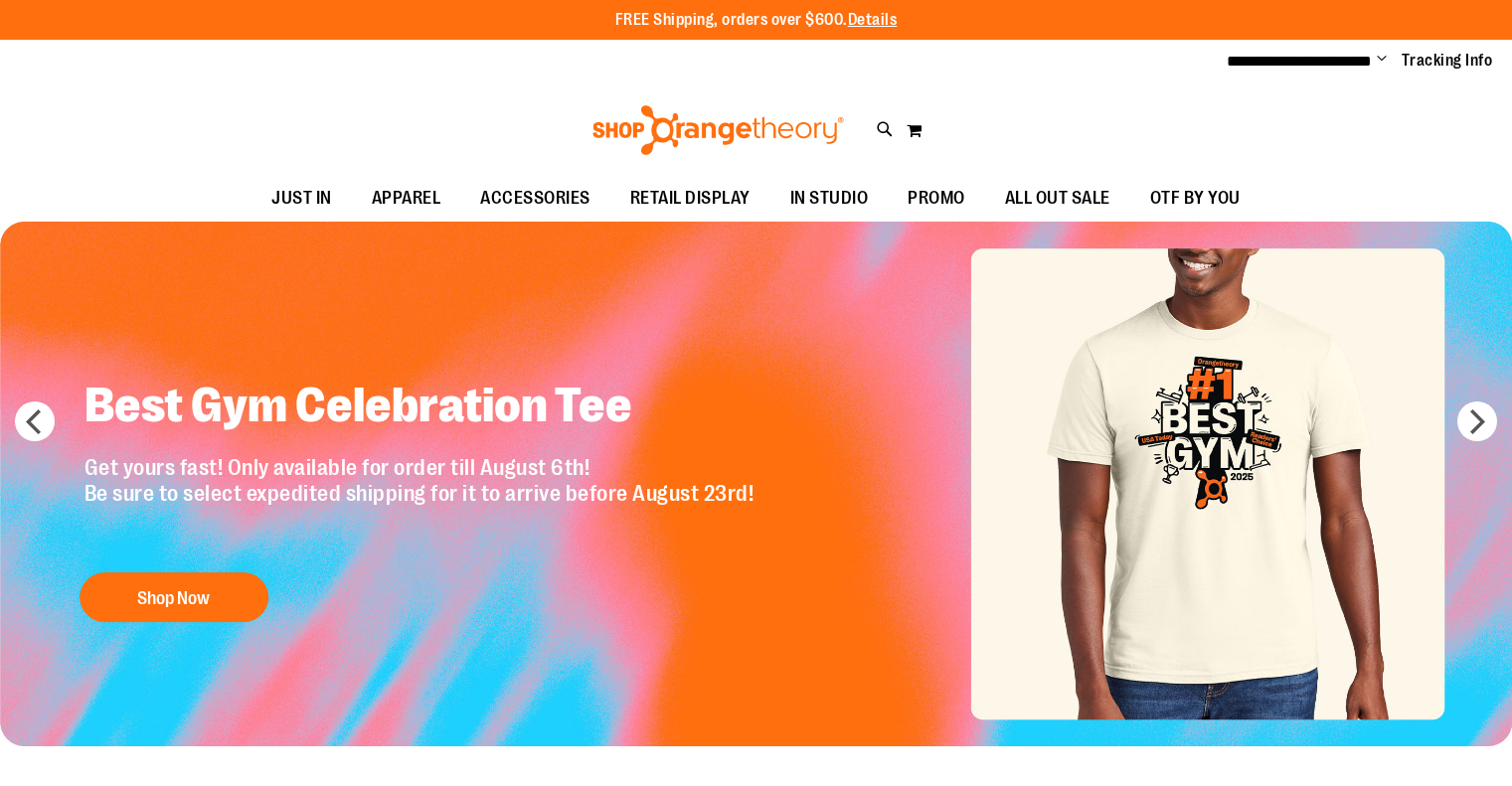 scroll, scrollTop: 0, scrollLeft: 0, axis: both 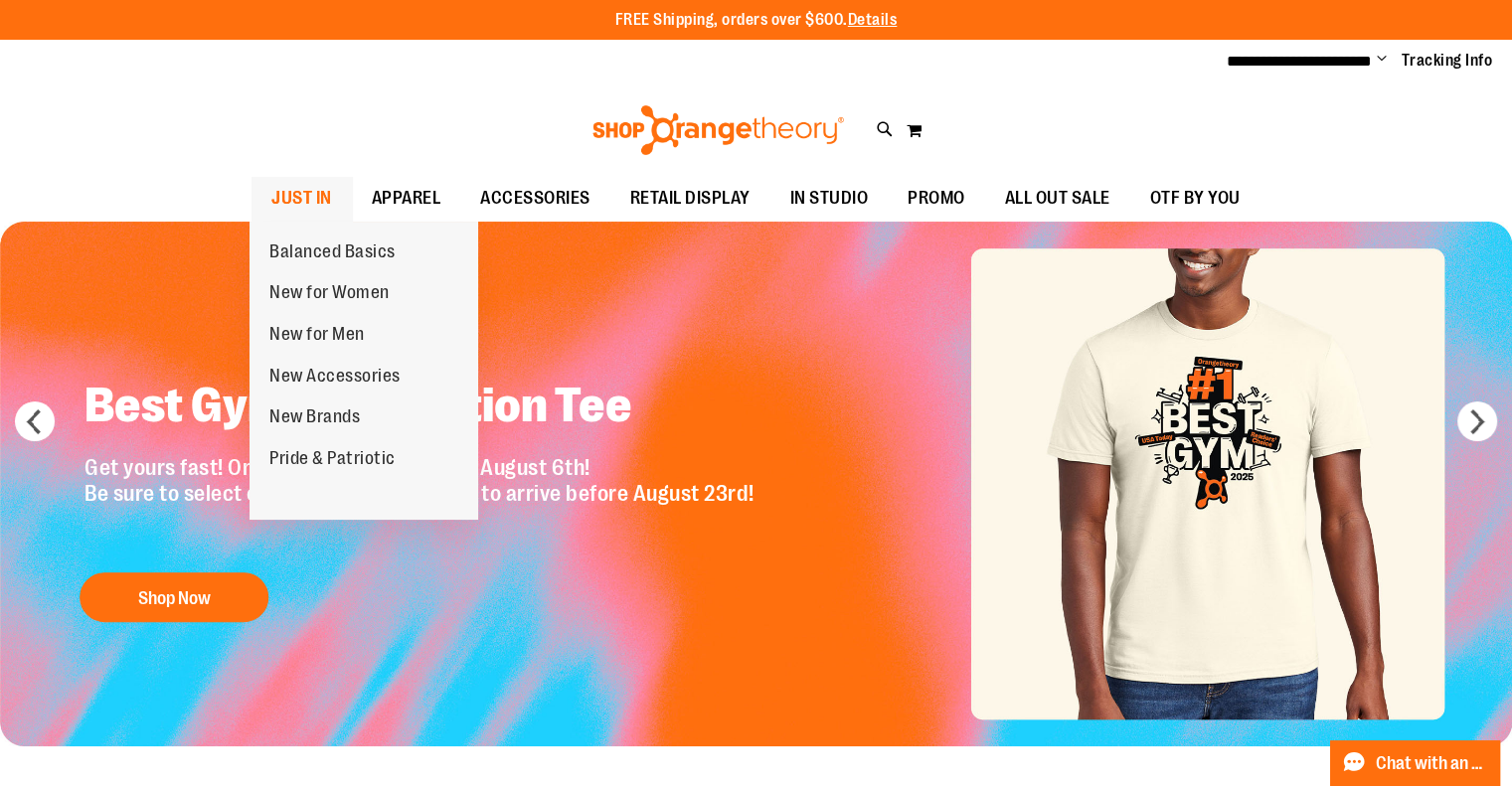click on "JUST IN" at bounding box center [301, 198] 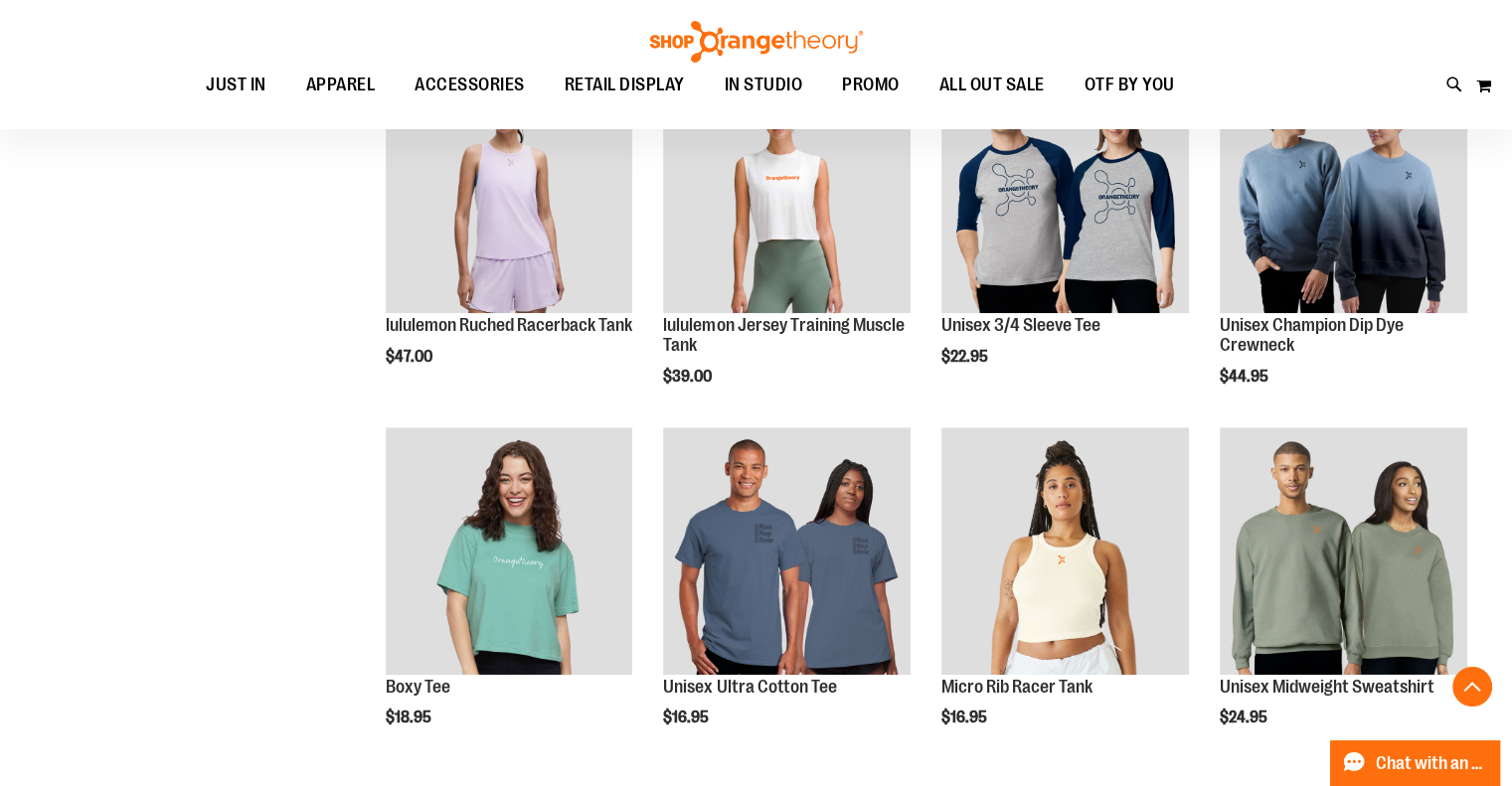 scroll, scrollTop: 2066, scrollLeft: 0, axis: vertical 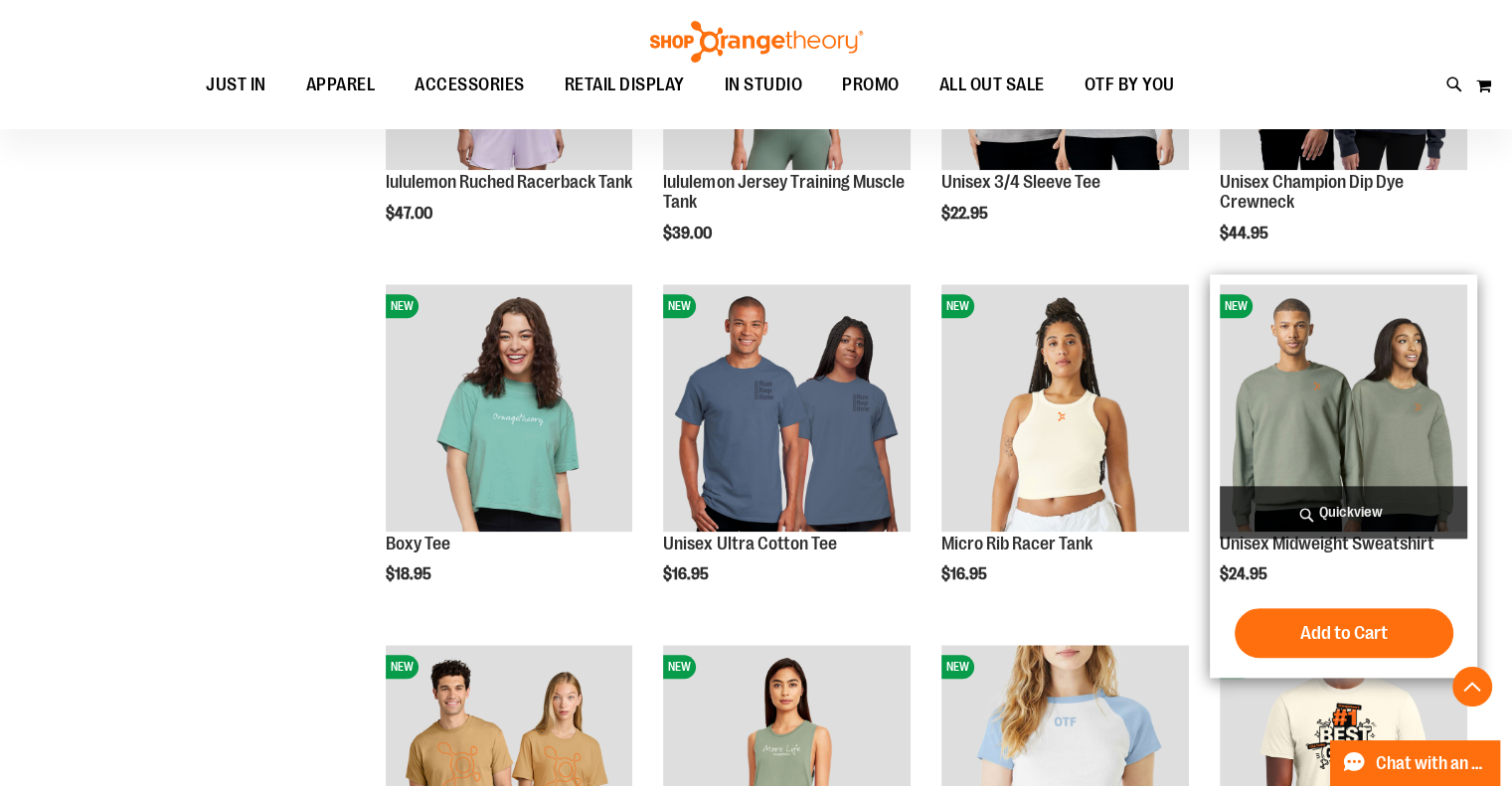 click at bounding box center (1343, 407) 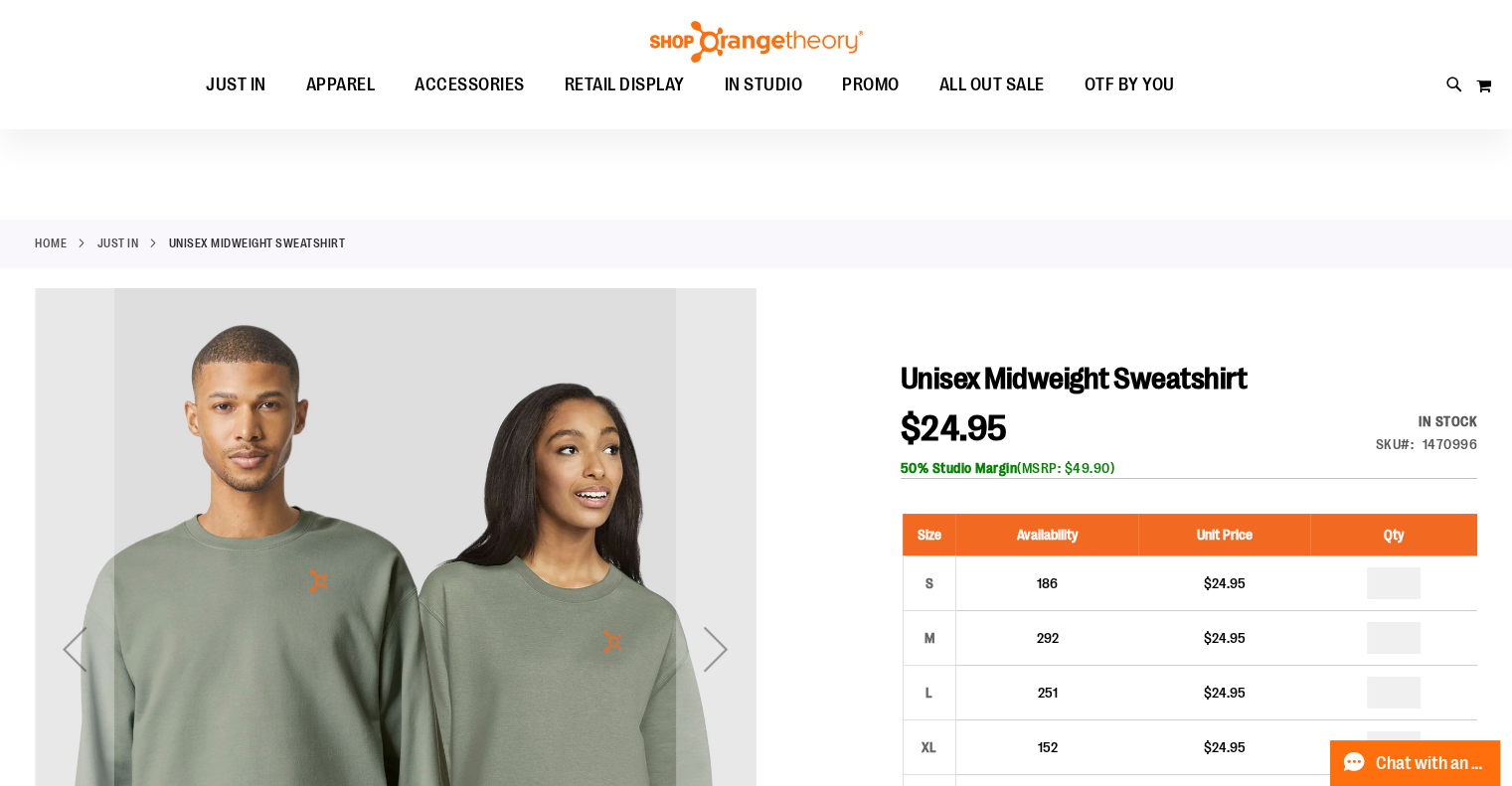 scroll, scrollTop: 198, scrollLeft: 0, axis: vertical 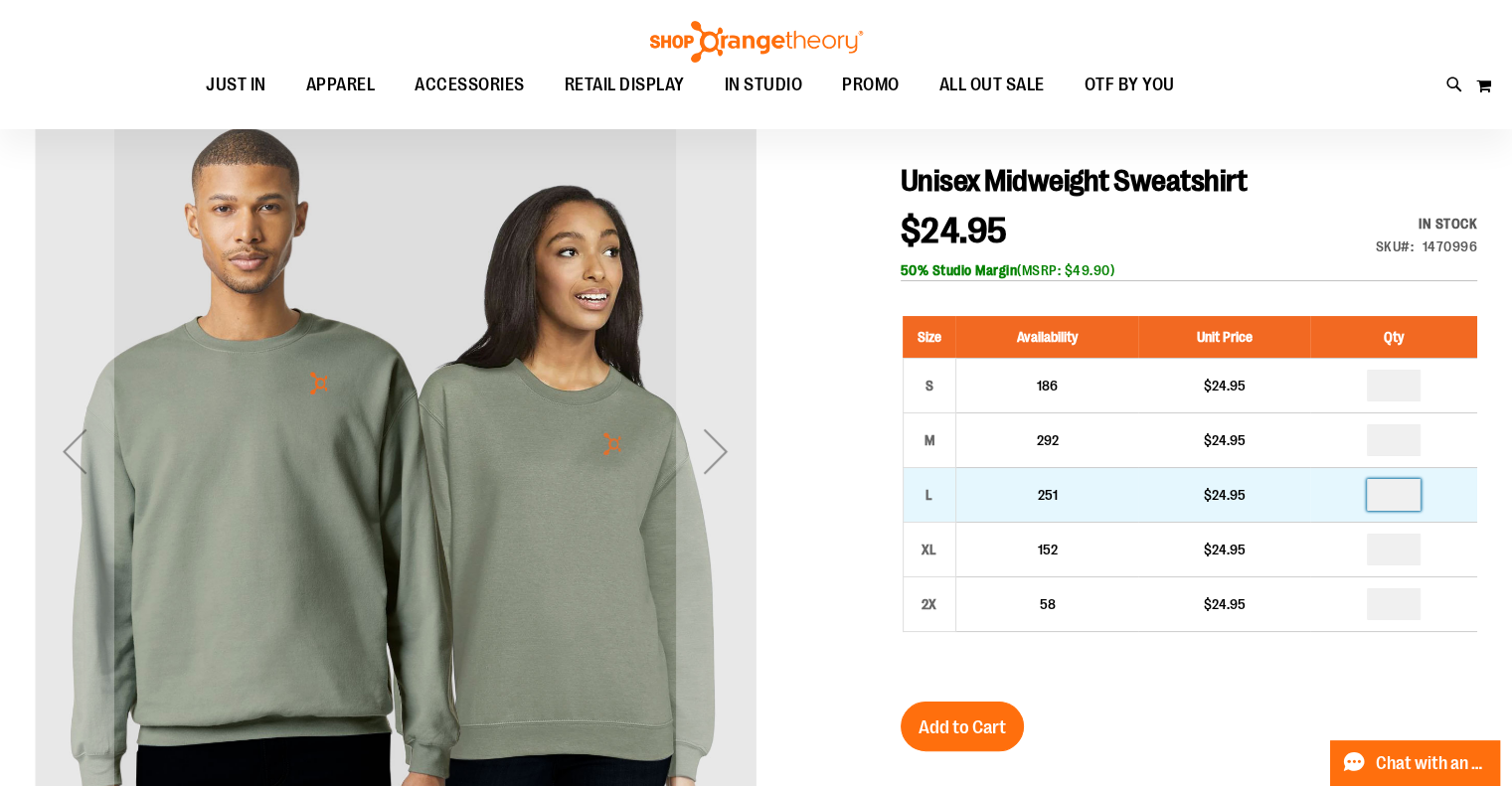 click at bounding box center [1394, 495] 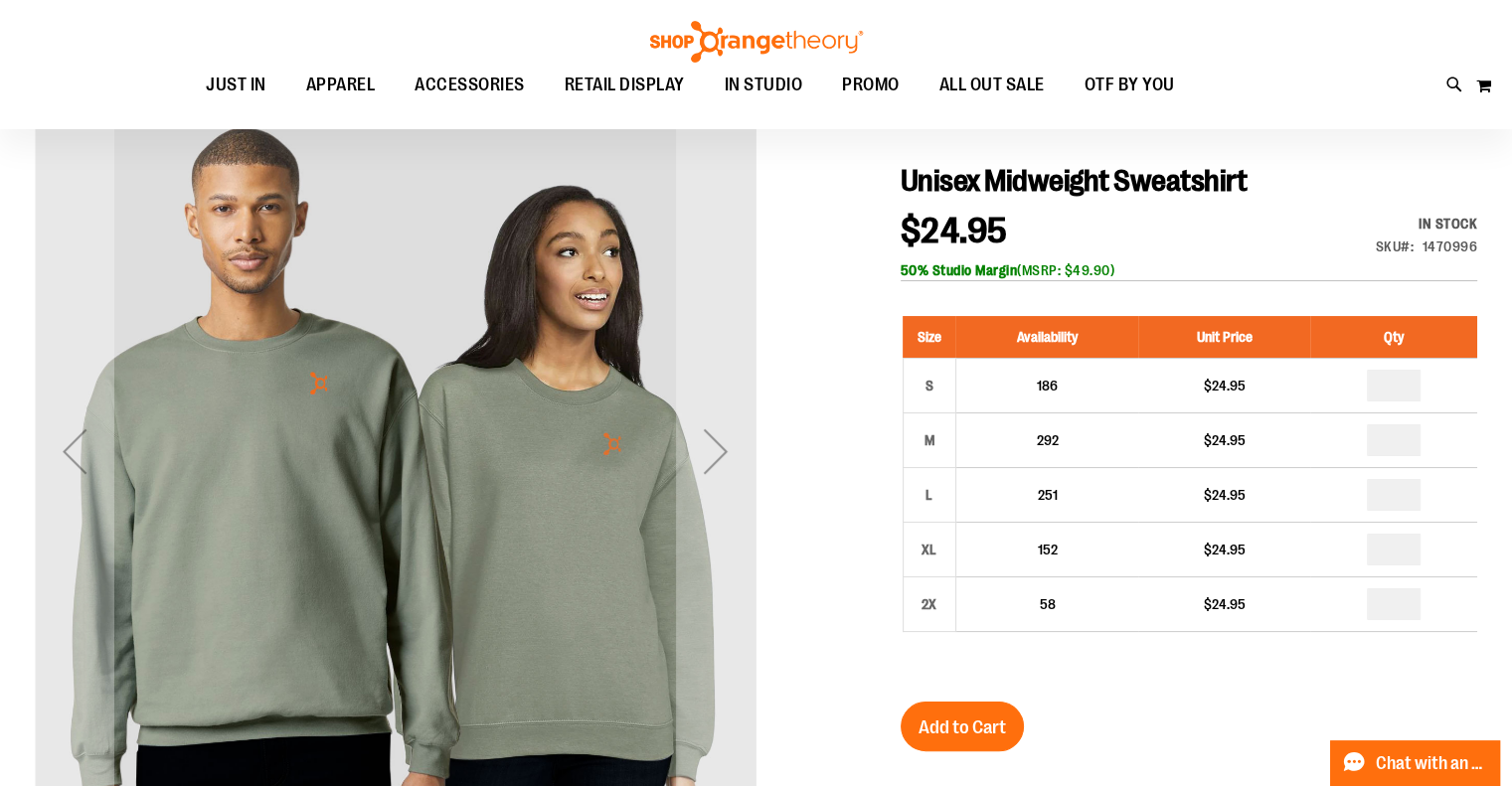 click on "Unisex Midweight Sweatshirt
$24.95
In stock
Only  %1  left
SKU
1470996
50% Studio Margin  (MSRP: $49.90)
Size
Availability
Unit Price
Qty
S
186
$24.95
* M *" at bounding box center (1189, 673) 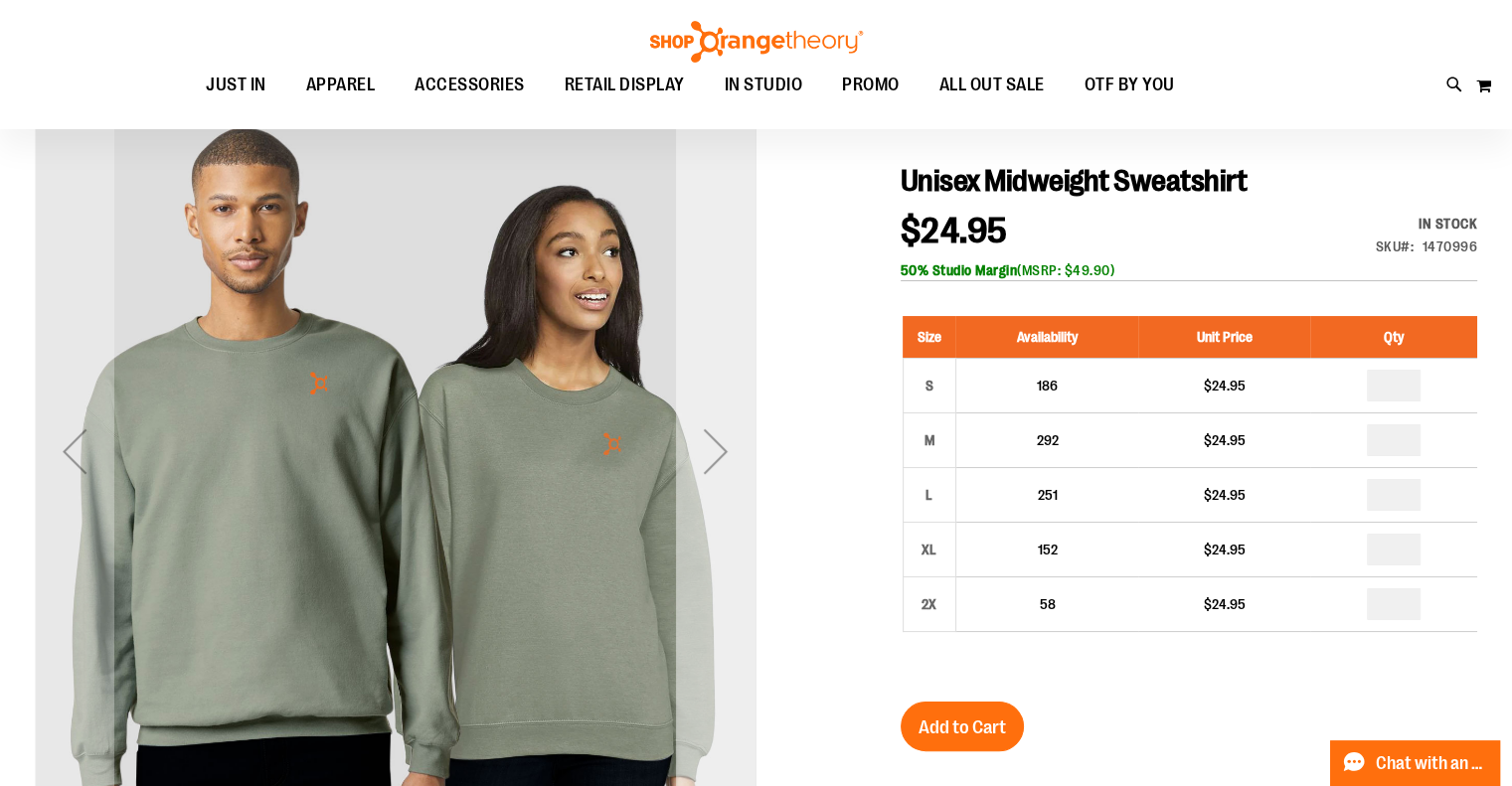 click at bounding box center [716, 451] 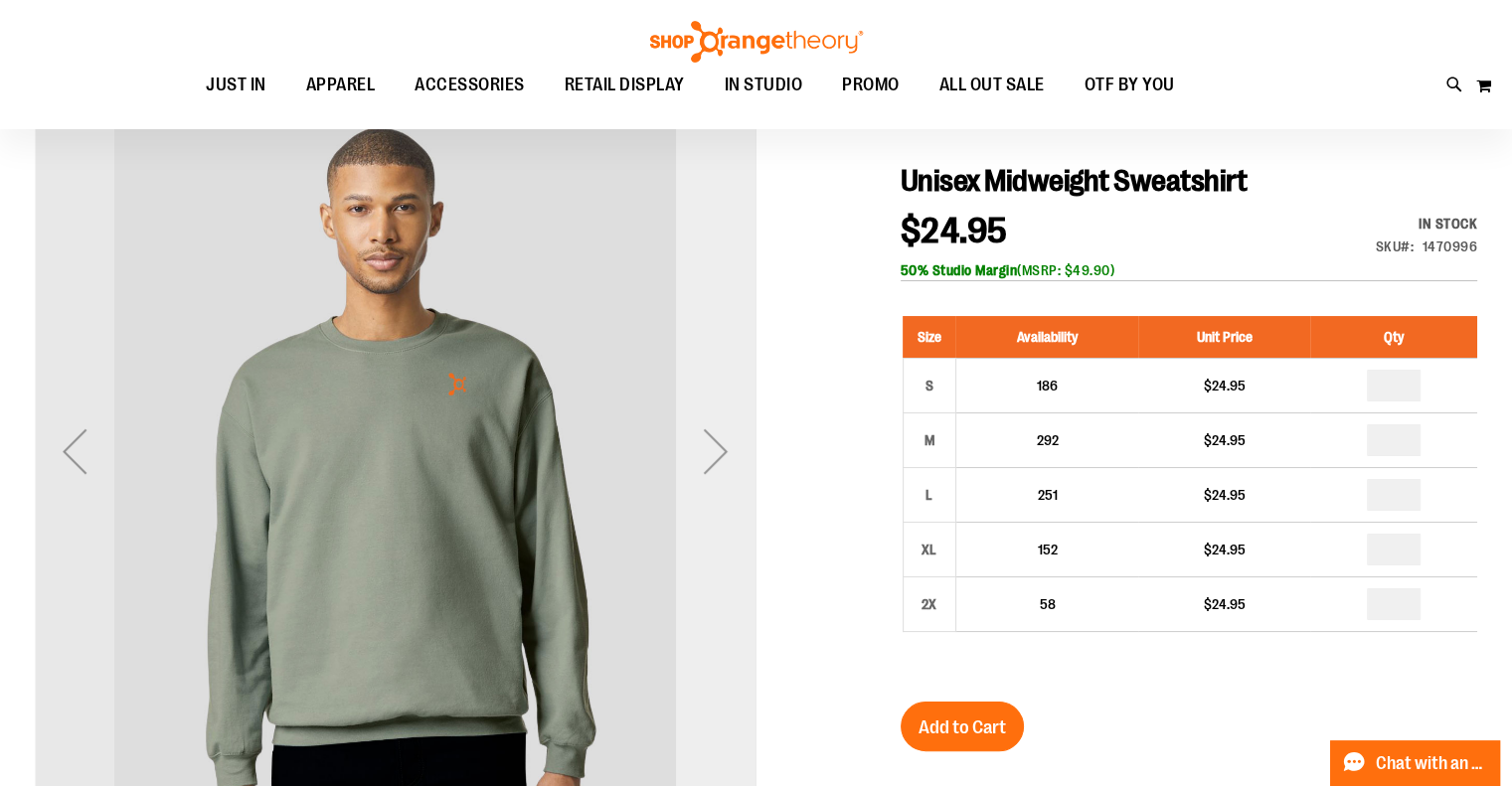 click at bounding box center (716, 451) 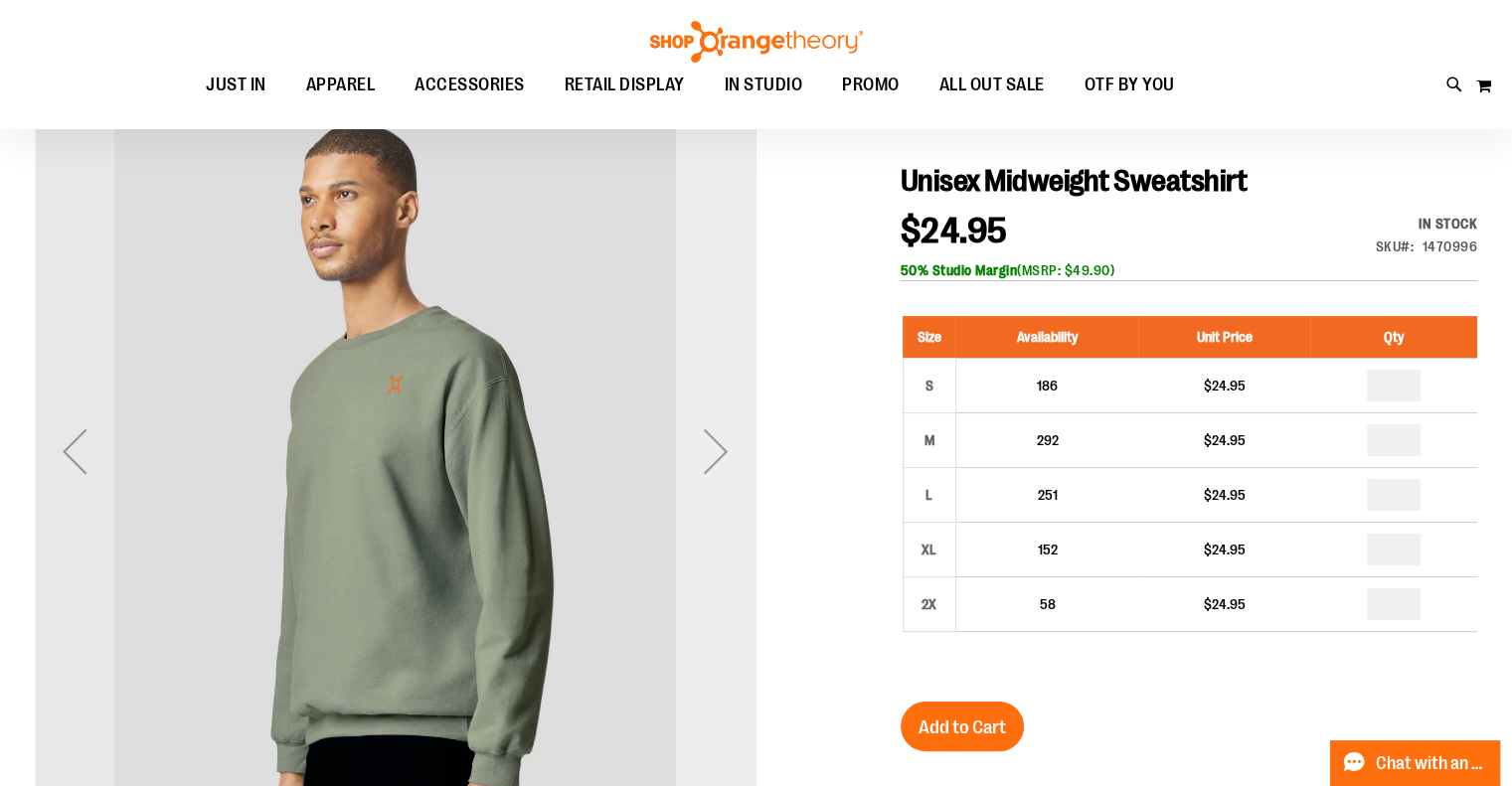 click at bounding box center (716, 451) 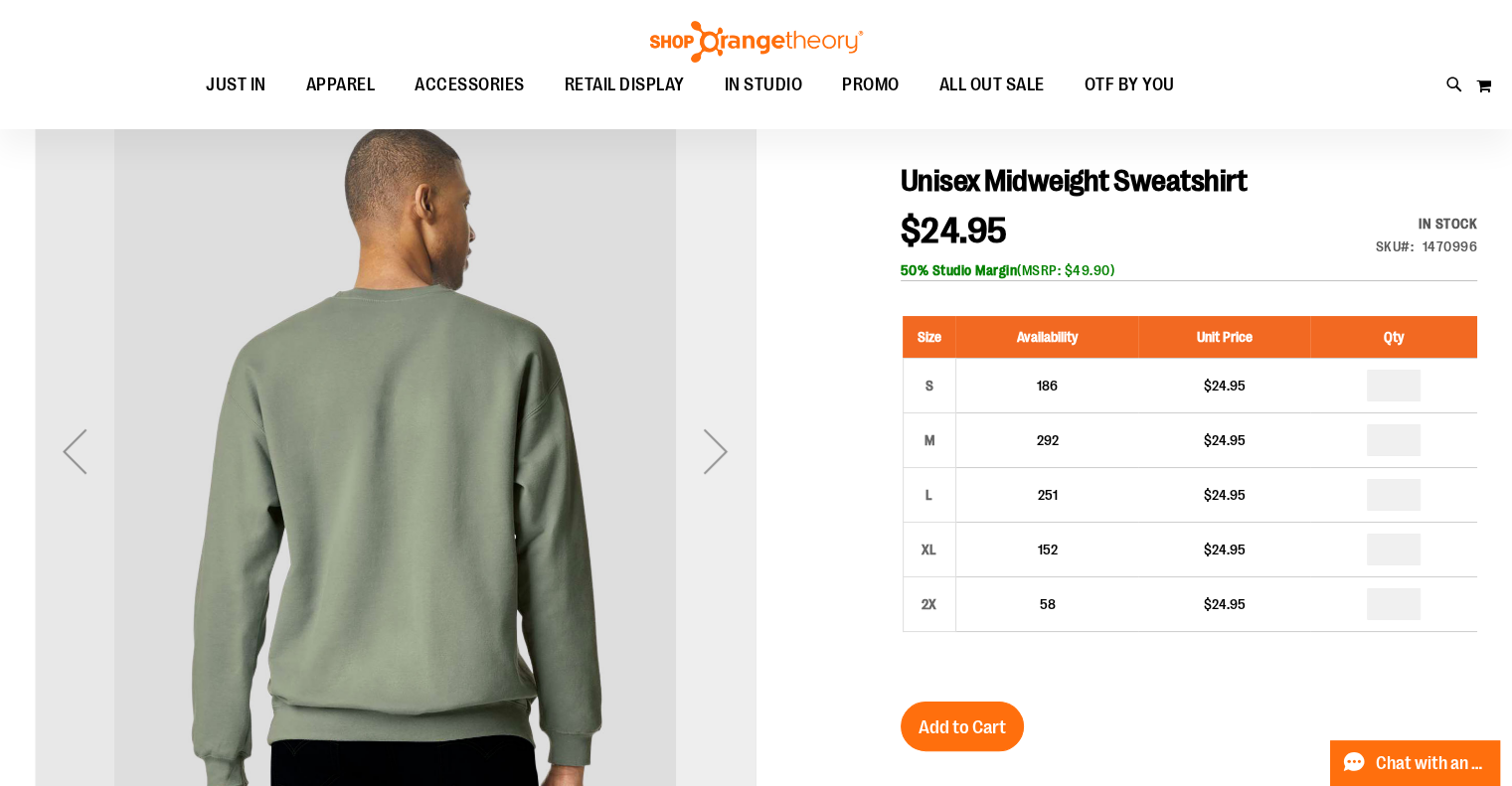 click at bounding box center (716, 451) 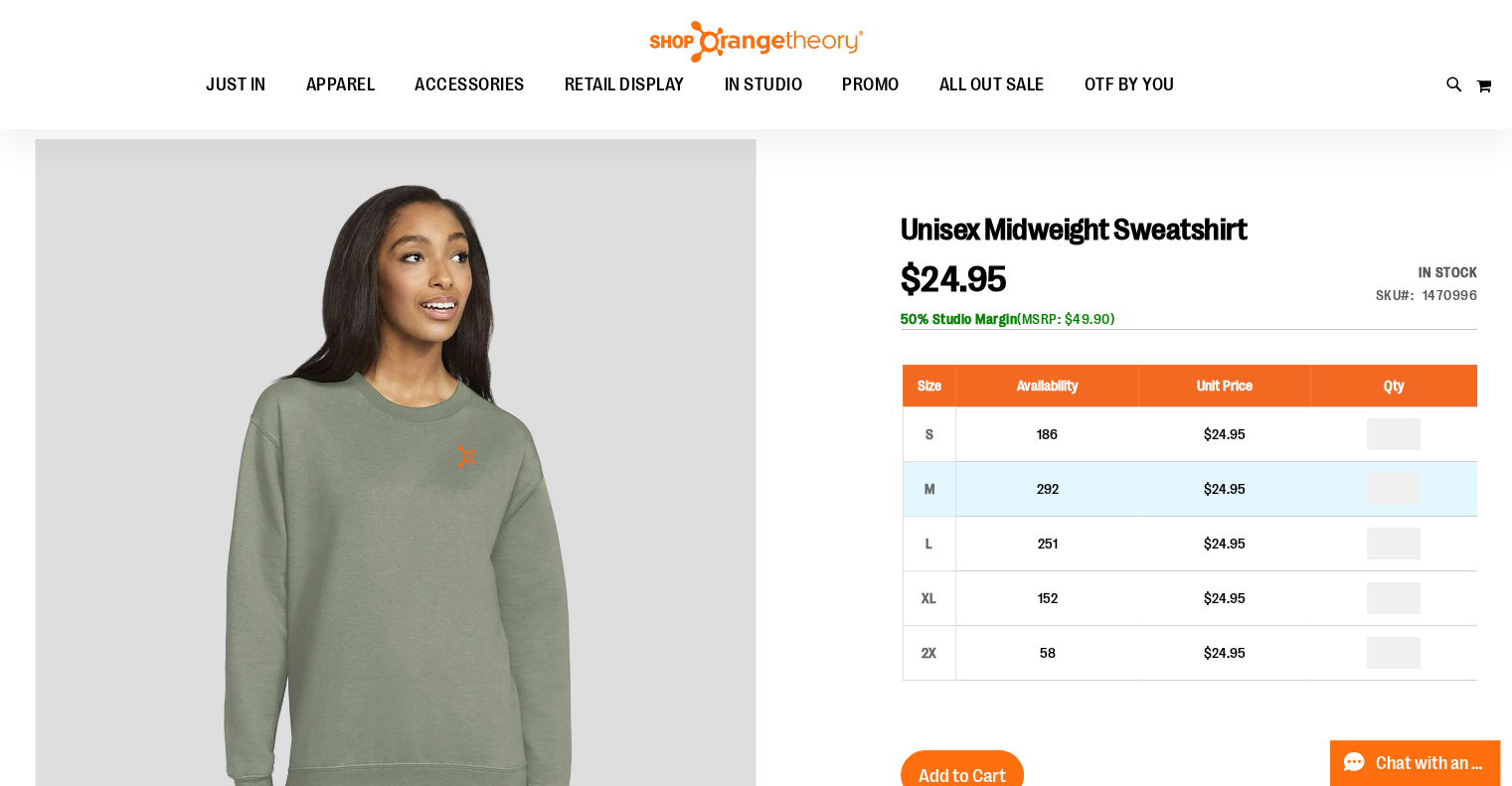 scroll, scrollTop: 98, scrollLeft: 0, axis: vertical 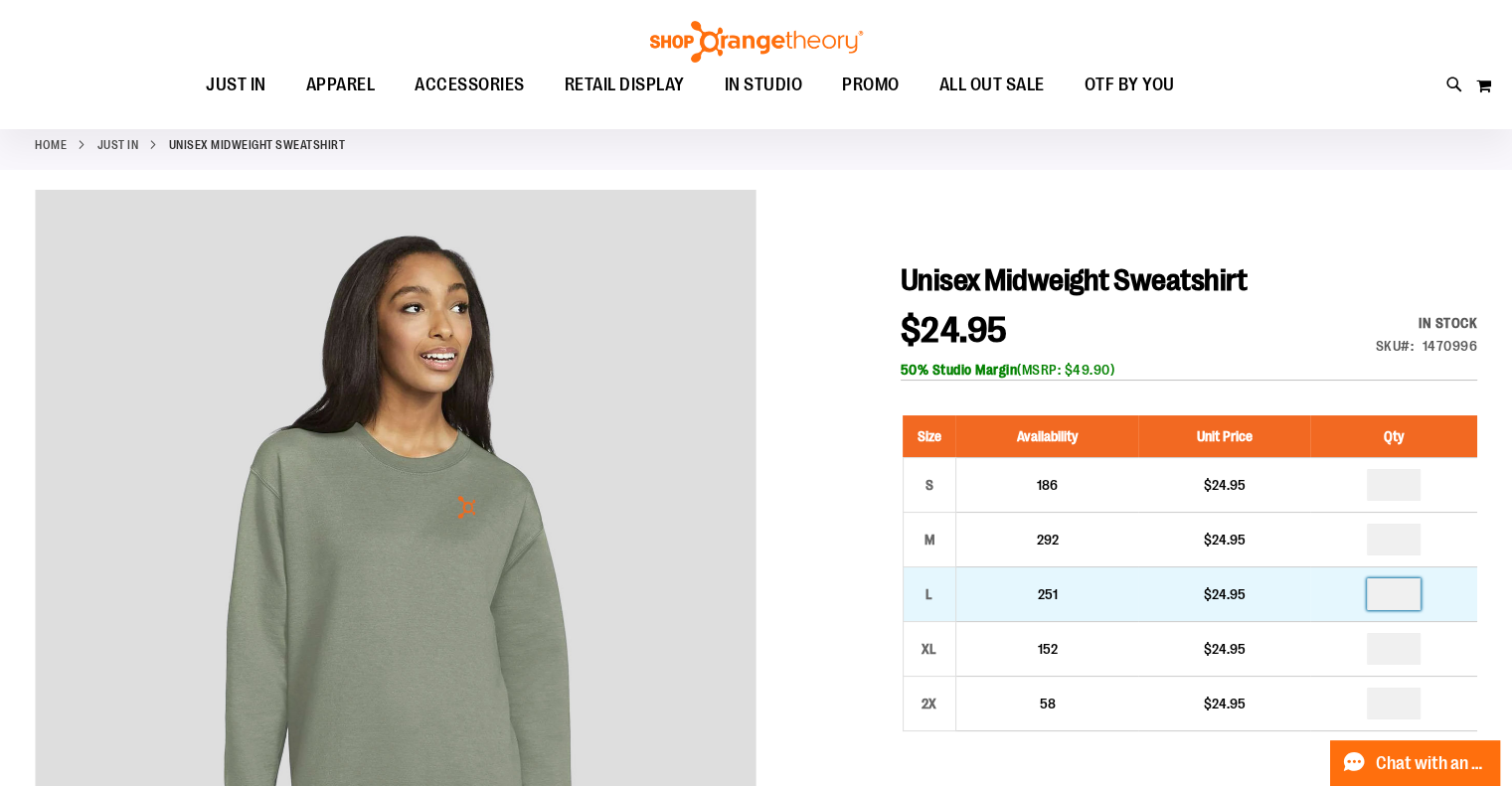 click on "*" at bounding box center (1394, 594) 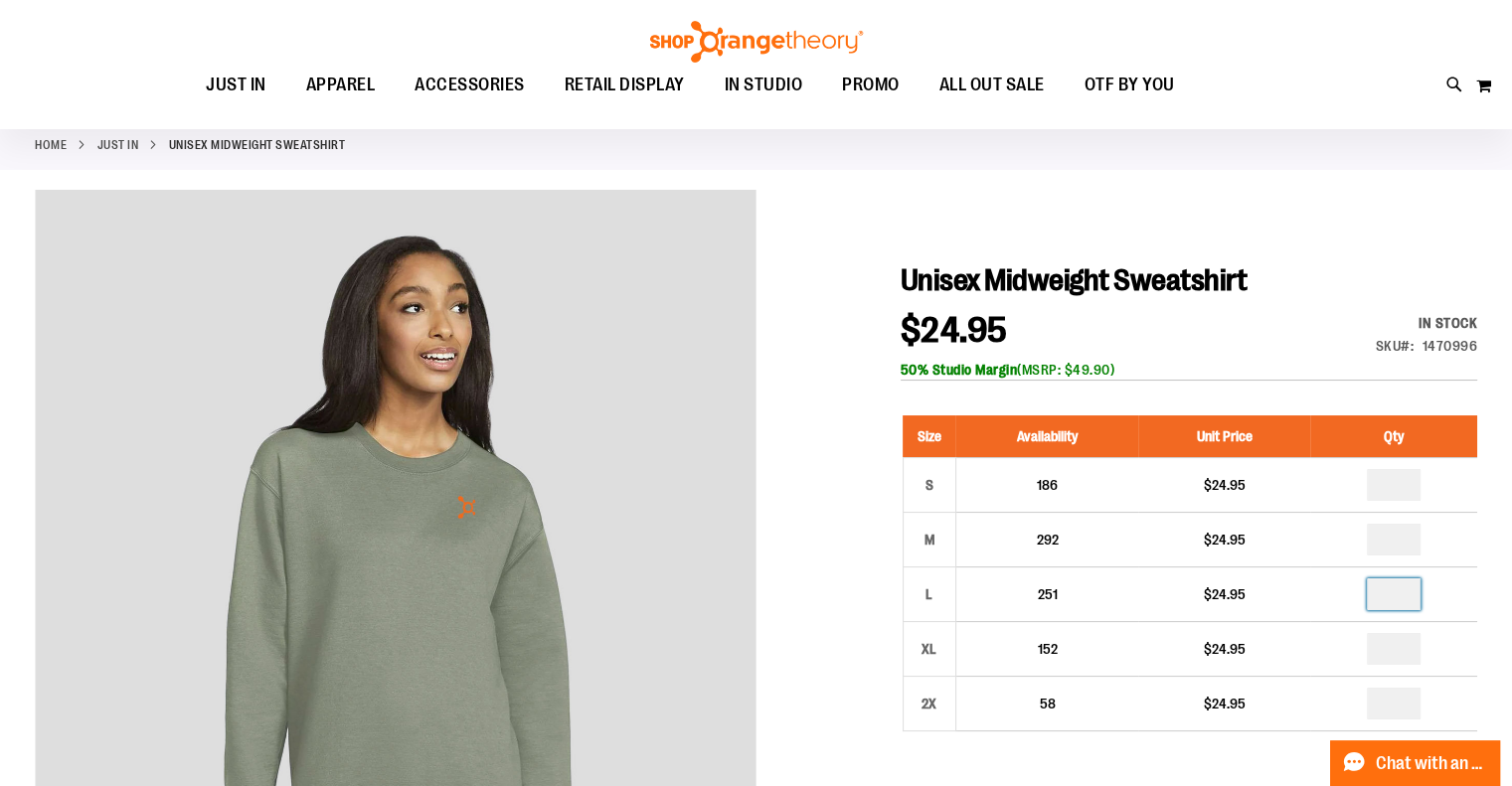 scroll, scrollTop: 297, scrollLeft: 0, axis: vertical 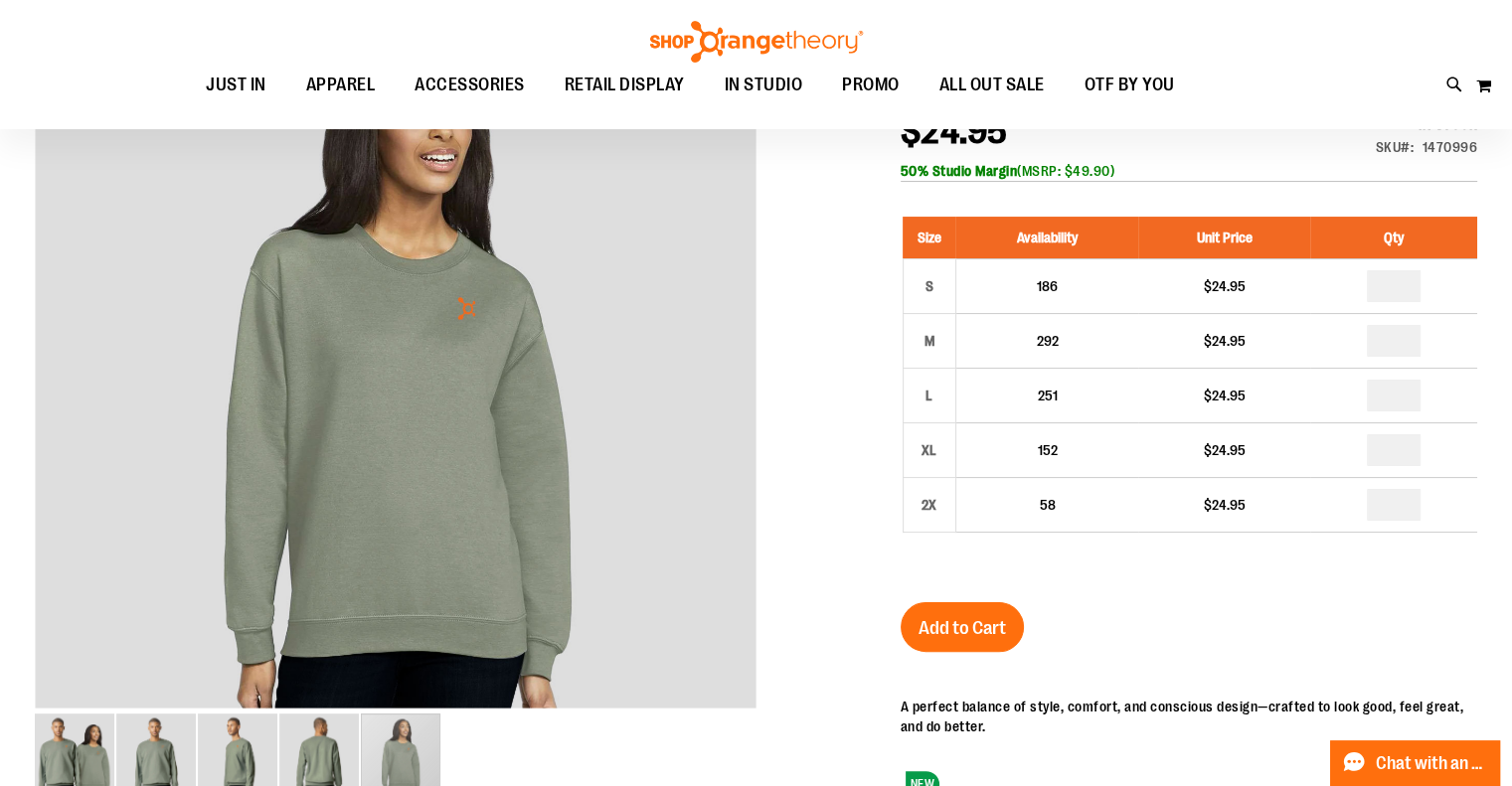 click on "Unisex Midweight Sweatshirt
$24.95
In stock
Only  %1  left
SKU
1470996
50% Studio Margin  (MSRP: $49.90)
Size
Availability
Unit Price
Qty
S
186
$24.95
* M *" at bounding box center [1189, 573] 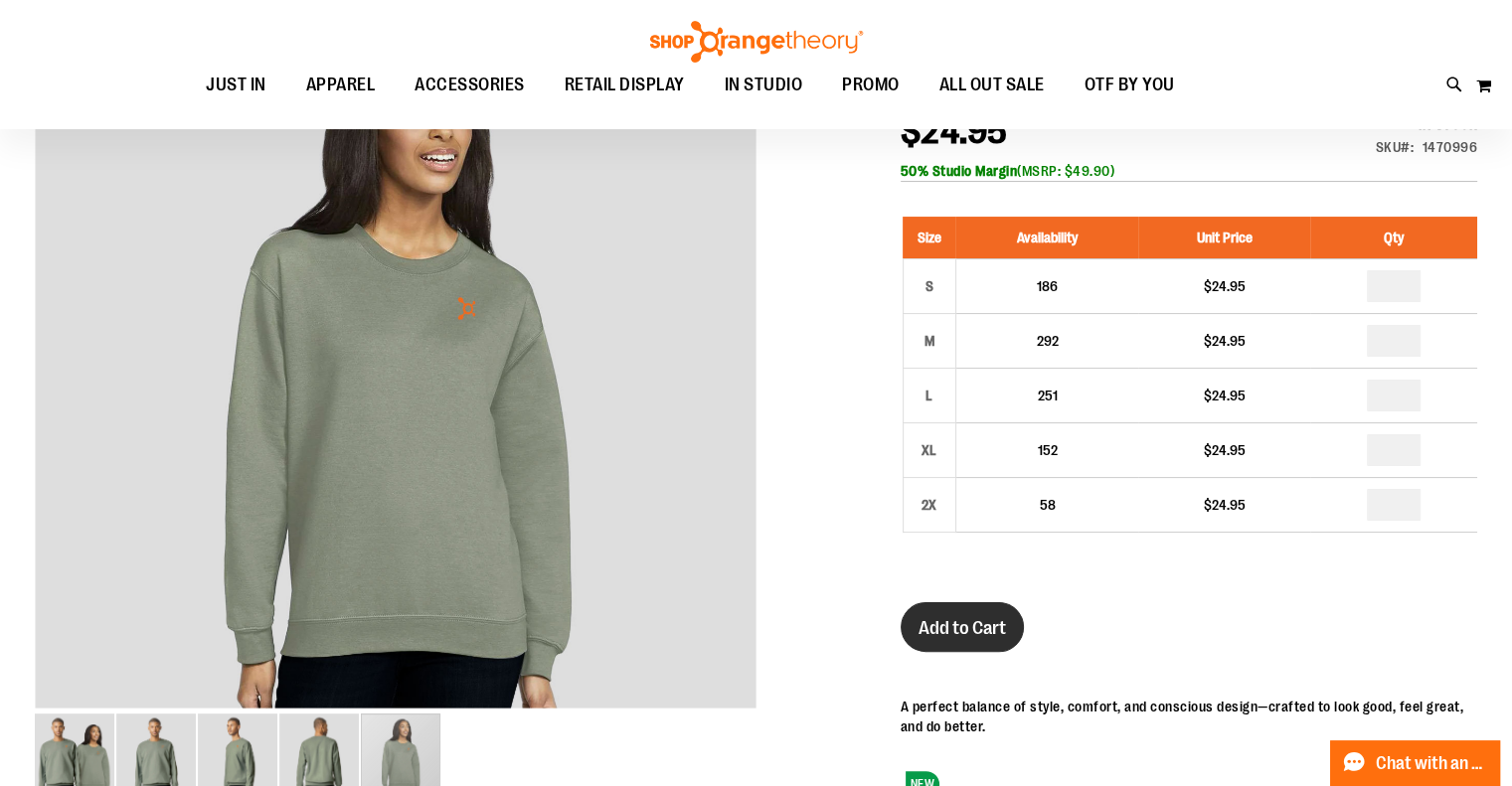 click on "Add to Cart" at bounding box center [962, 627] 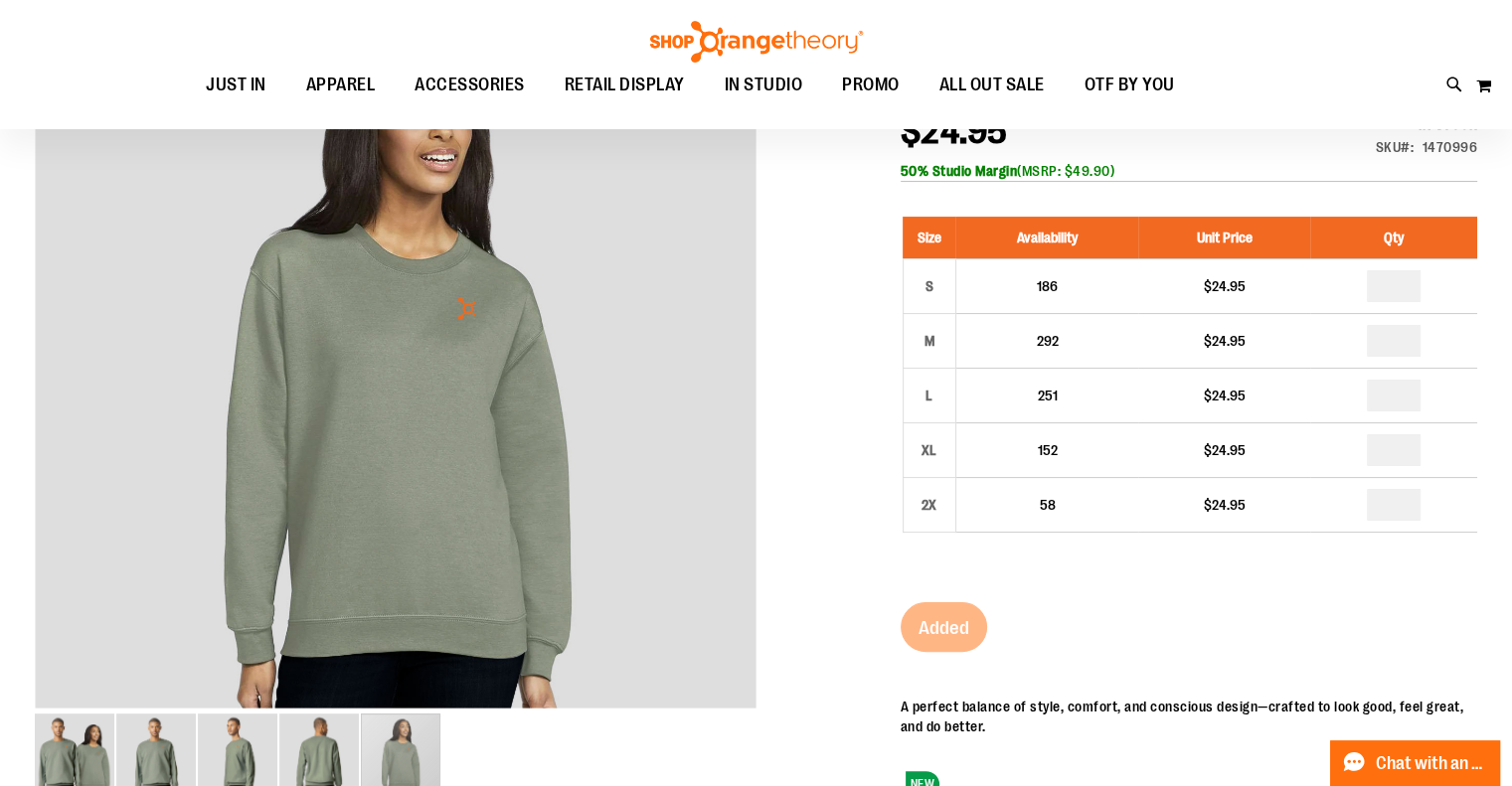 scroll, scrollTop: 0, scrollLeft: 0, axis: both 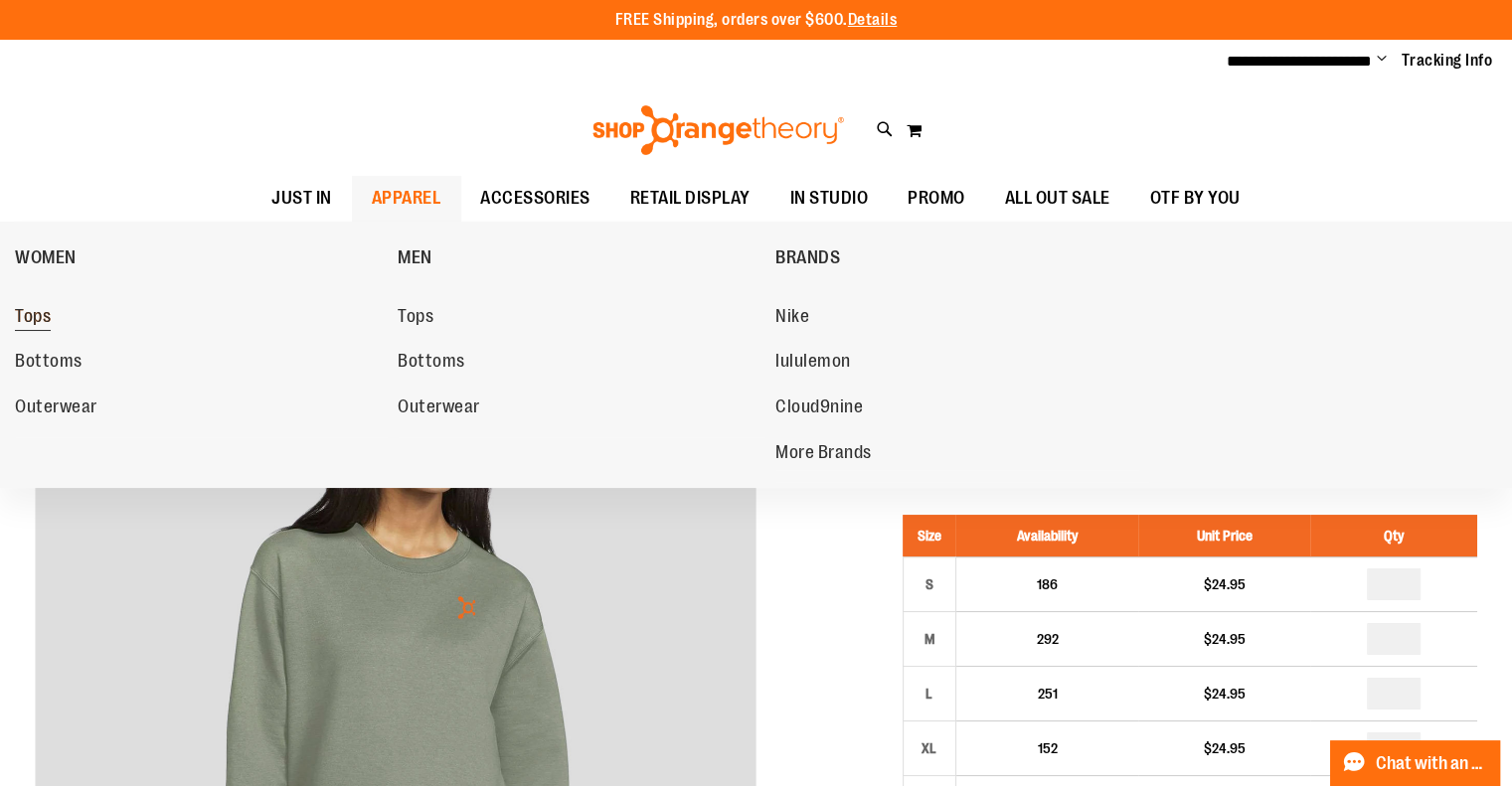 click on "Tops" at bounding box center (33, 318) 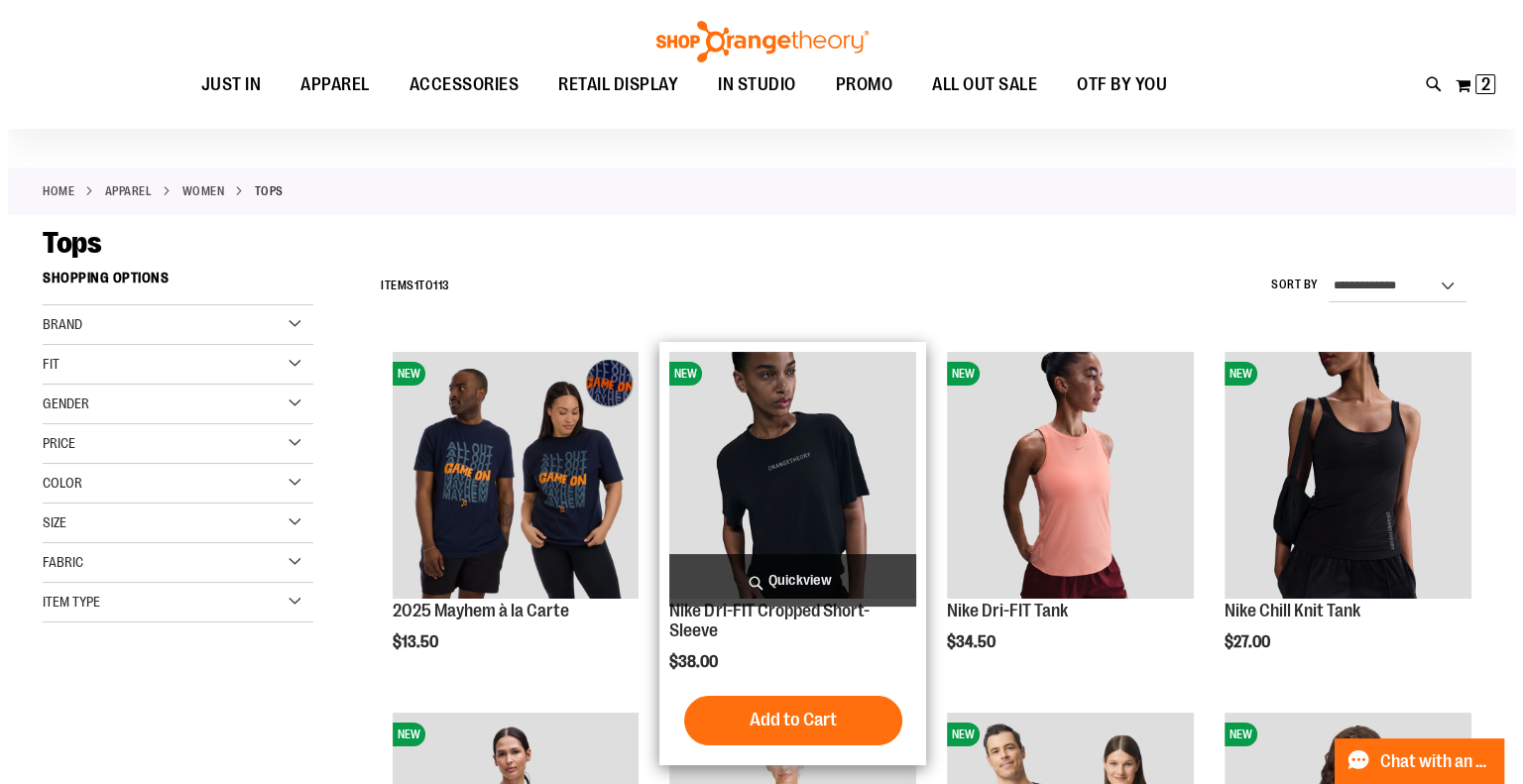 scroll, scrollTop: 197, scrollLeft: 0, axis: vertical 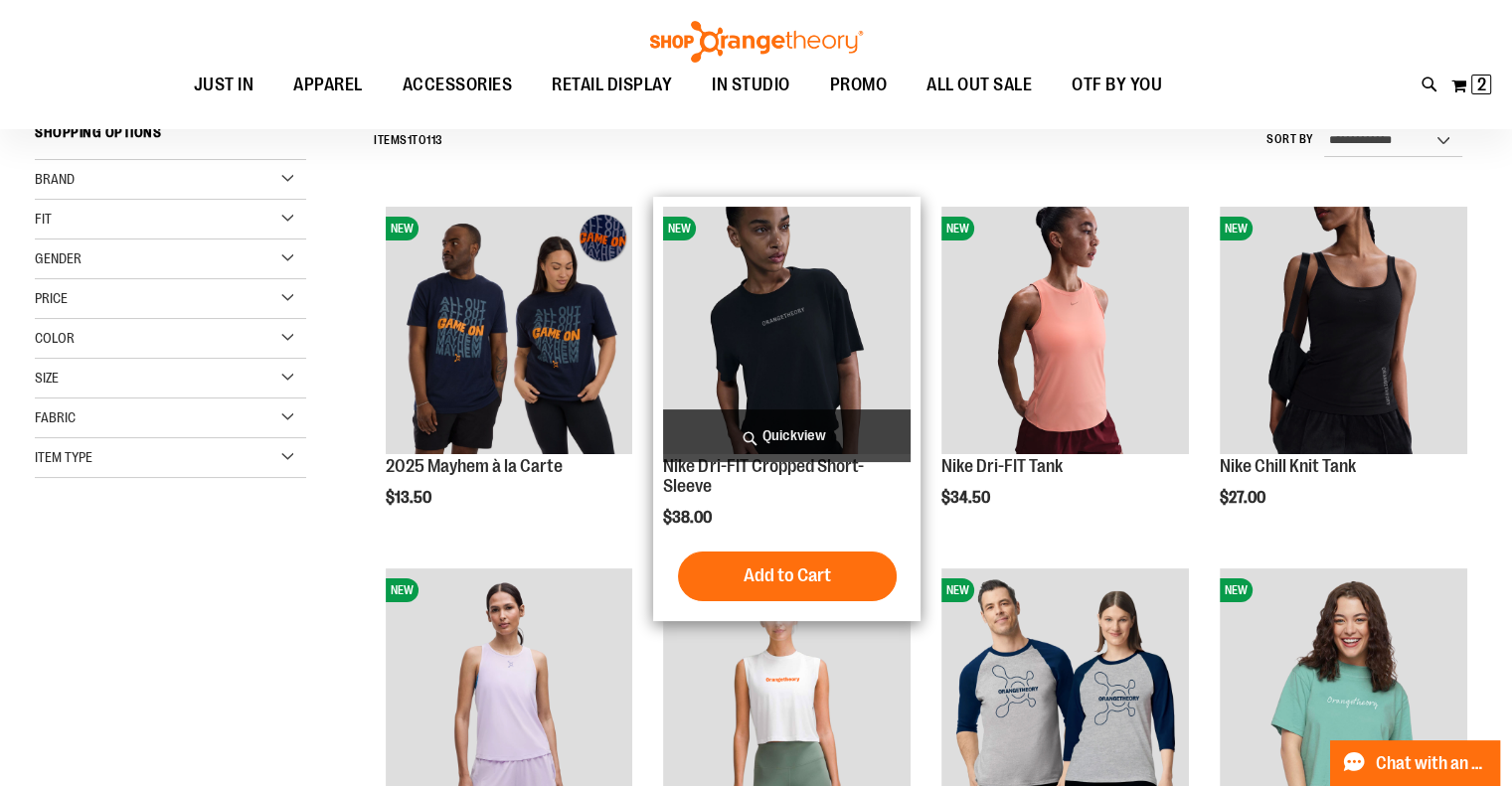 click on "Quickview" at bounding box center (786, 435) 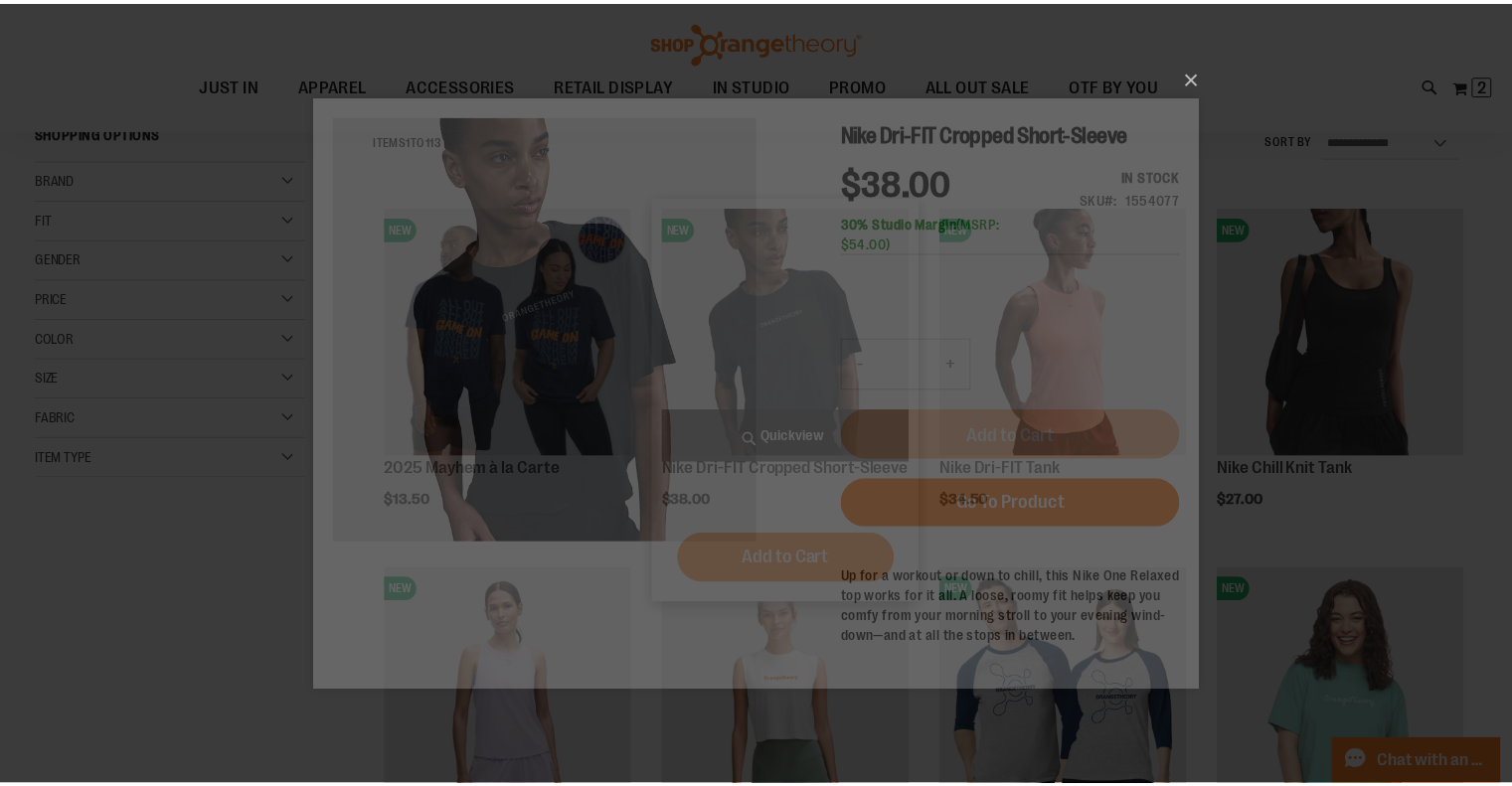 scroll, scrollTop: 0, scrollLeft: 0, axis: both 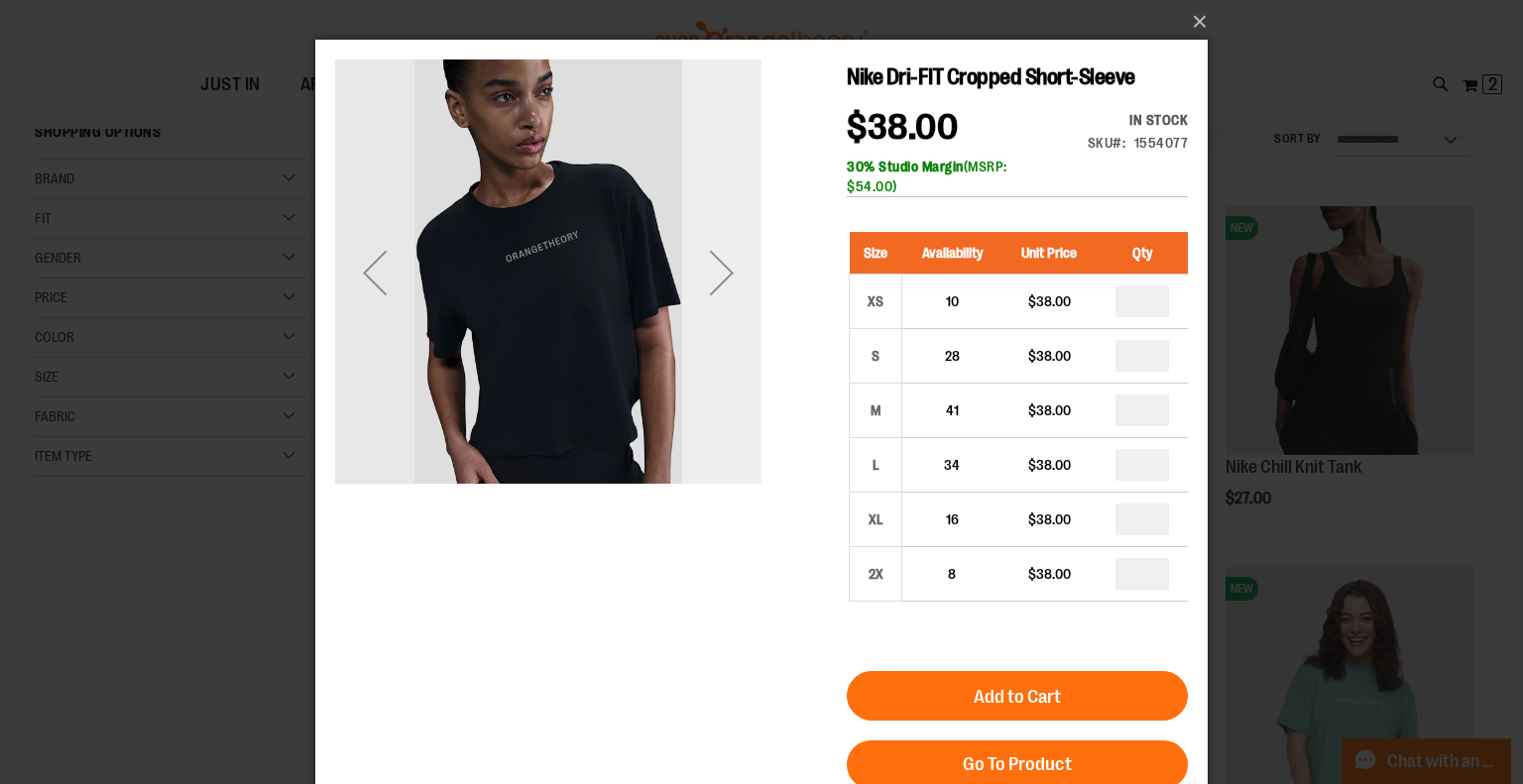 click at bounding box center (722, 273) 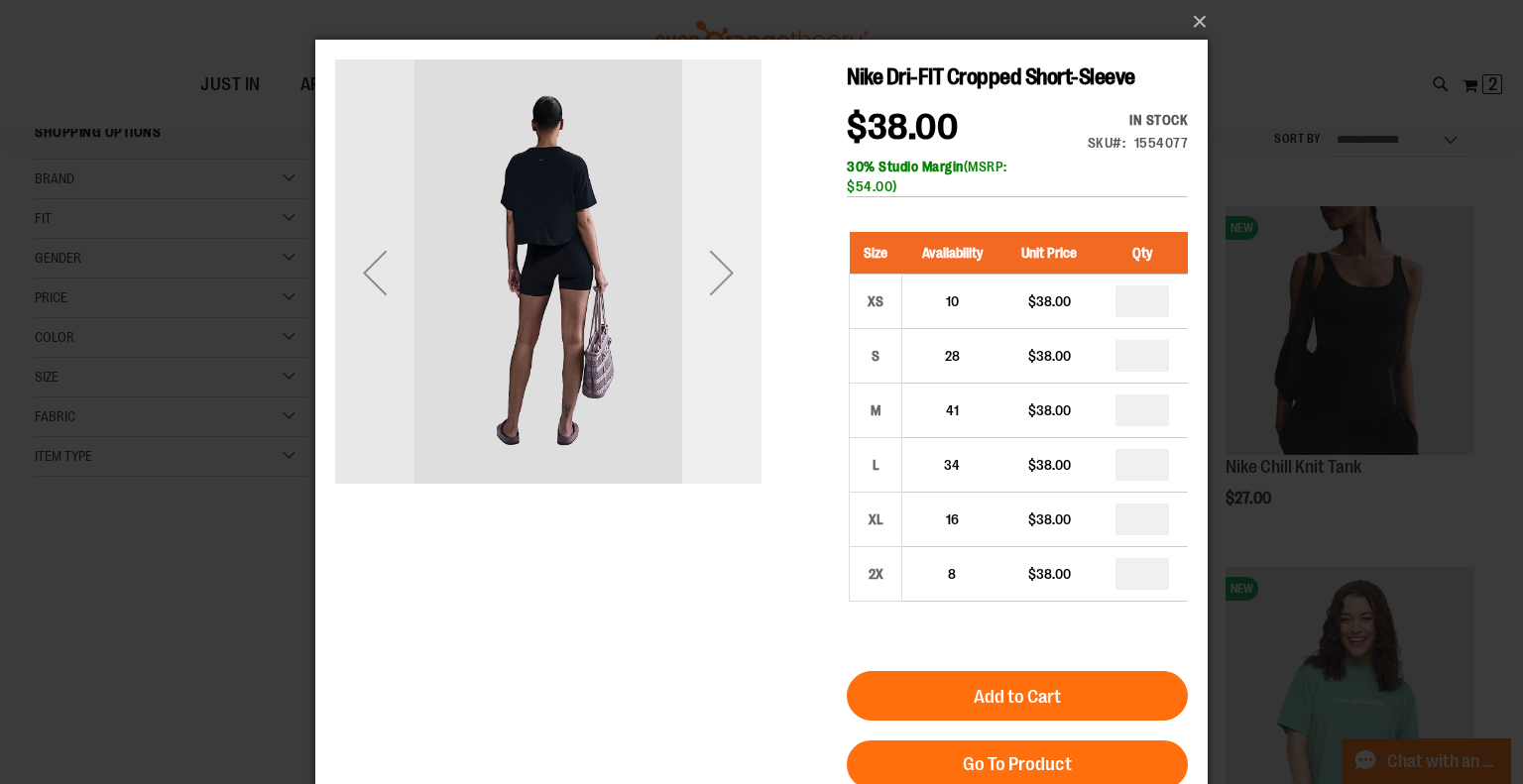 click at bounding box center [722, 273] 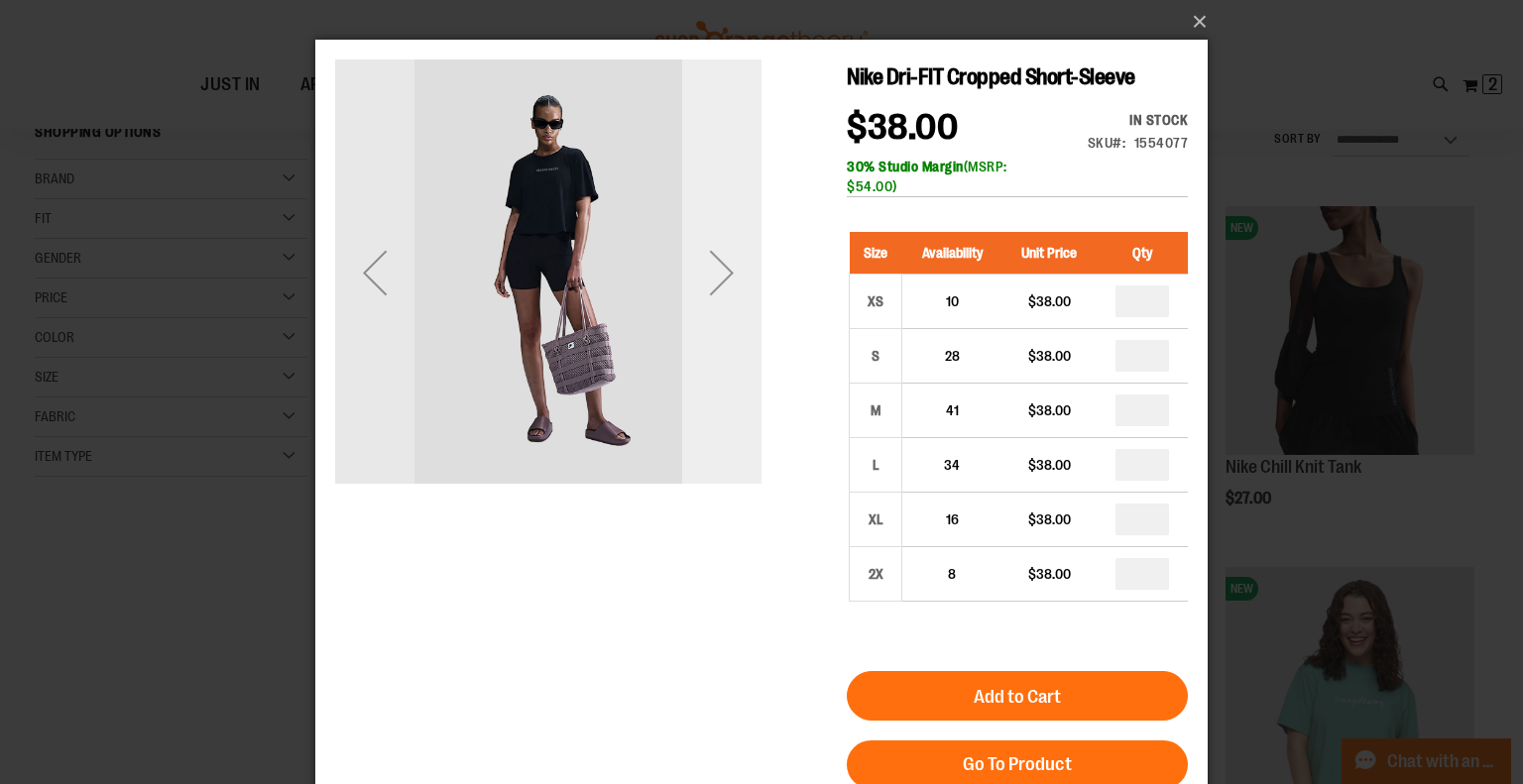 click at bounding box center [722, 273] 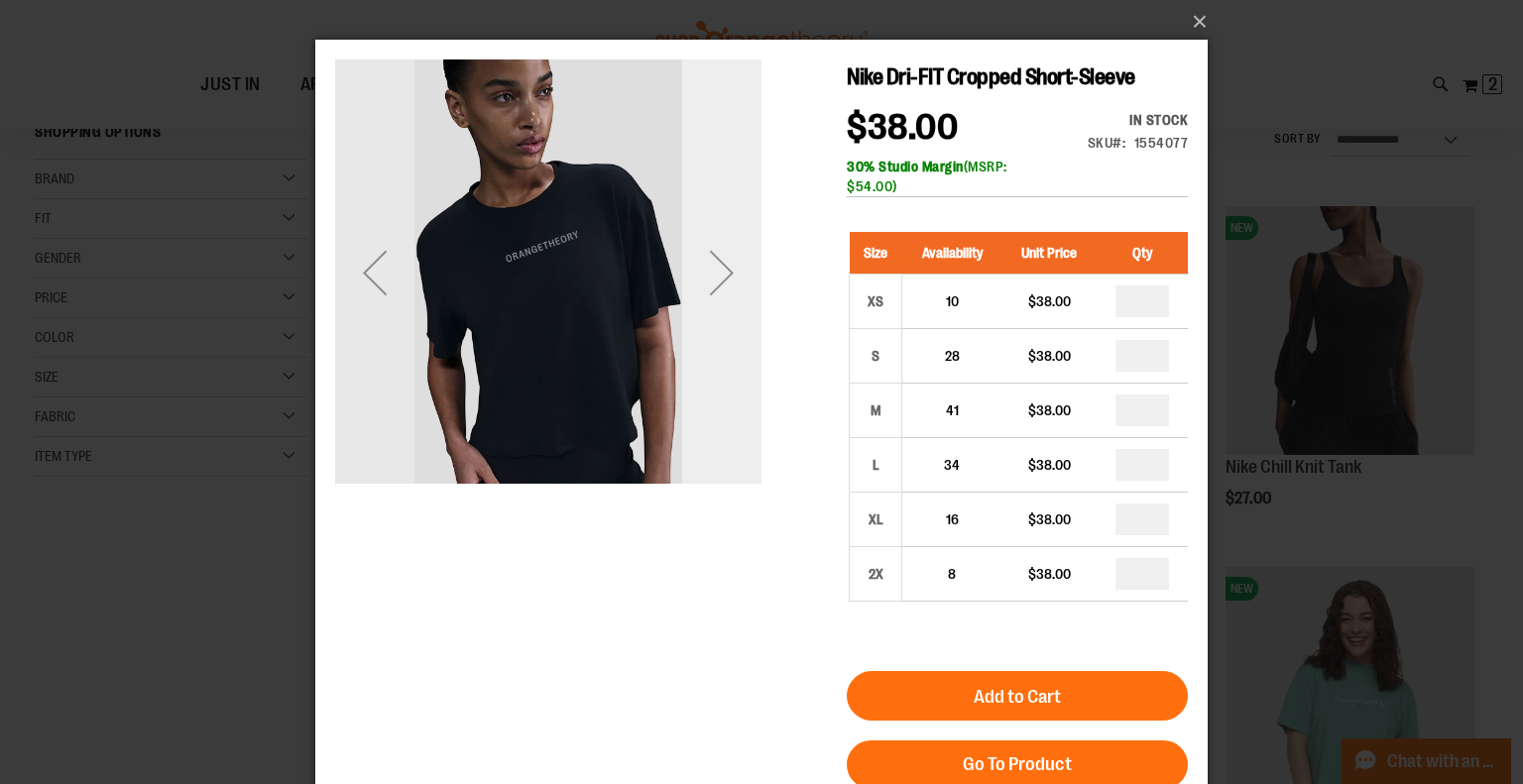 click at bounding box center [722, 273] 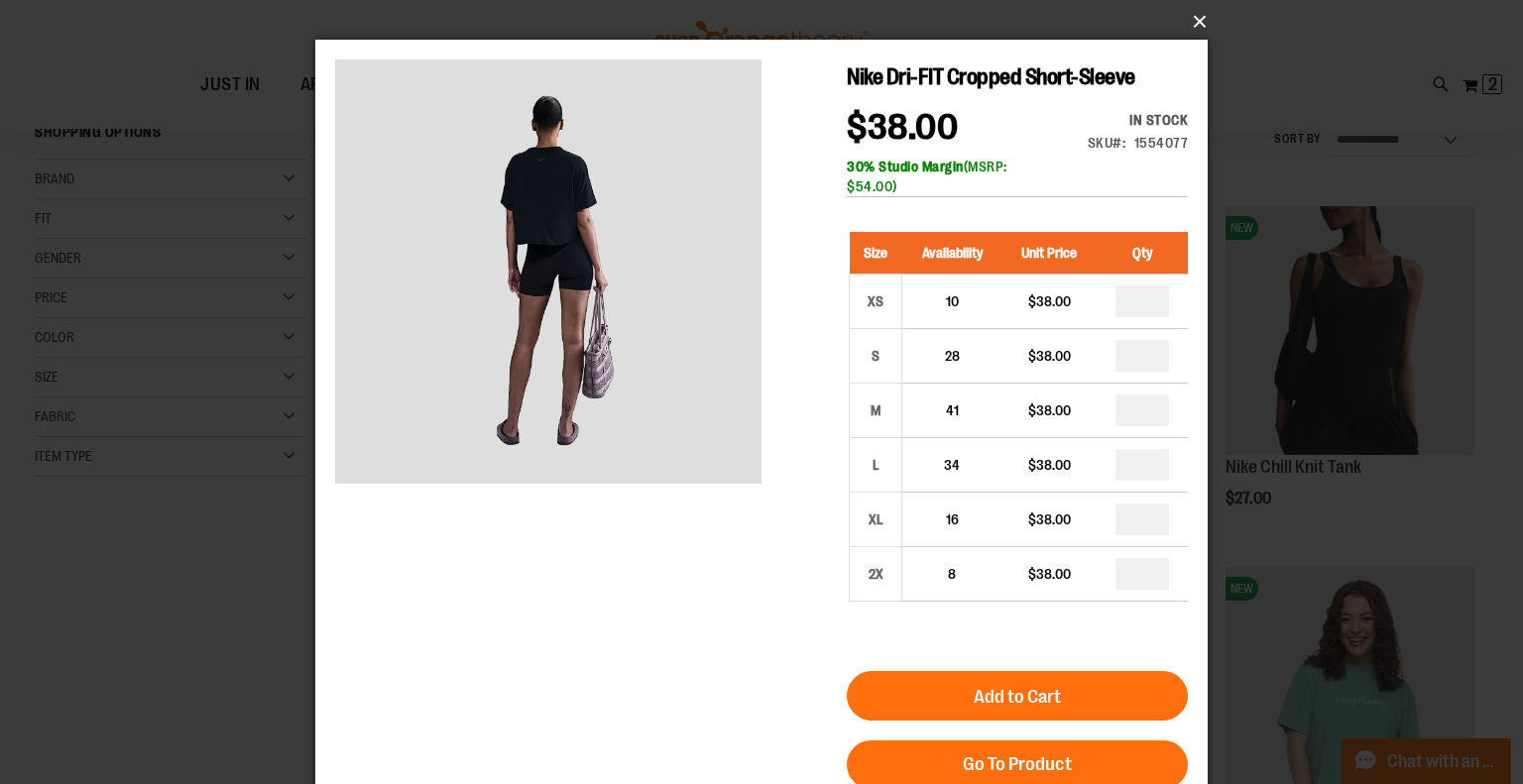 click on "×" at bounding box center [767, 22] 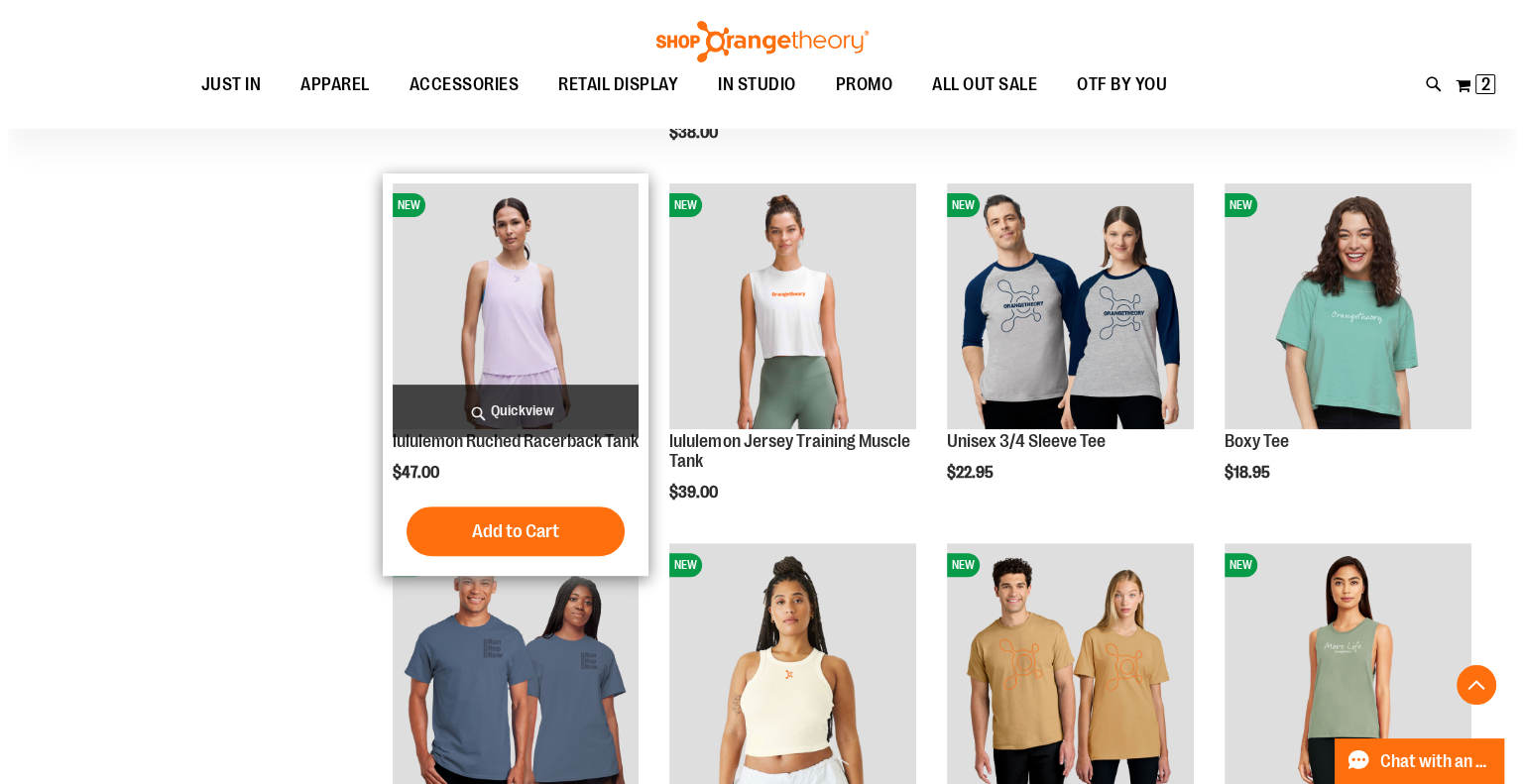 scroll, scrollTop: 594, scrollLeft: 0, axis: vertical 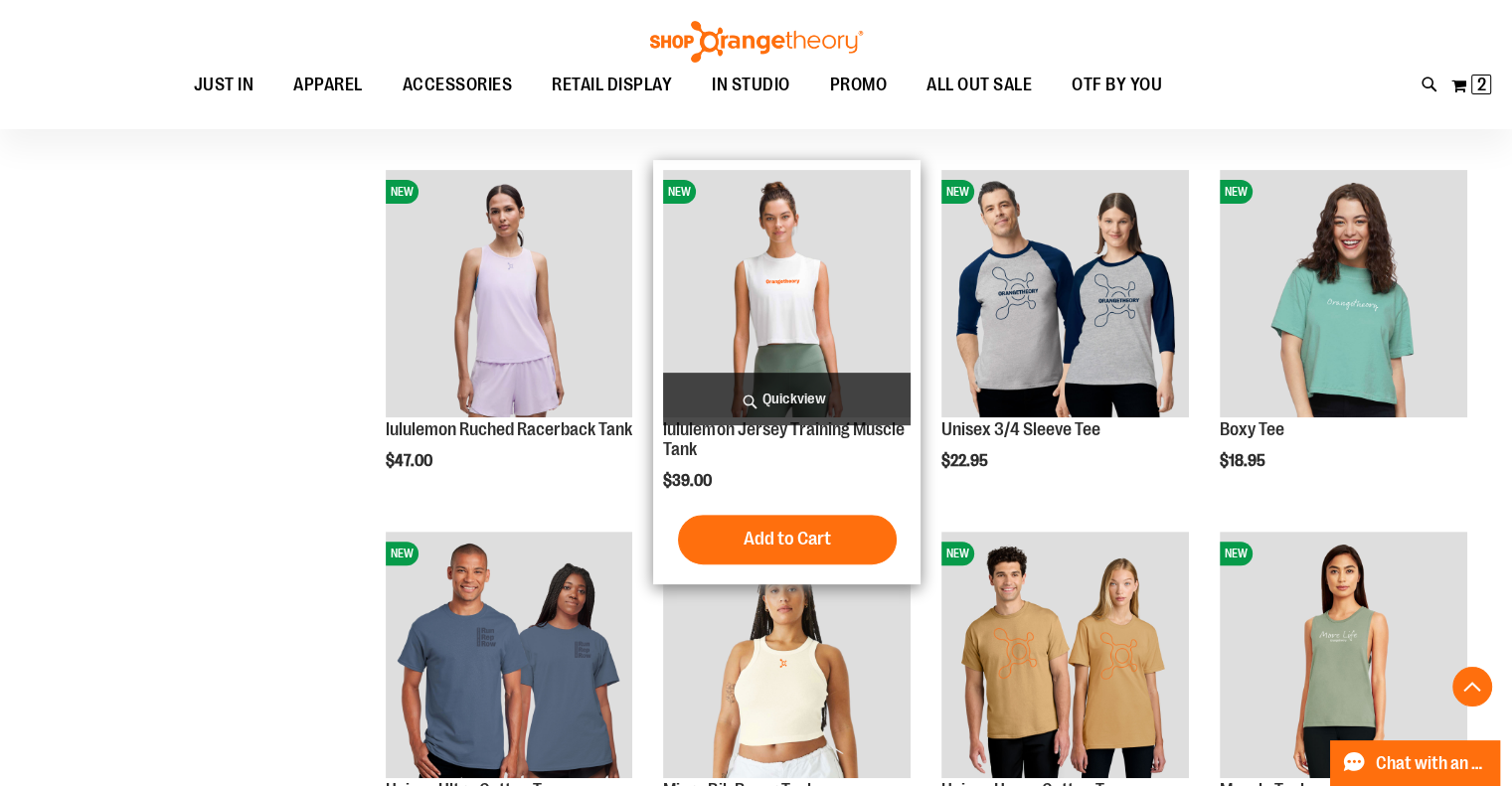 click on "Quickview" at bounding box center (786, 398) 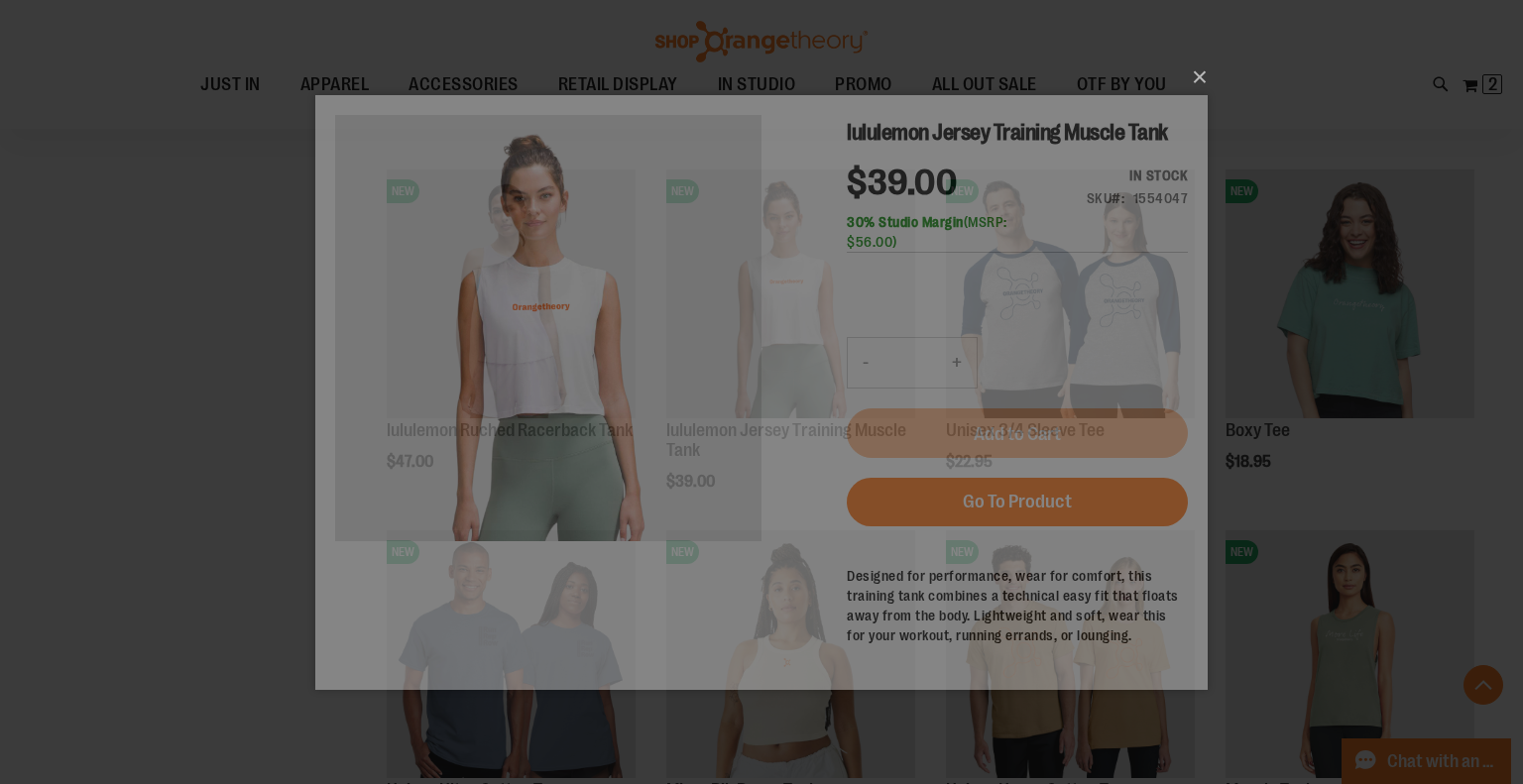 scroll, scrollTop: 0, scrollLeft: 0, axis: both 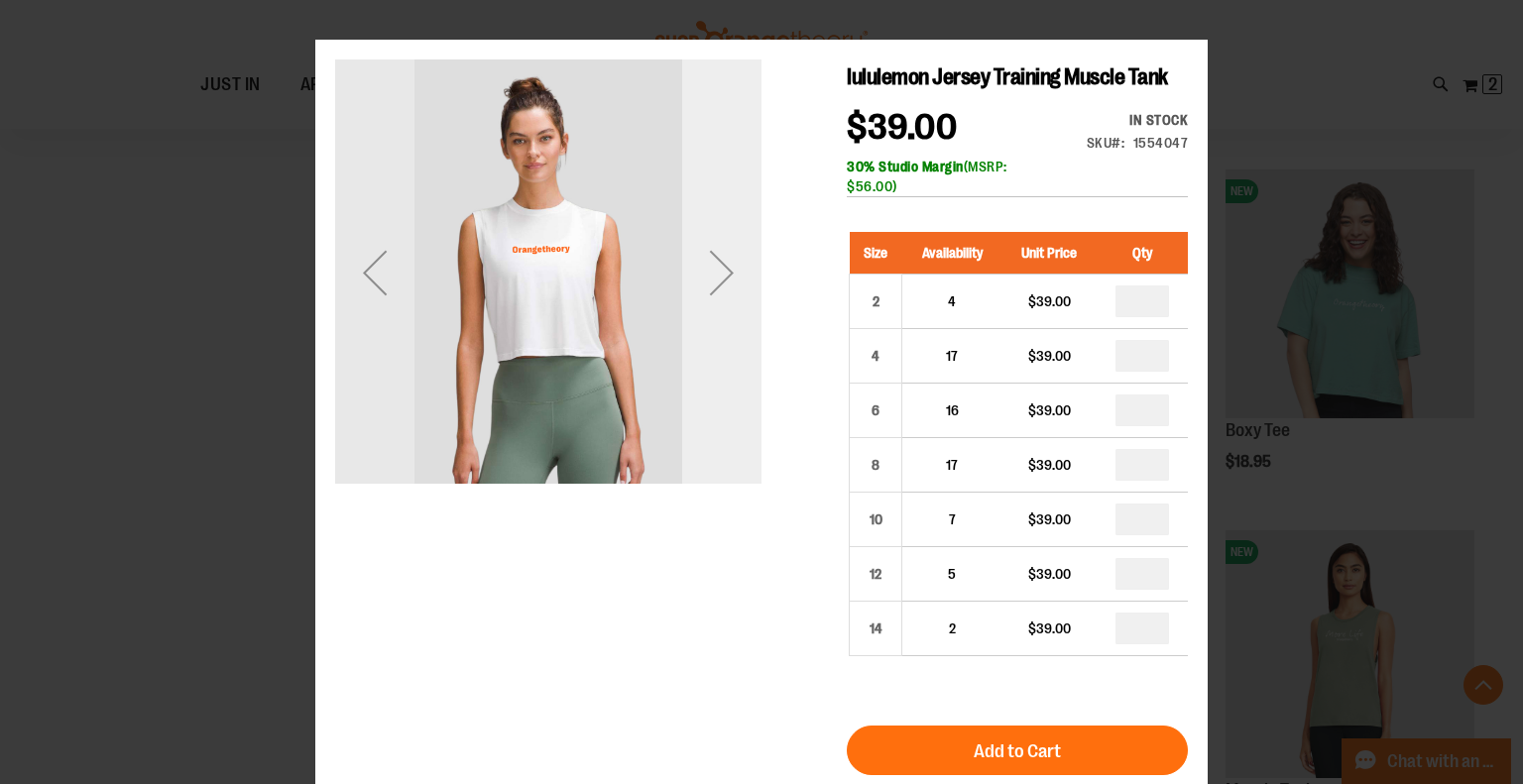 click at bounding box center (722, 273) 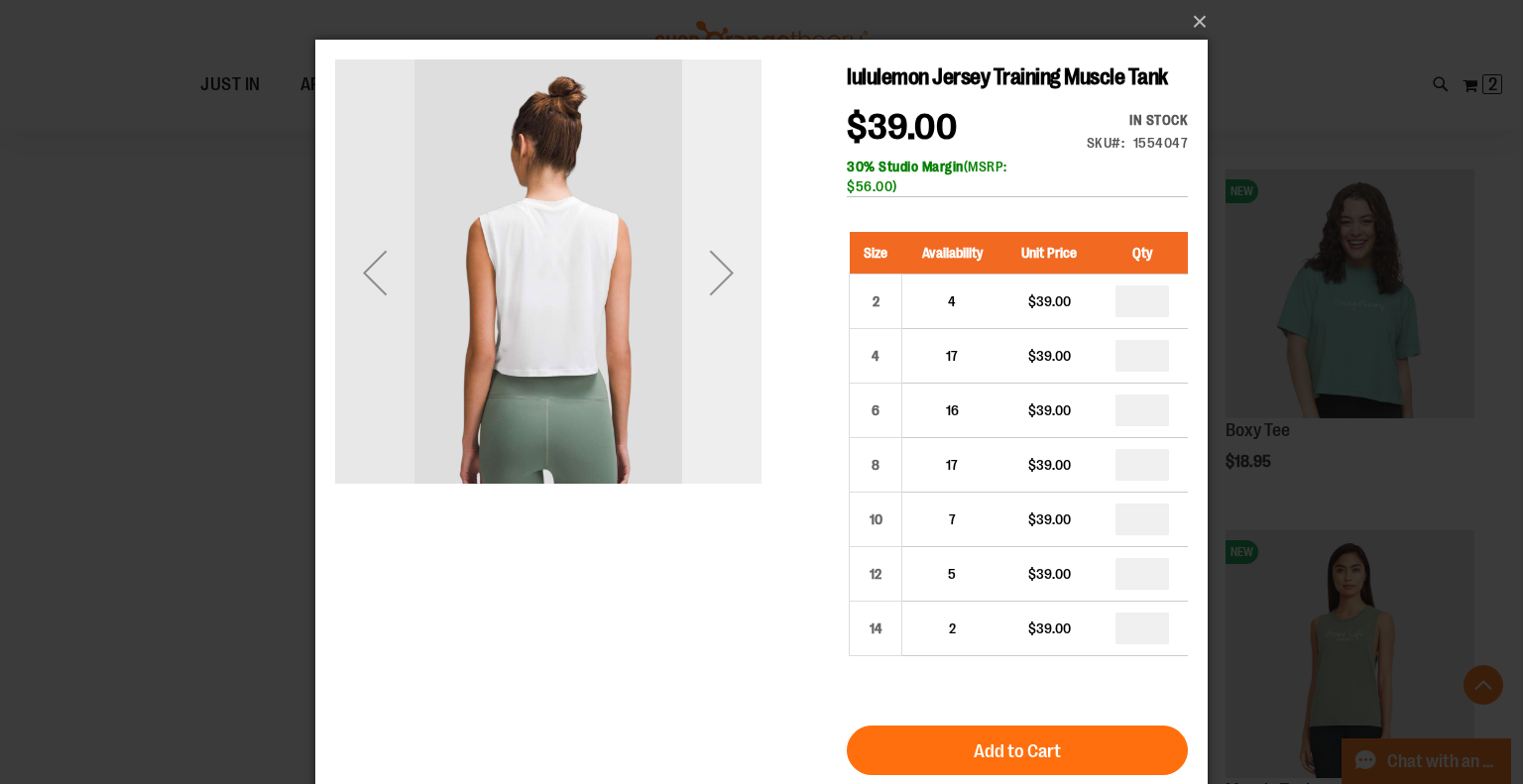 click at bounding box center (722, 273) 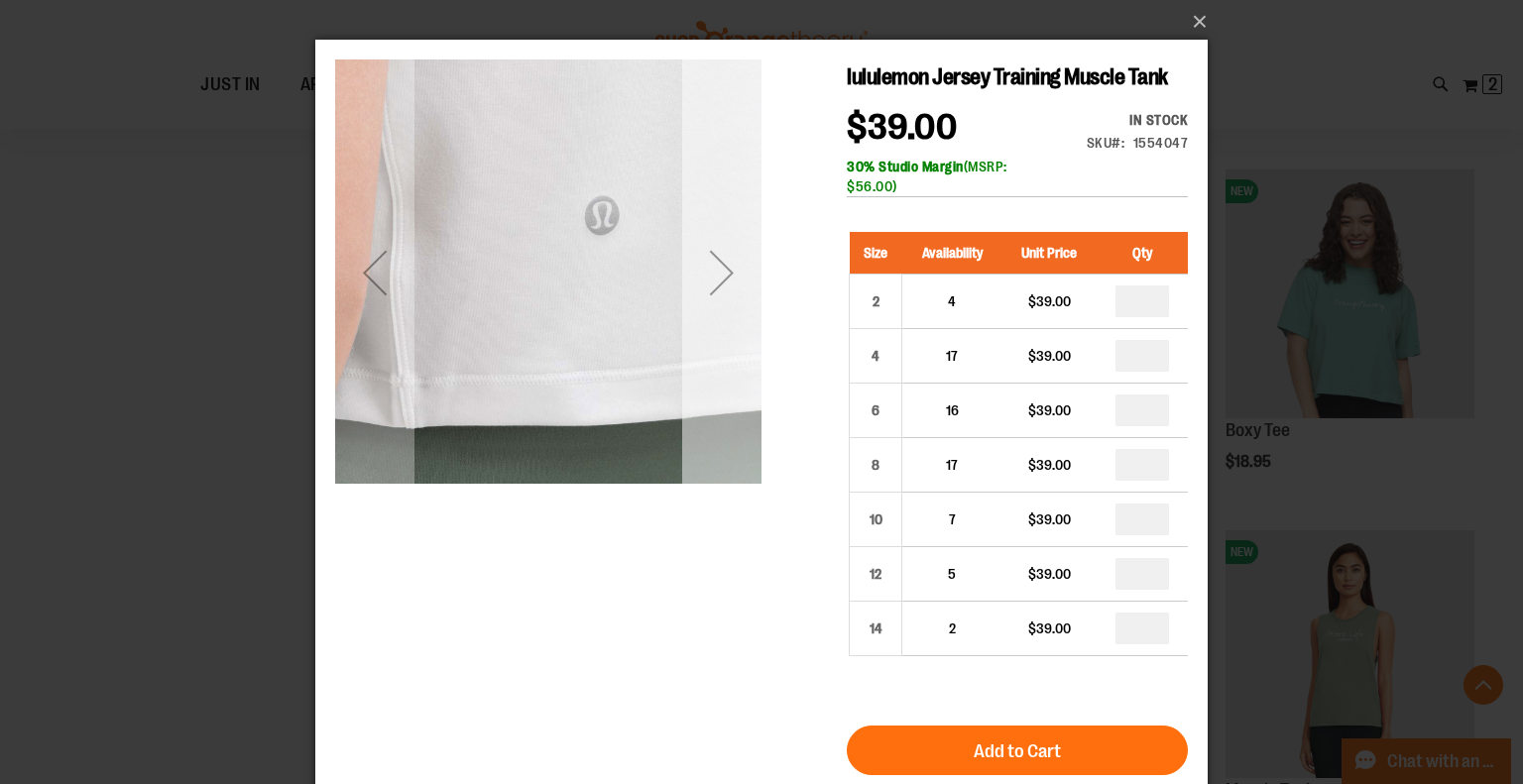 click at bounding box center (722, 273) 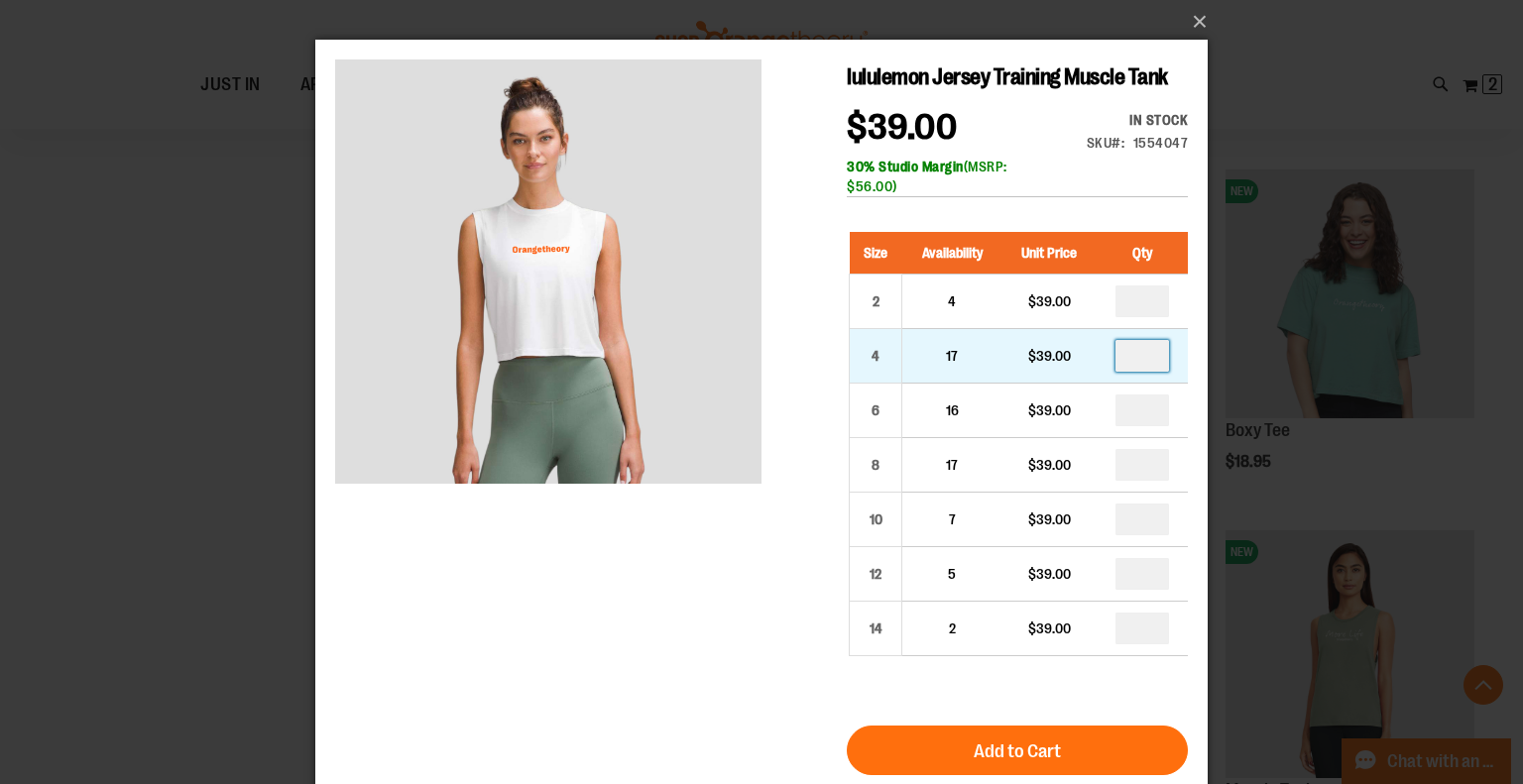 click at bounding box center (1142, 356) 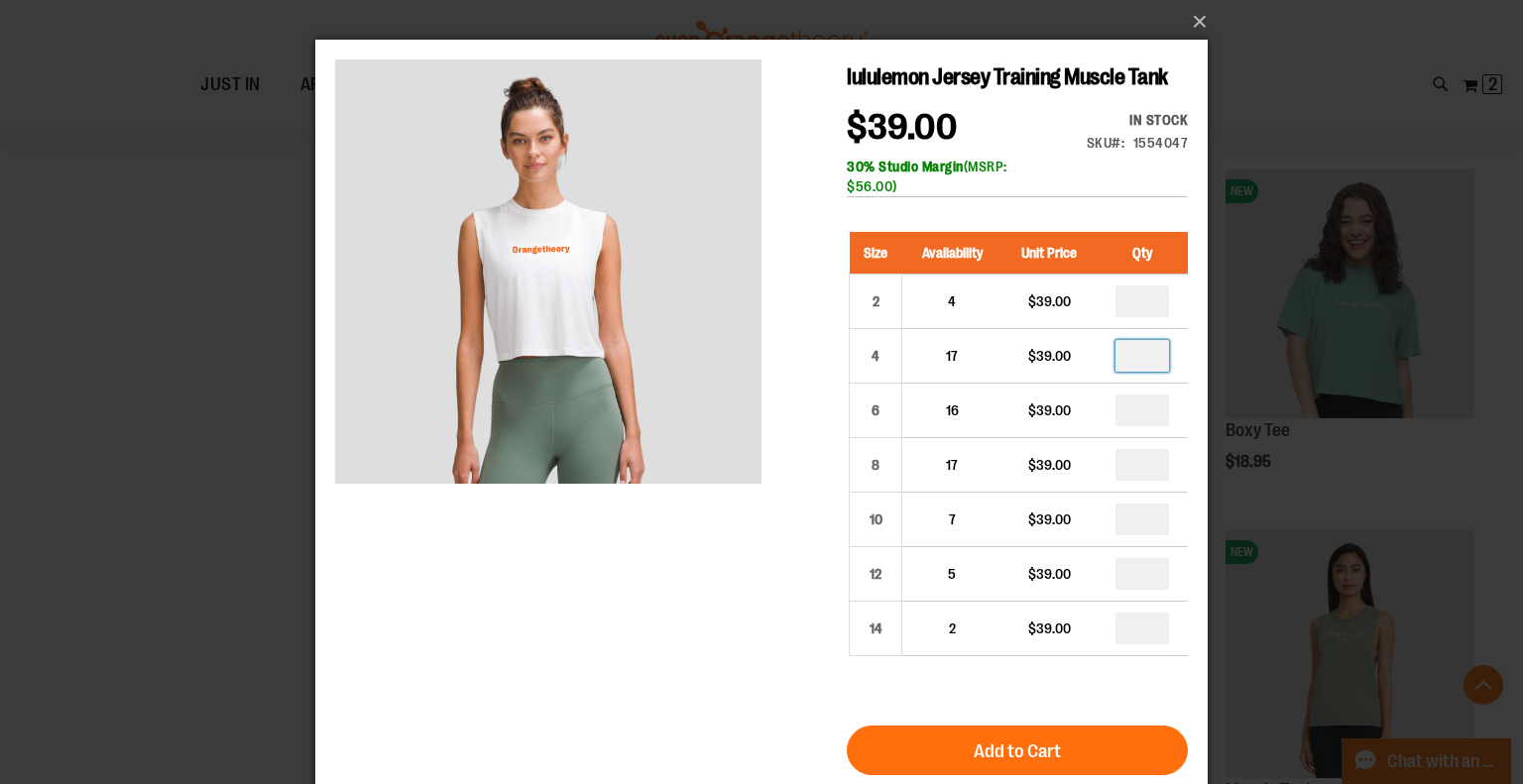 click on "lululemon Jersey Training Muscle Tank
$39.00
In stock
Only  %1  left
SKU
1554047
30% Studio Margin  (MSRP: $56.00)
Size
Availability
Unit Price
Qty
2
4
$39.00
*" at bounding box center (762, 549) 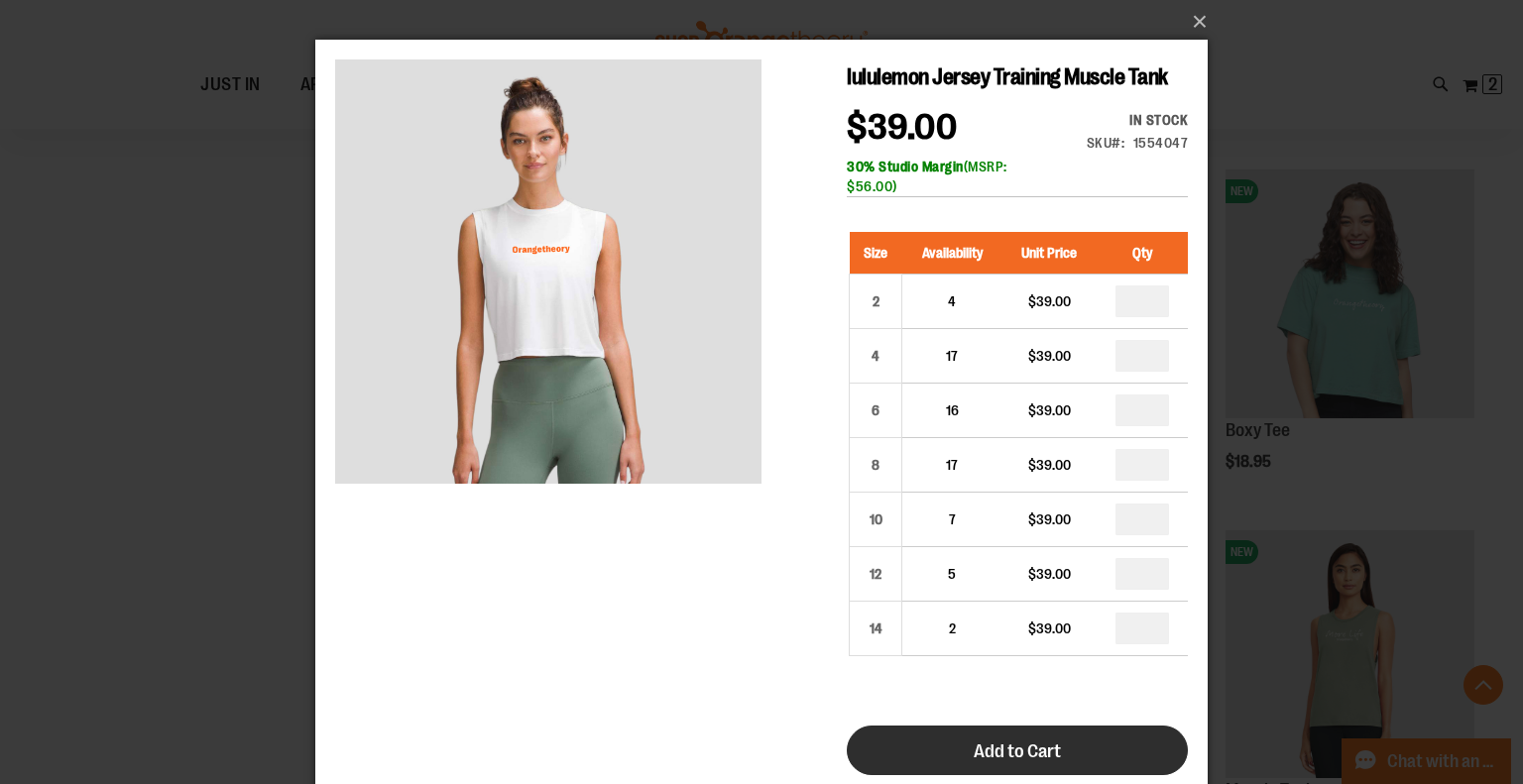 click on "Add to Cart" at bounding box center [1017, 751] 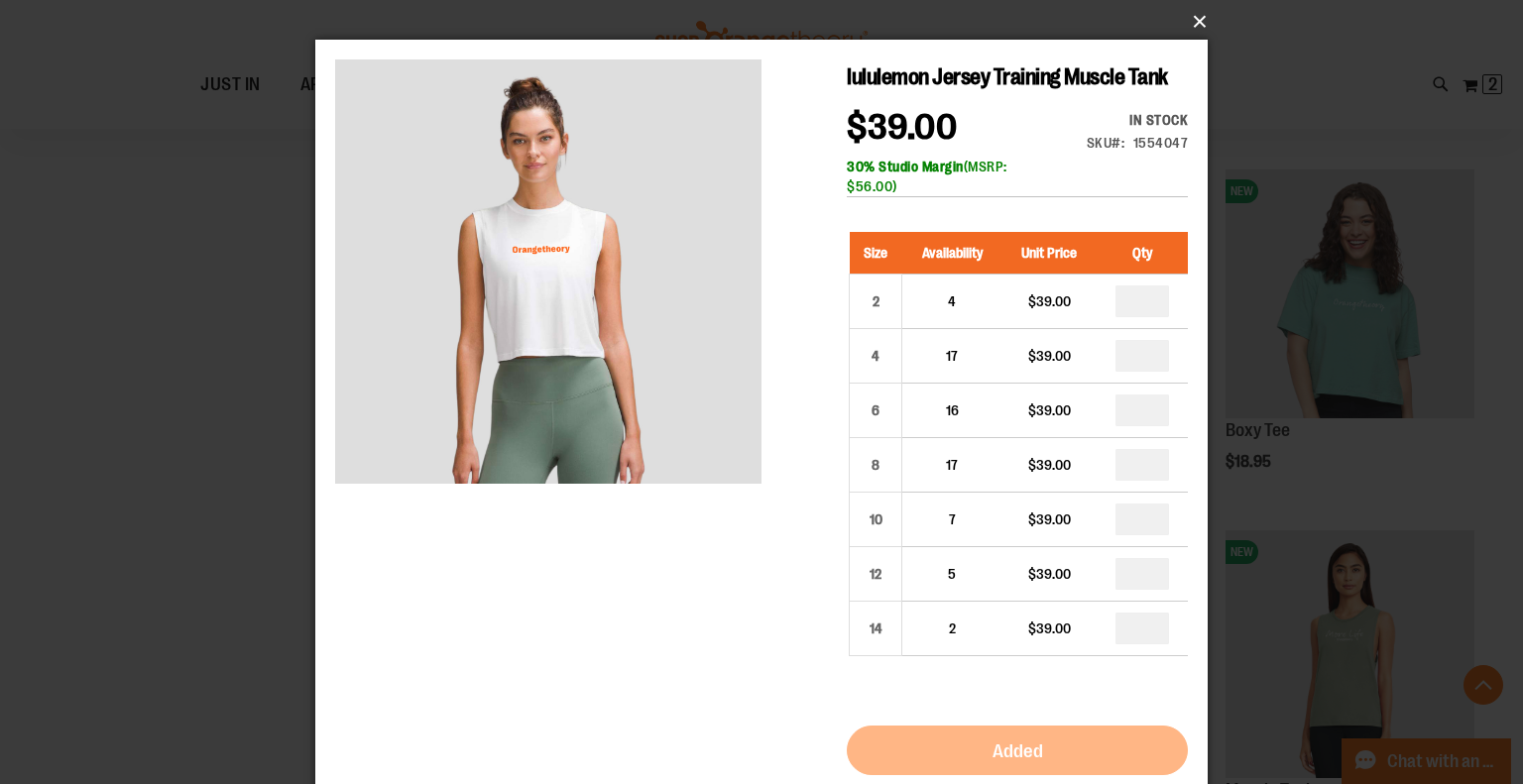 click on "×" at bounding box center (767, 22) 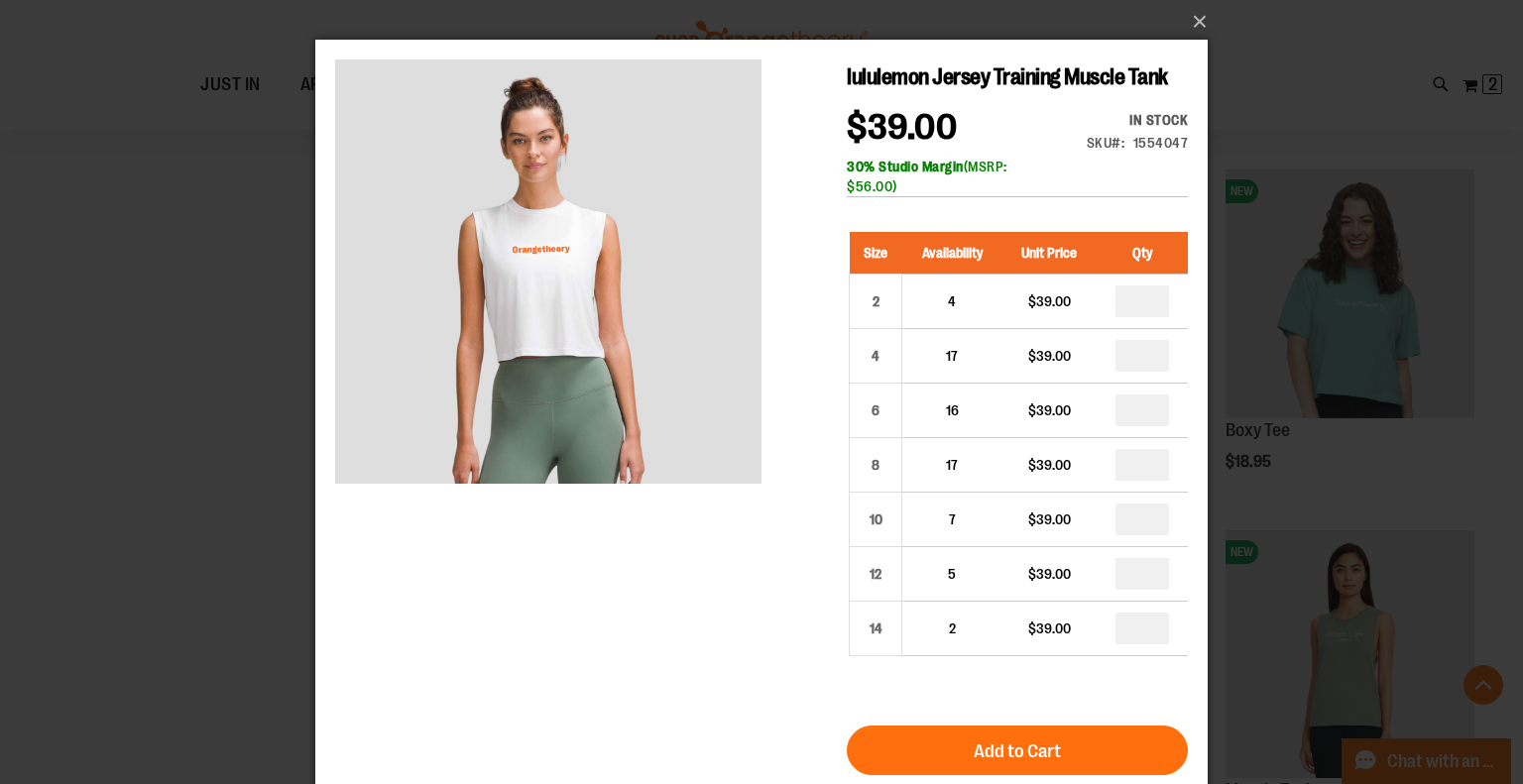 click on "×" at bounding box center (762, 392) 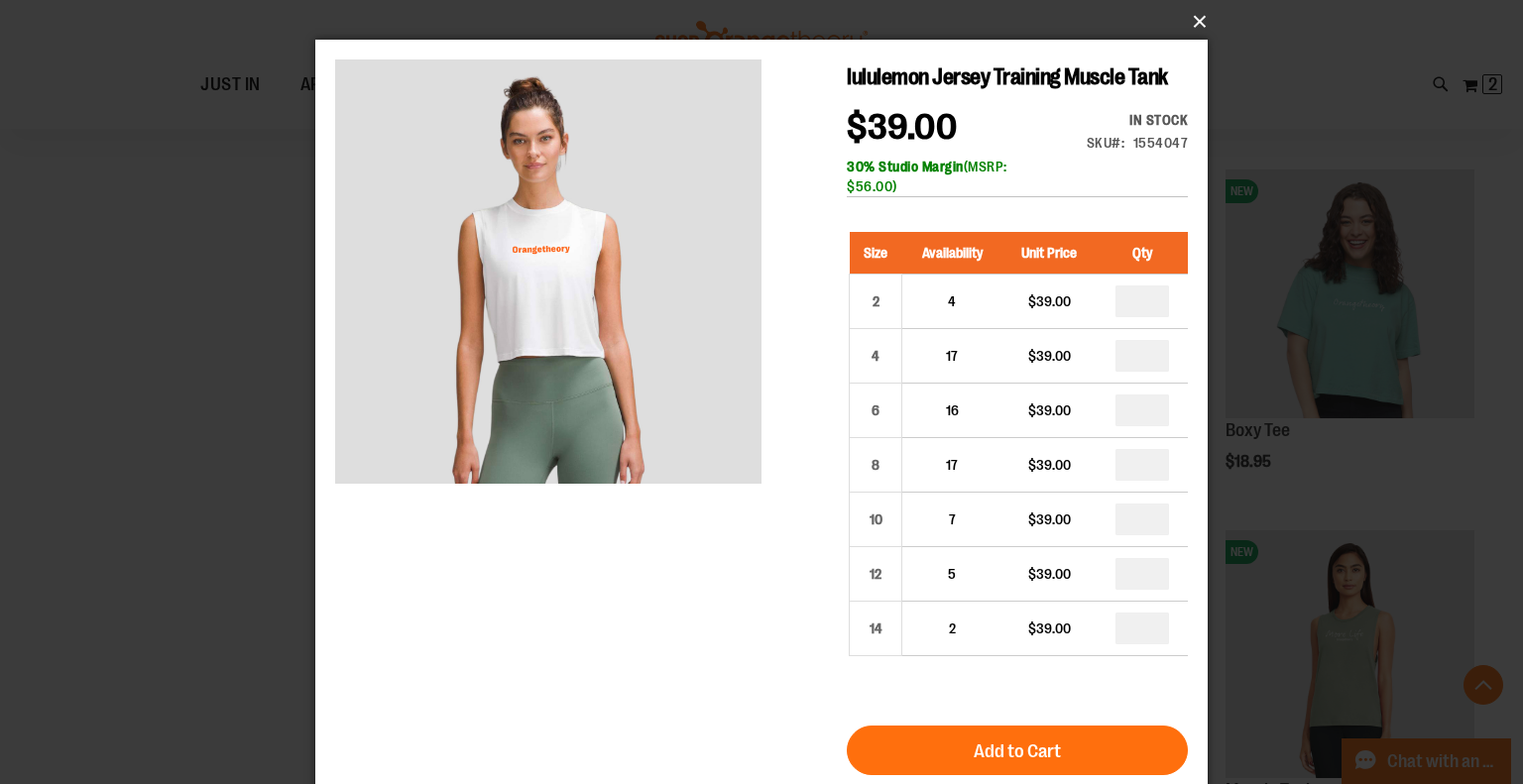 click on "×" at bounding box center (767, 22) 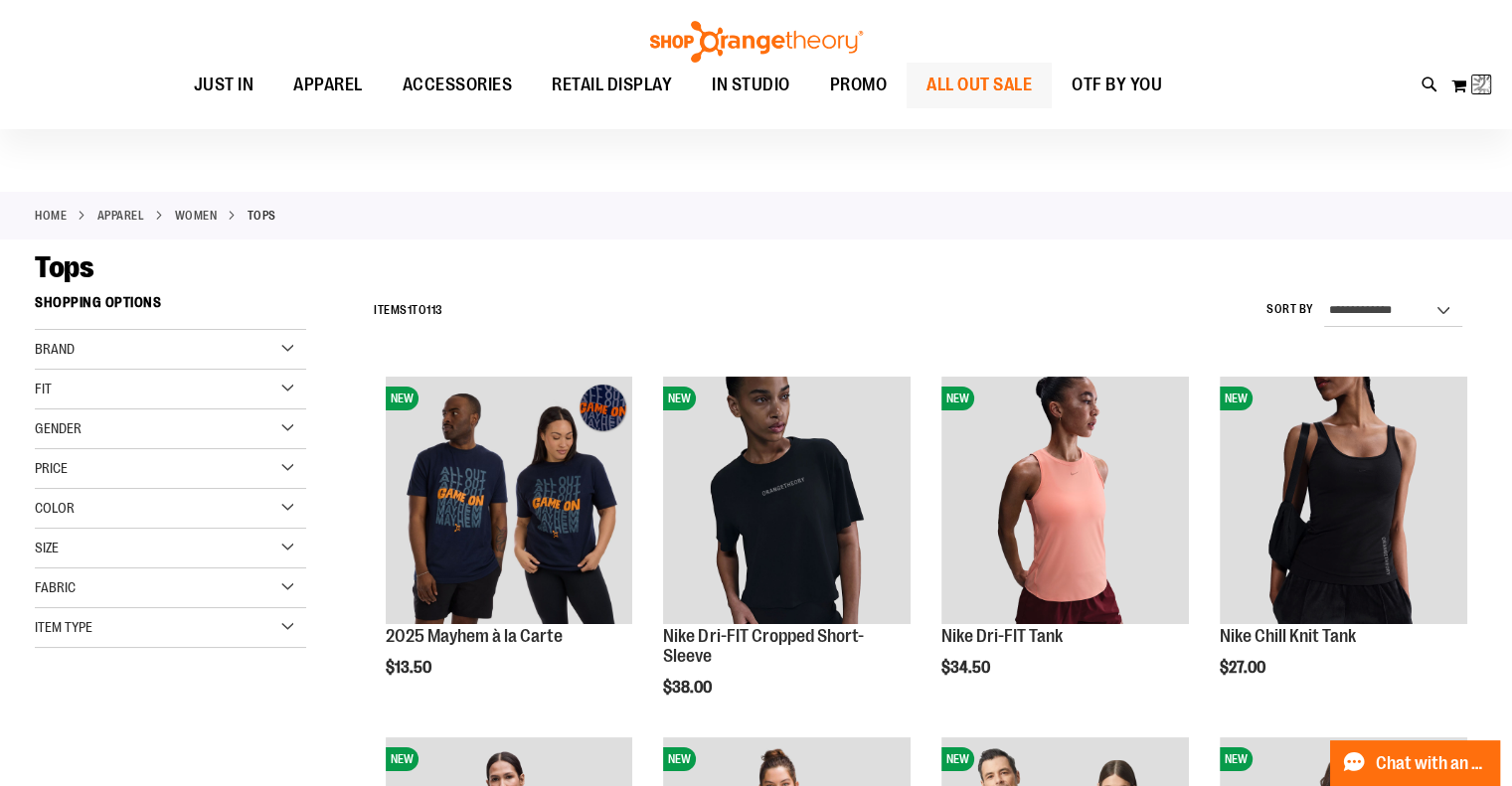 scroll, scrollTop: 0, scrollLeft: 0, axis: both 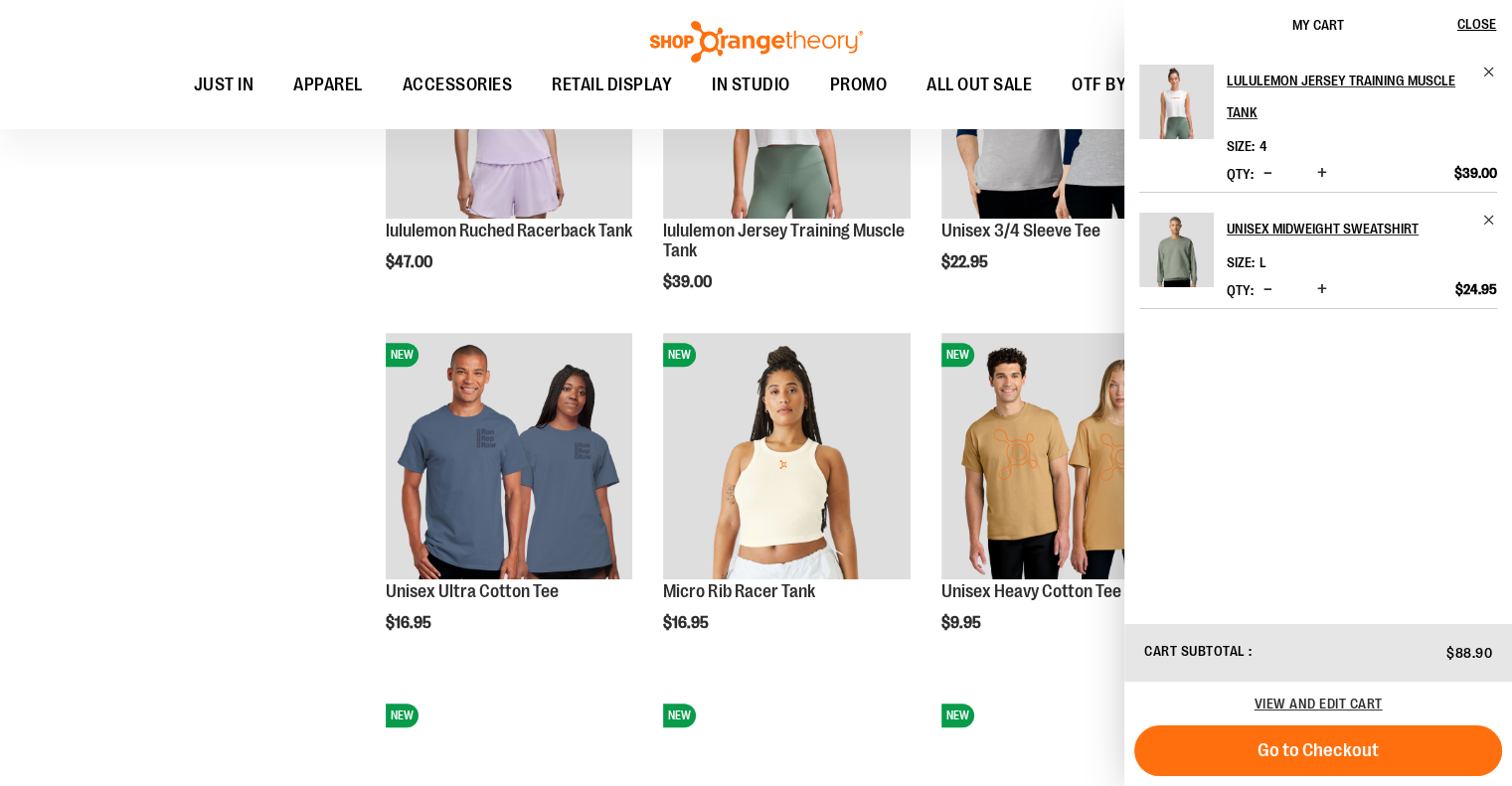 click on "**********" at bounding box center [756, 702] 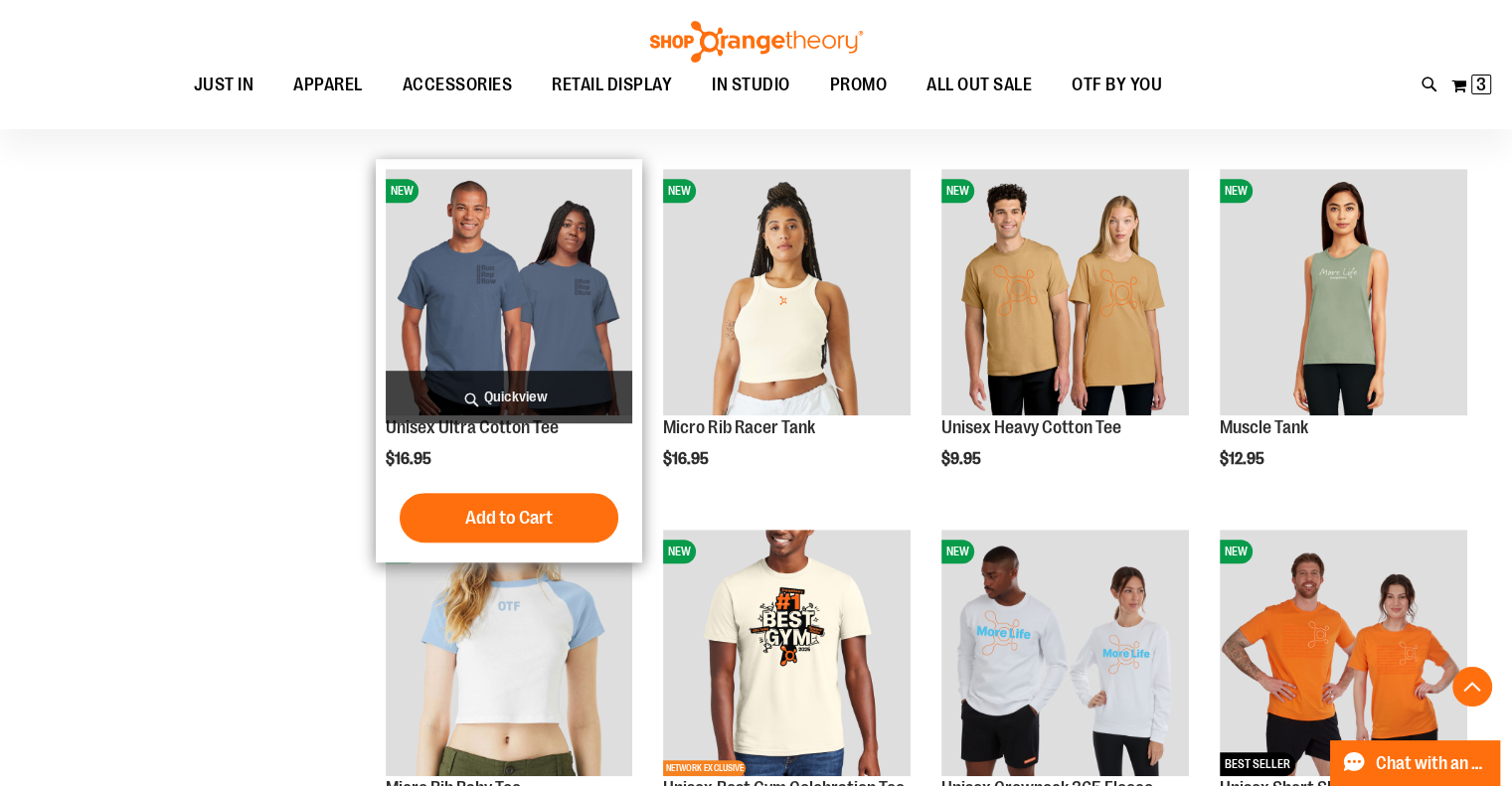 scroll, scrollTop: 993, scrollLeft: 0, axis: vertical 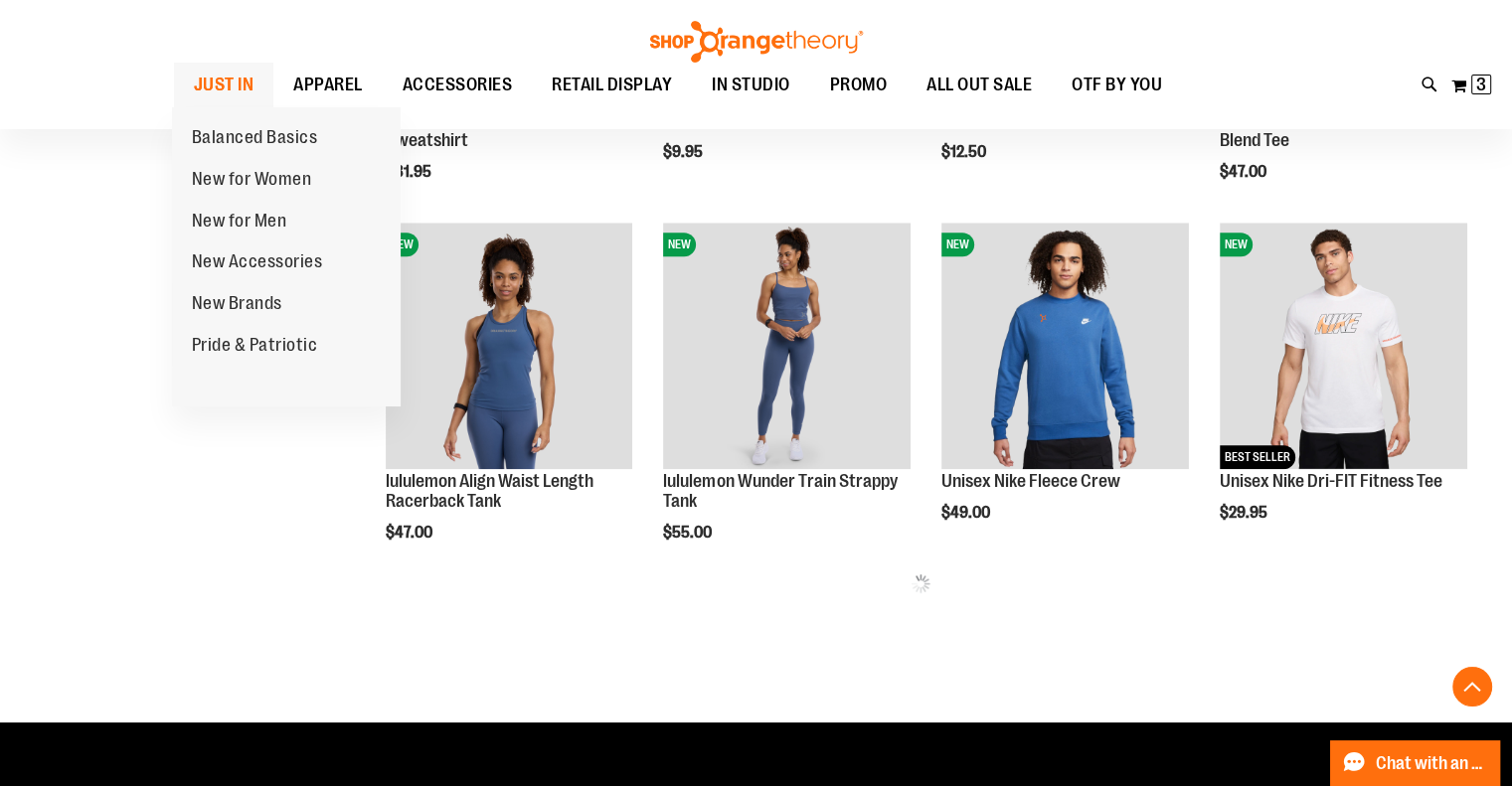 click on "JUST IN" at bounding box center [224, 84] 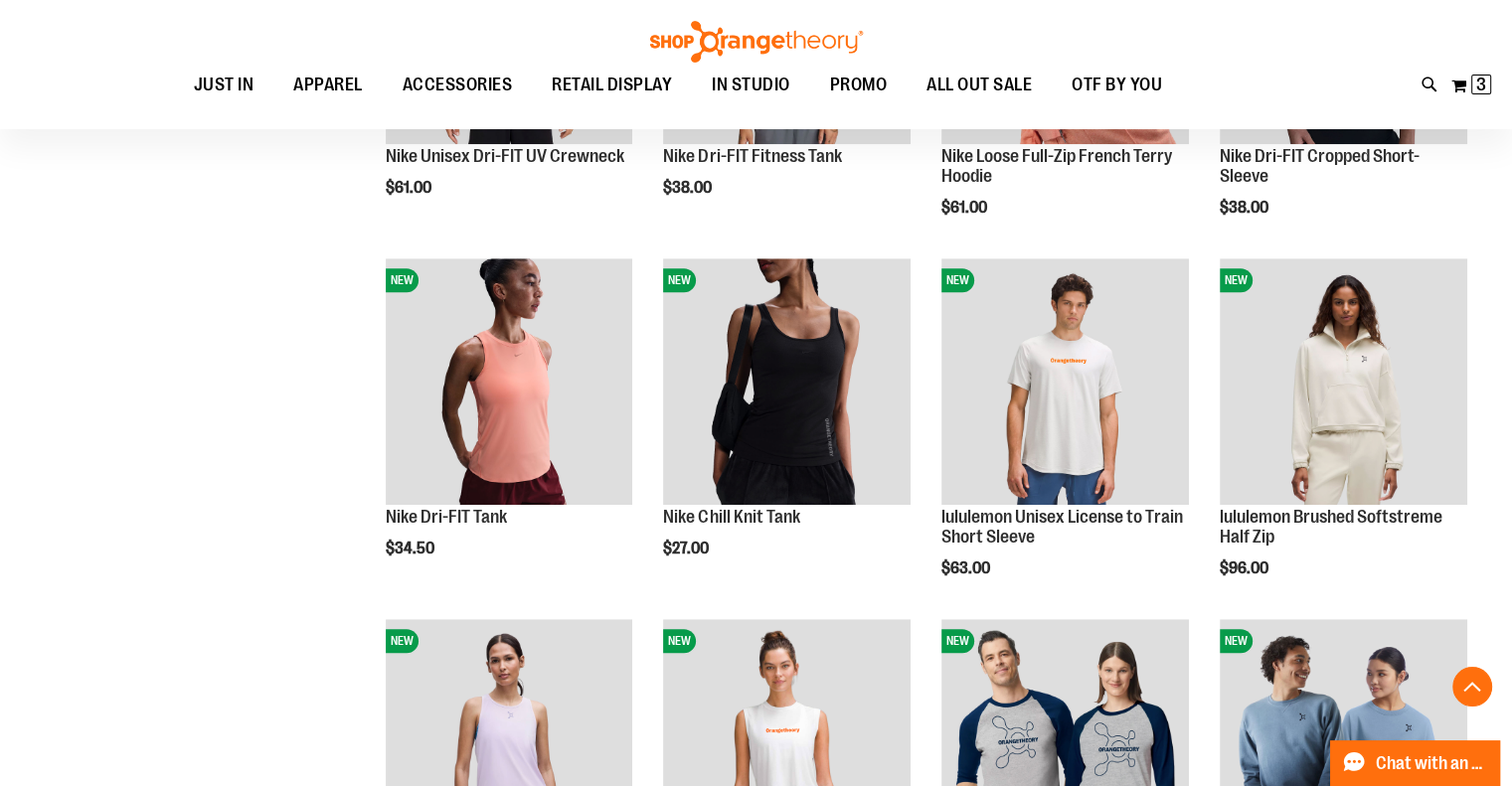 scroll, scrollTop: 1569, scrollLeft: 0, axis: vertical 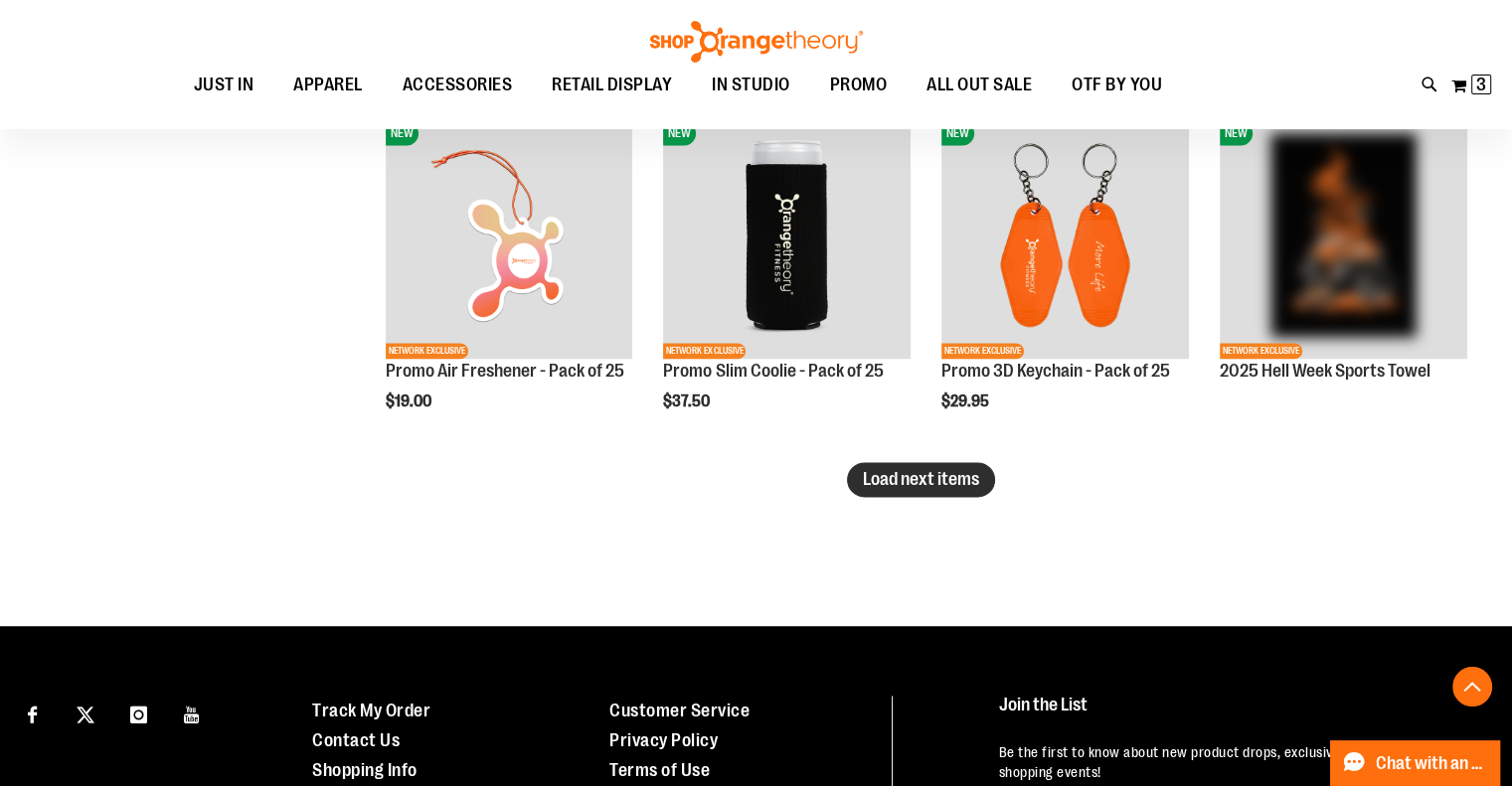 click on "Load next items" at bounding box center [921, 479] 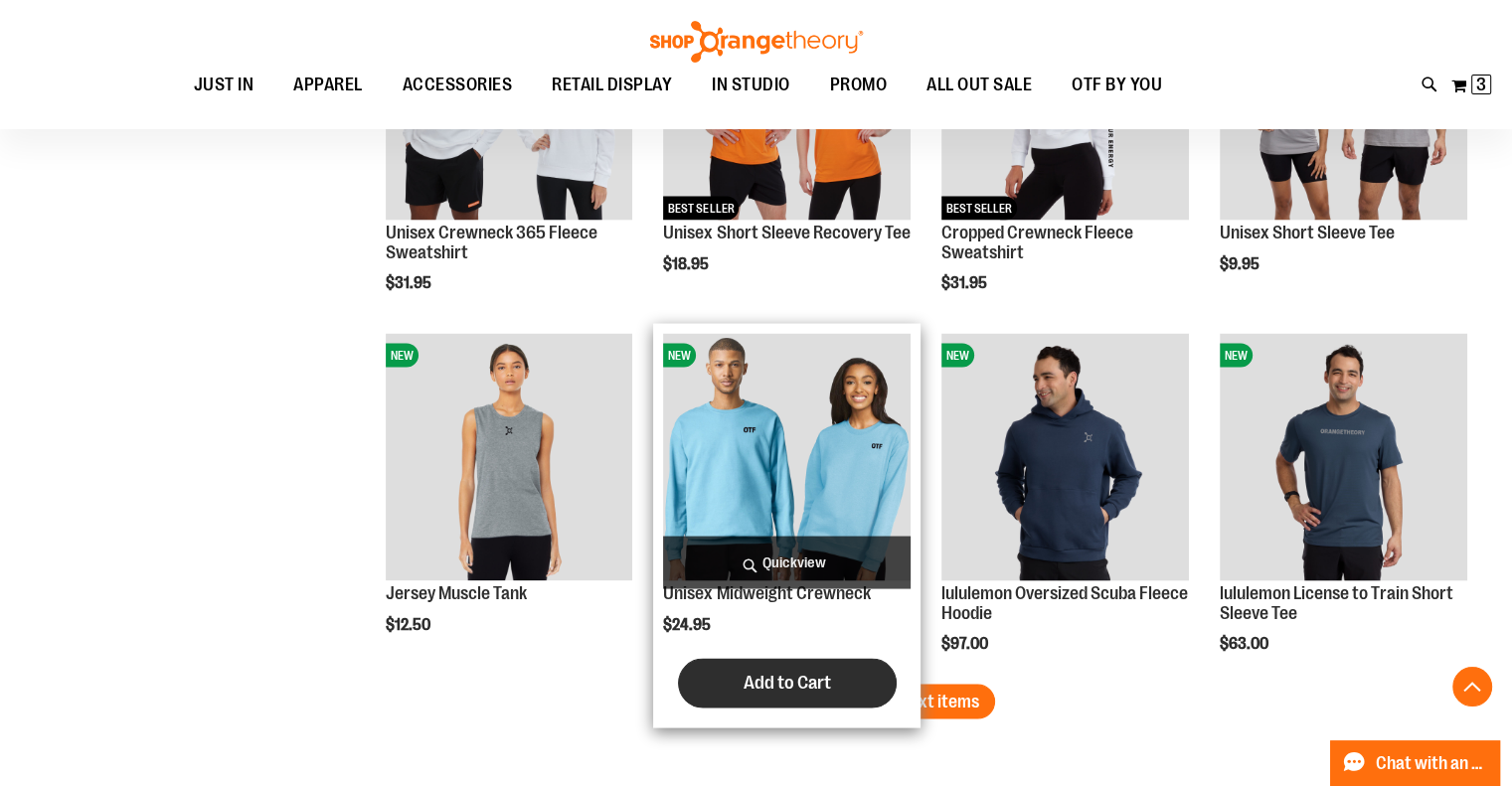 scroll, scrollTop: 3854, scrollLeft: 0, axis: vertical 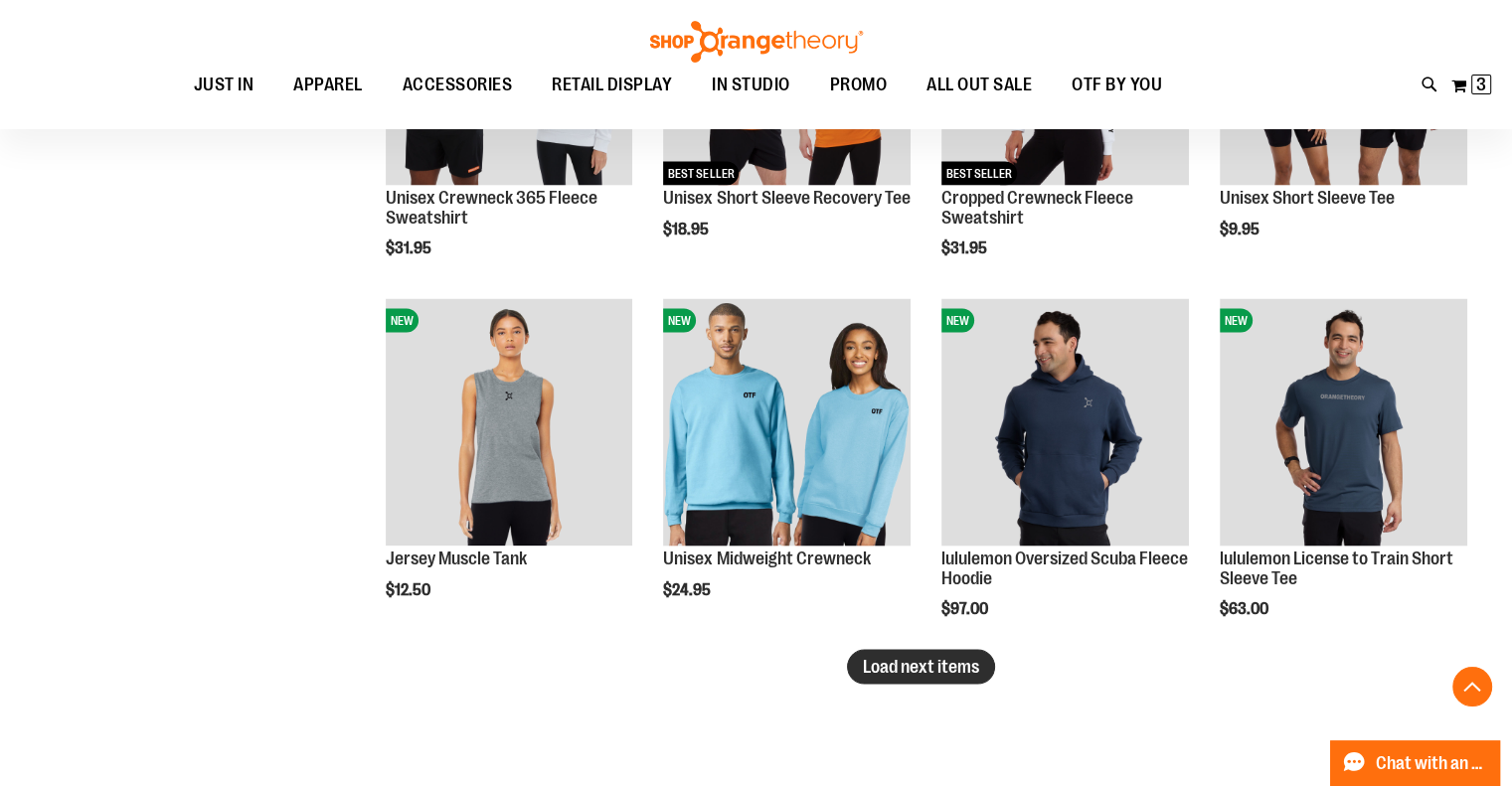 click on "Load next items" at bounding box center [921, 667] 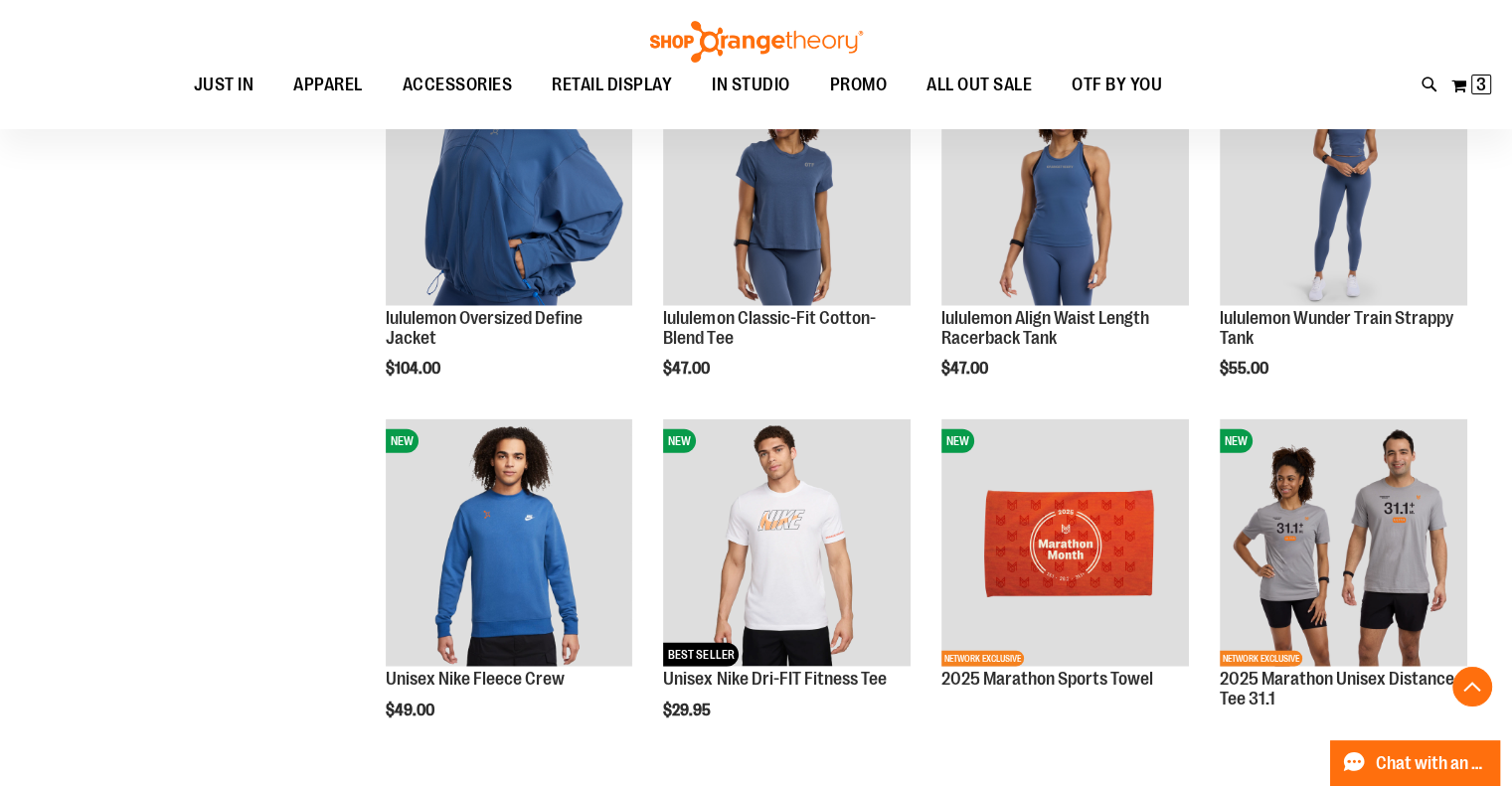 scroll, scrollTop: 4351, scrollLeft: 0, axis: vertical 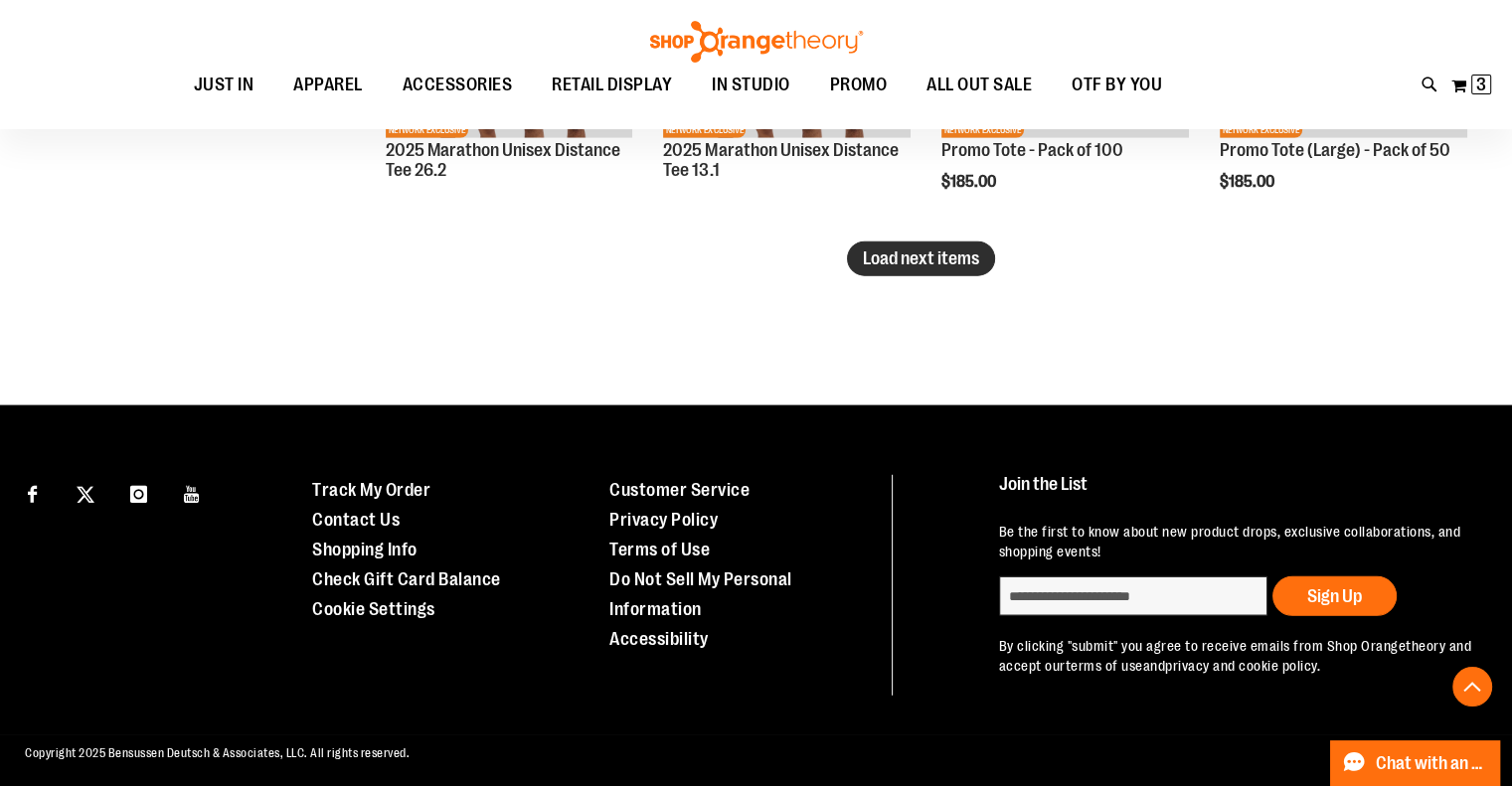 click on "Load next items" at bounding box center (921, 258) 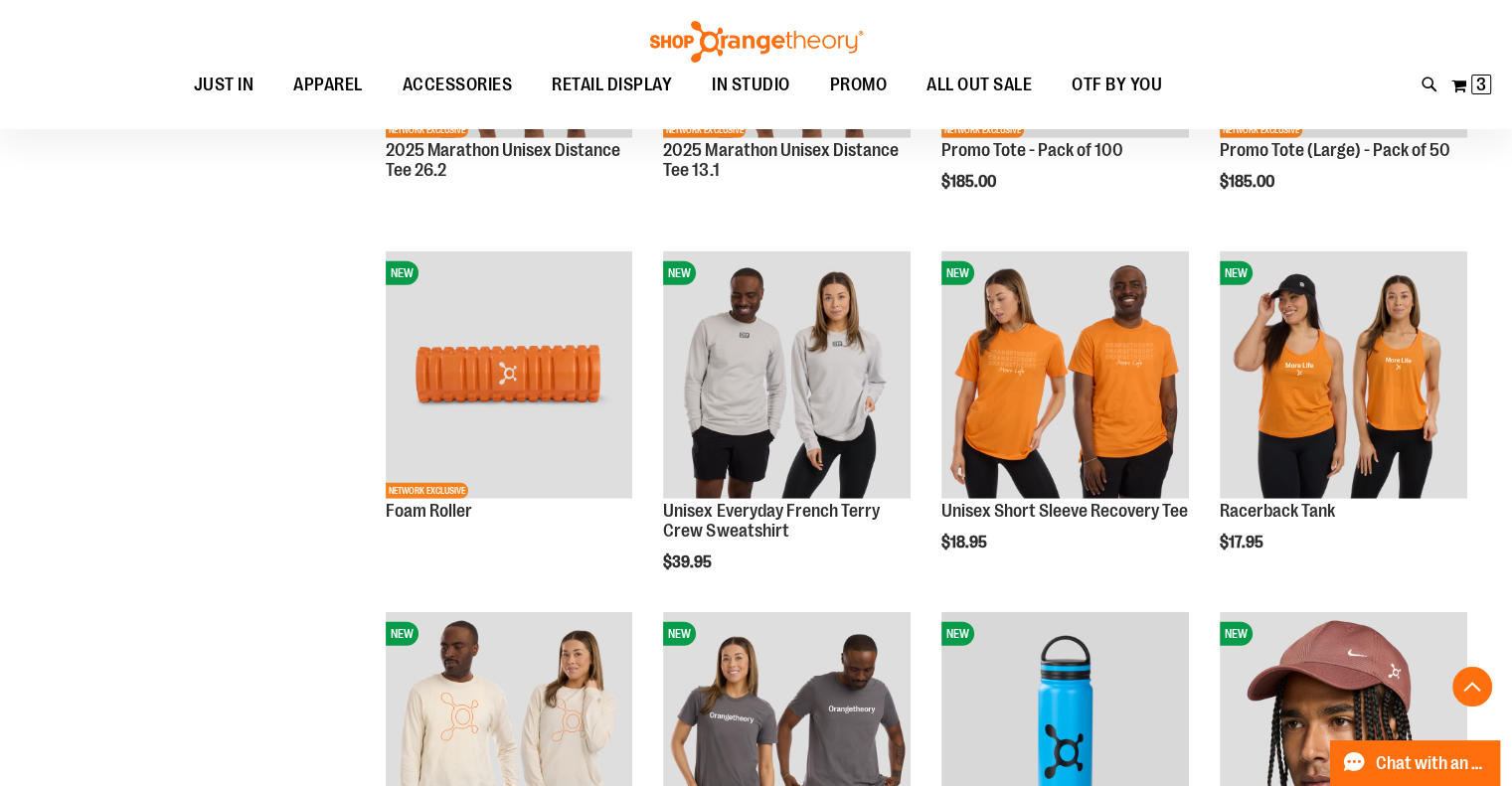 scroll, scrollTop: 5444, scrollLeft: 0, axis: vertical 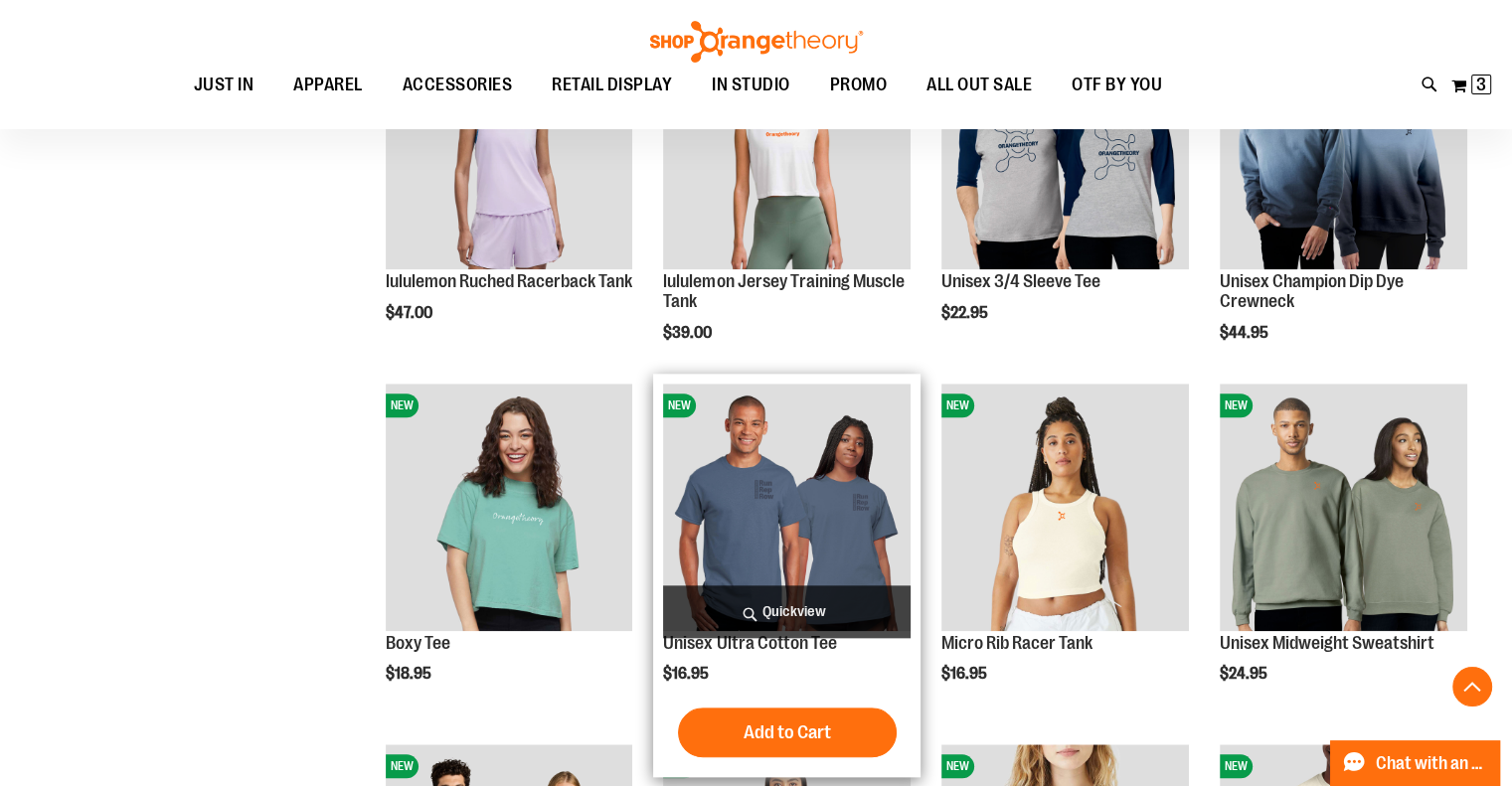 click on "Quickview" at bounding box center (786, 611) 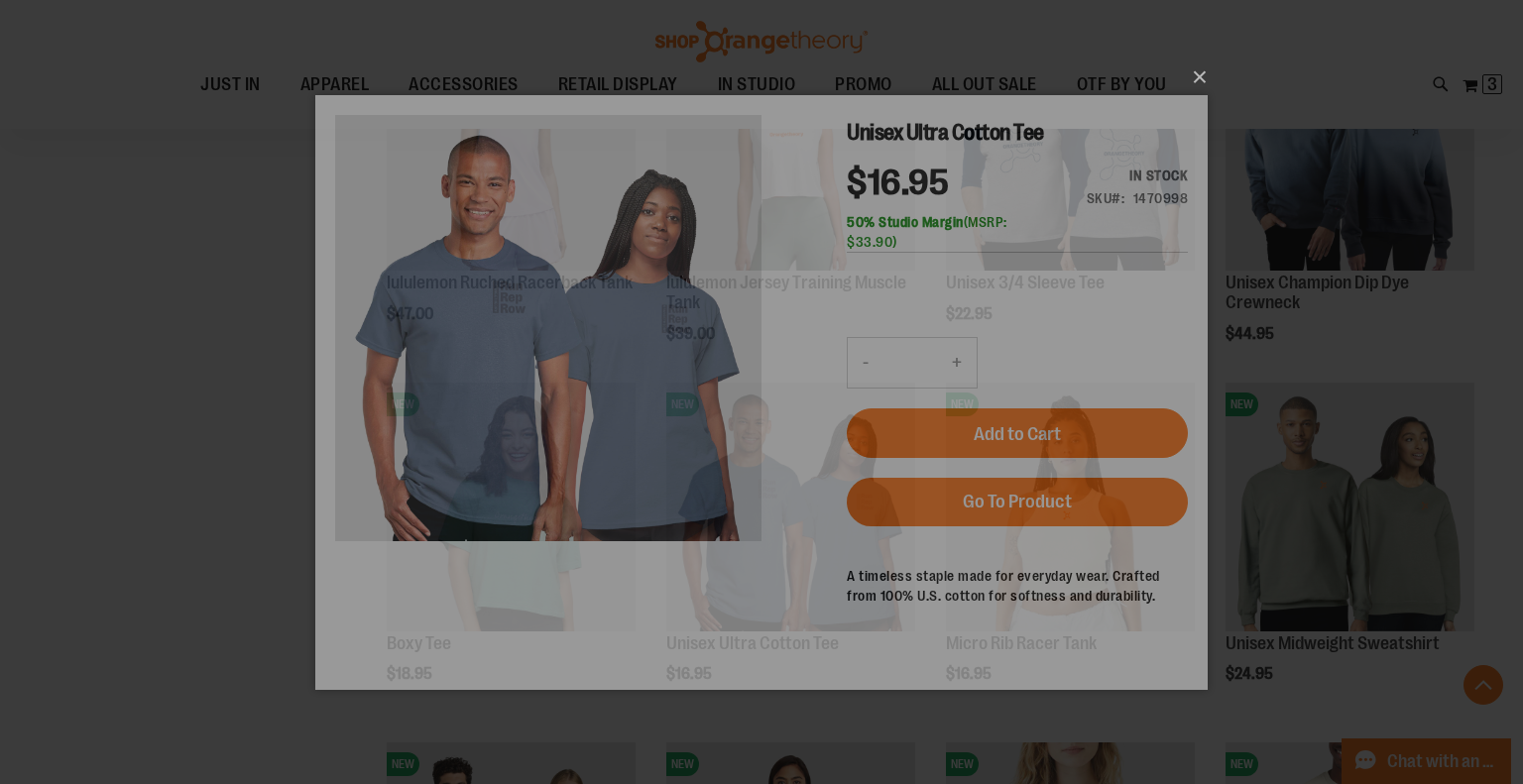 scroll, scrollTop: 0, scrollLeft: 0, axis: both 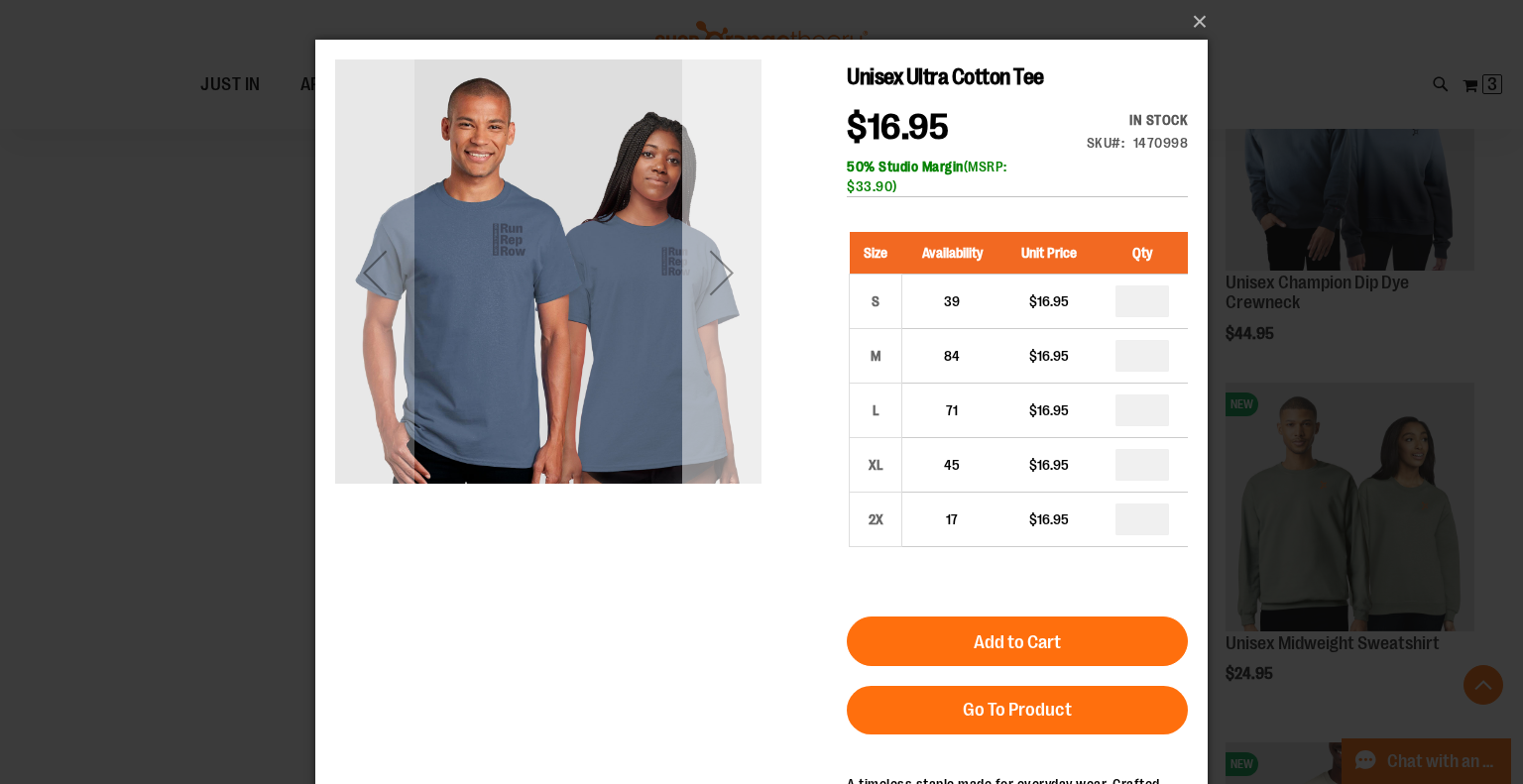 click at bounding box center (722, 273) 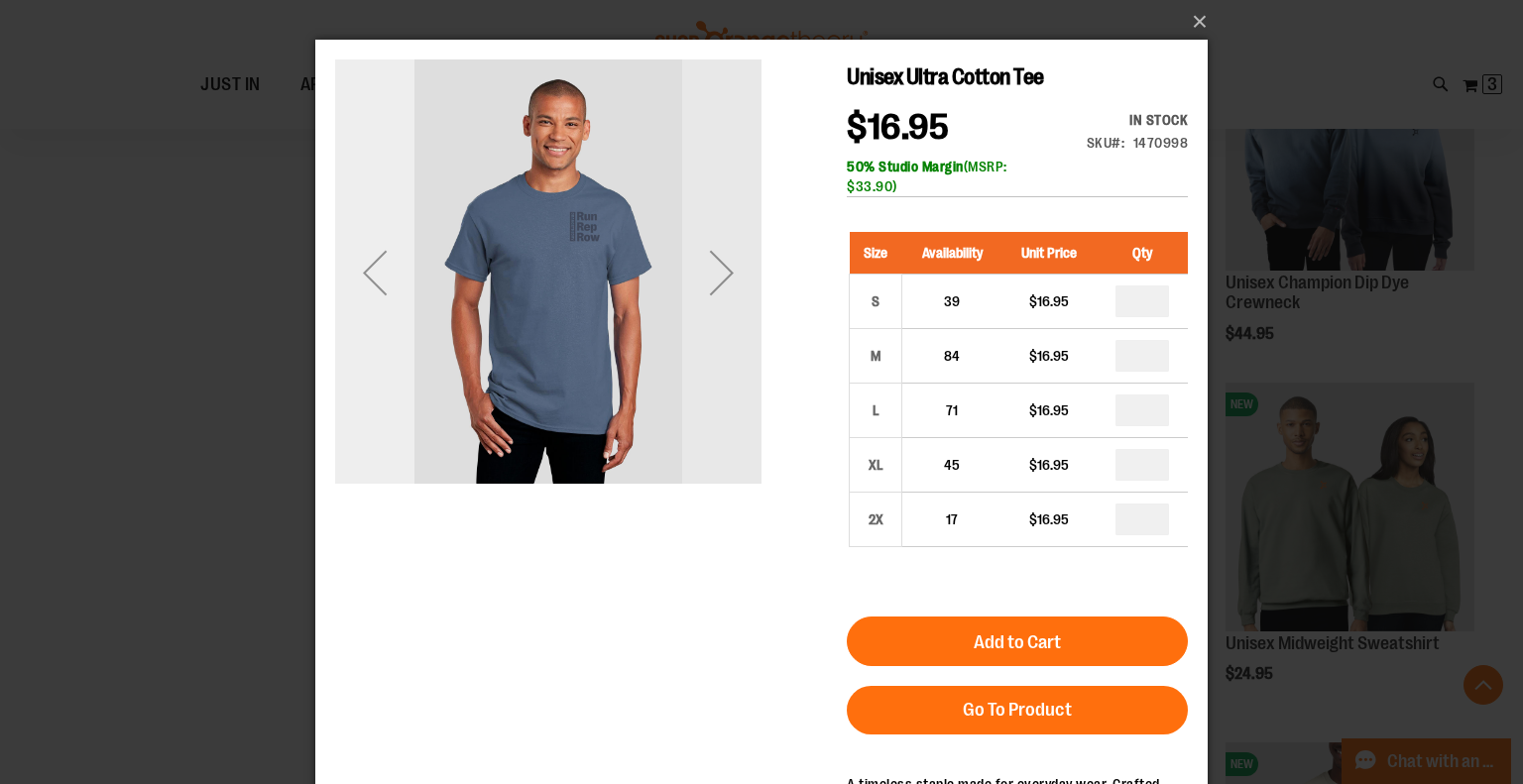click at bounding box center [375, 273] 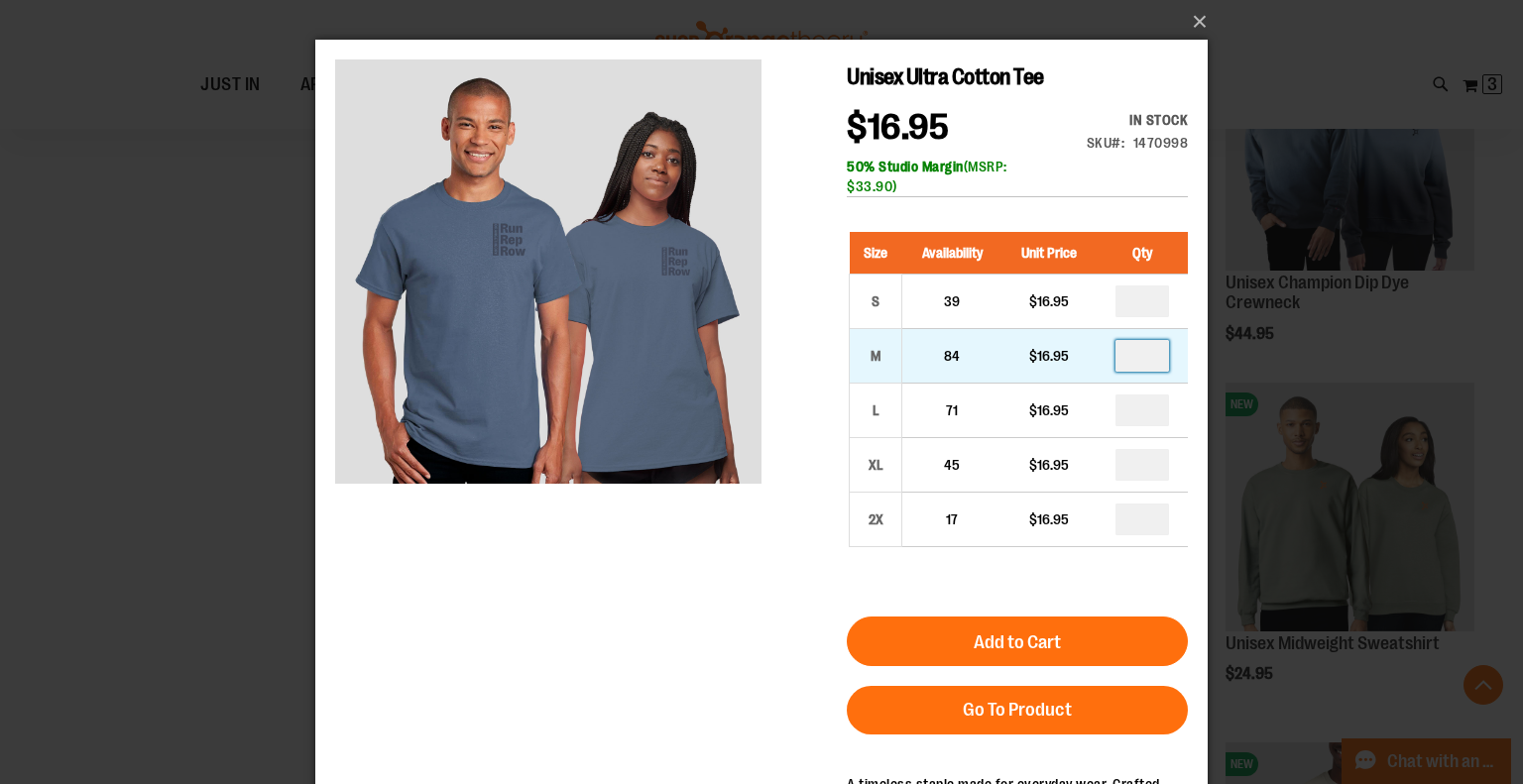 click at bounding box center (1142, 356) 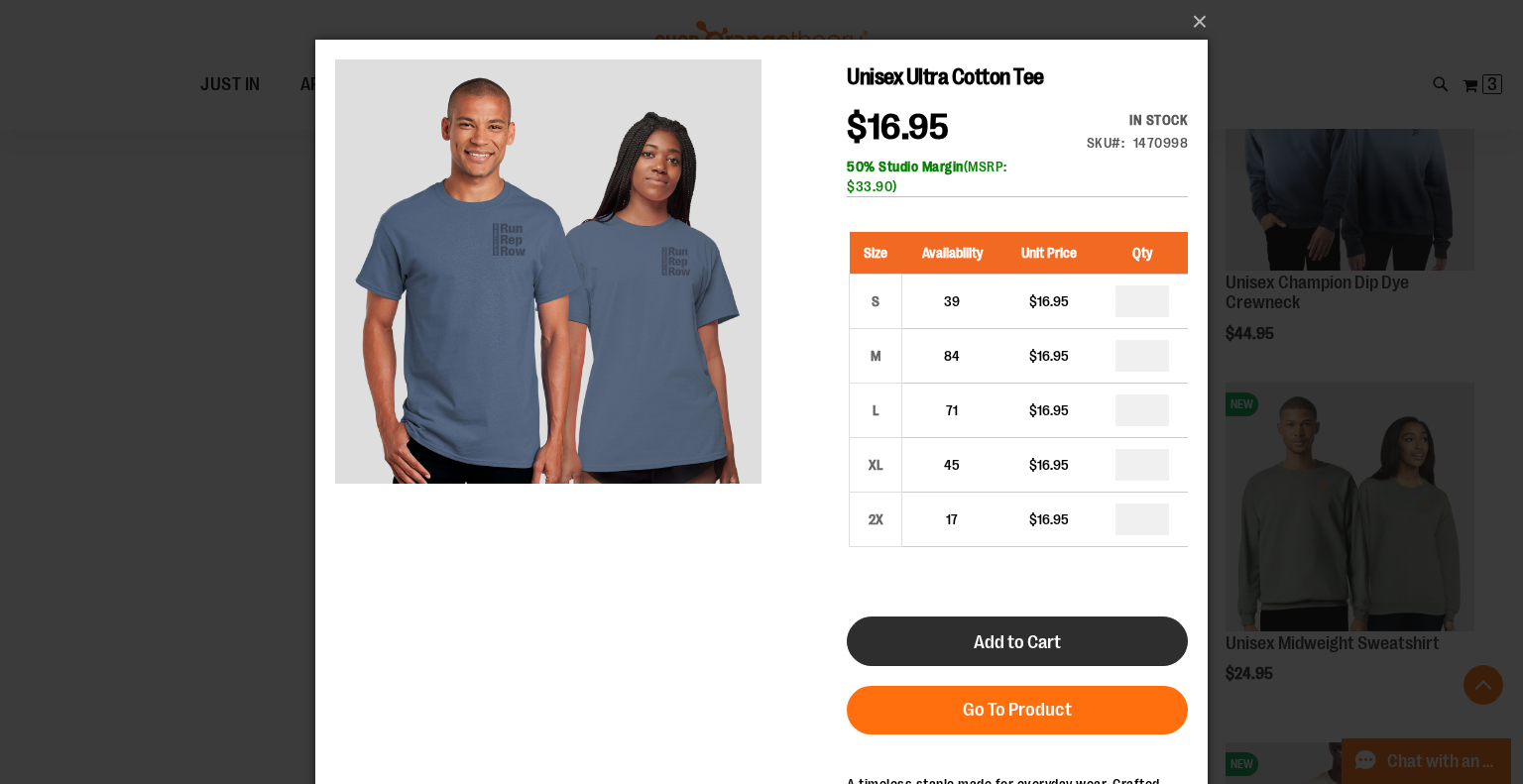 click on "Add to Cart" at bounding box center [1017, 642] 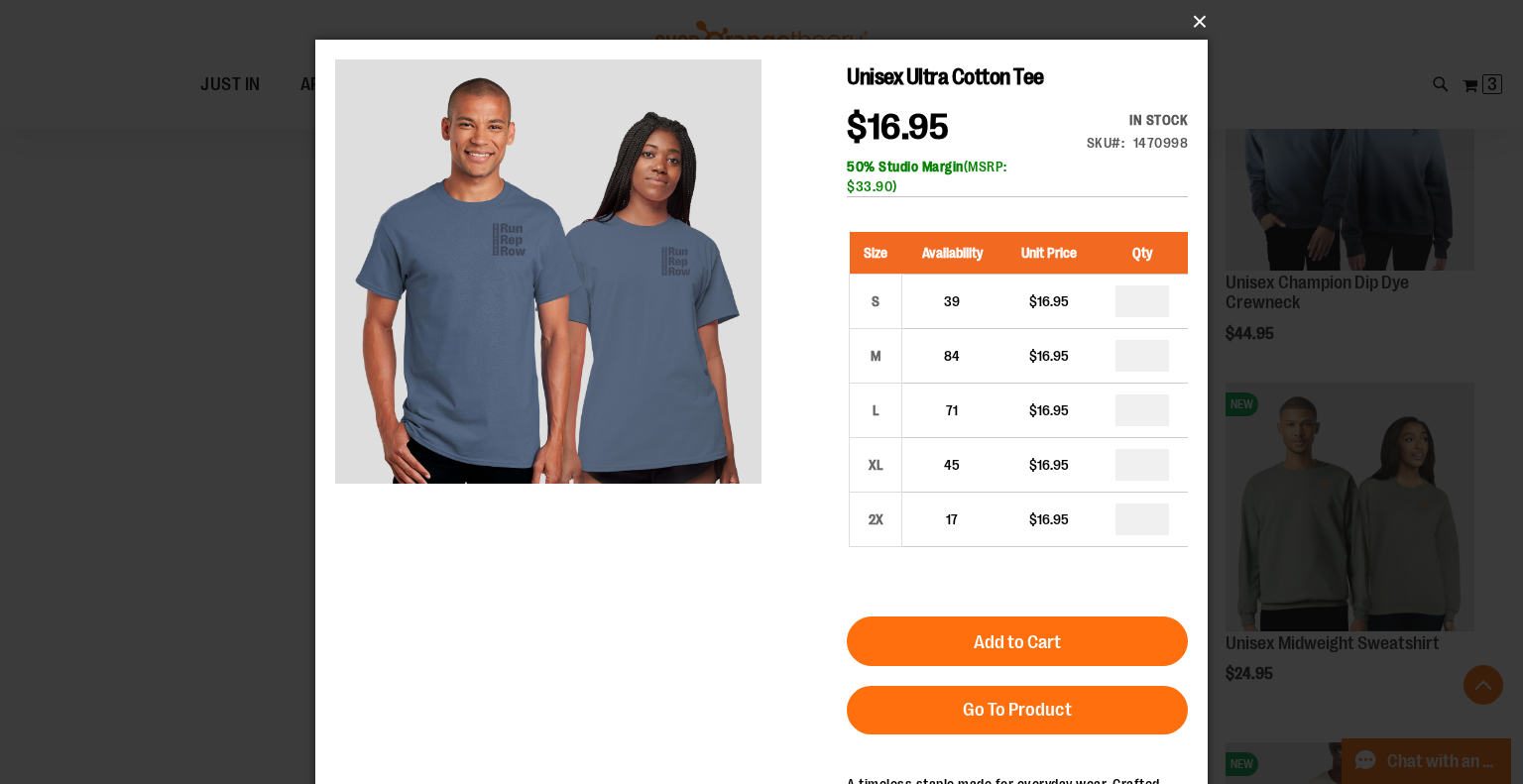 click on "×" at bounding box center [767, 22] 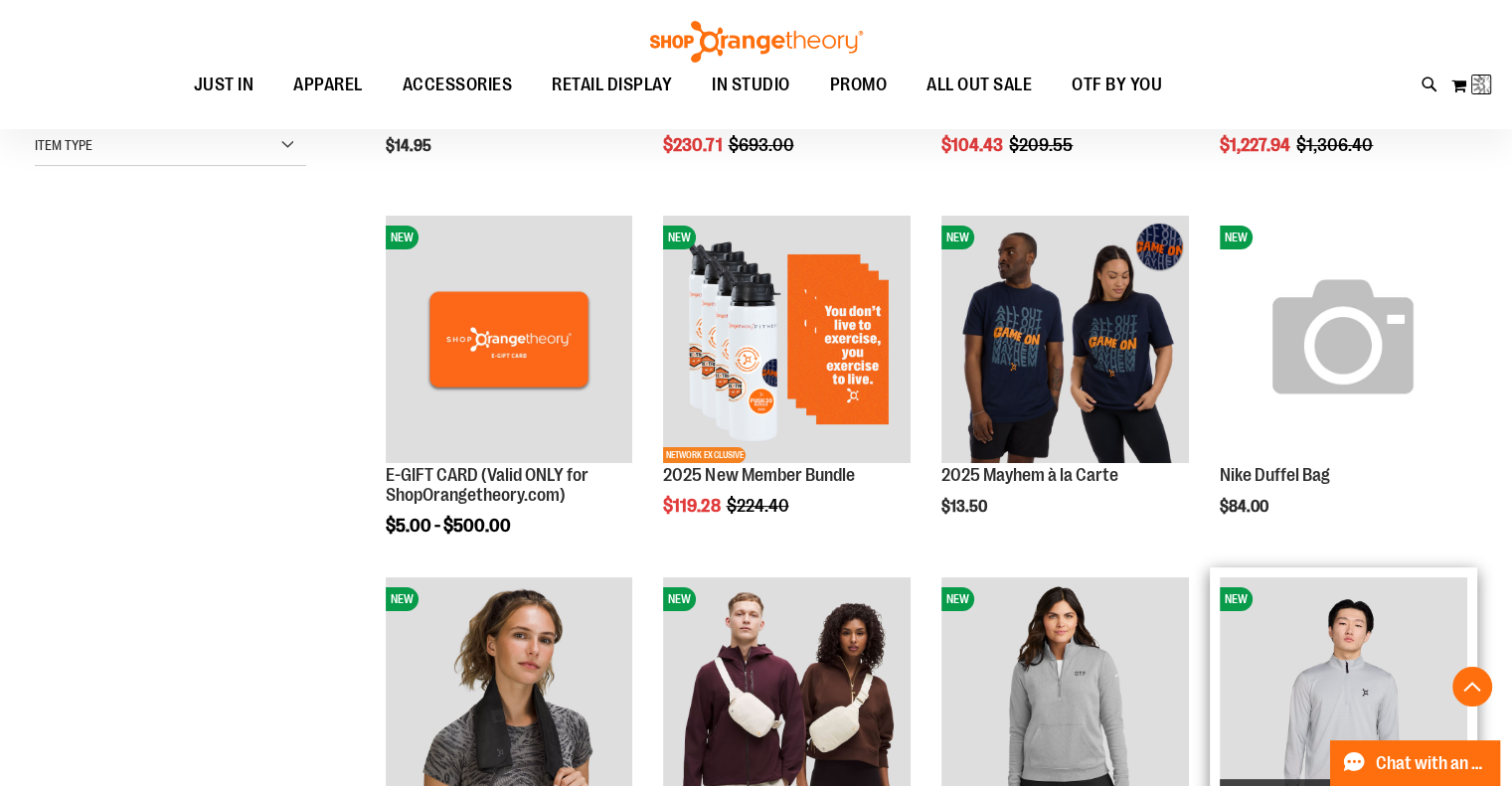 scroll, scrollTop: 68, scrollLeft: 0, axis: vertical 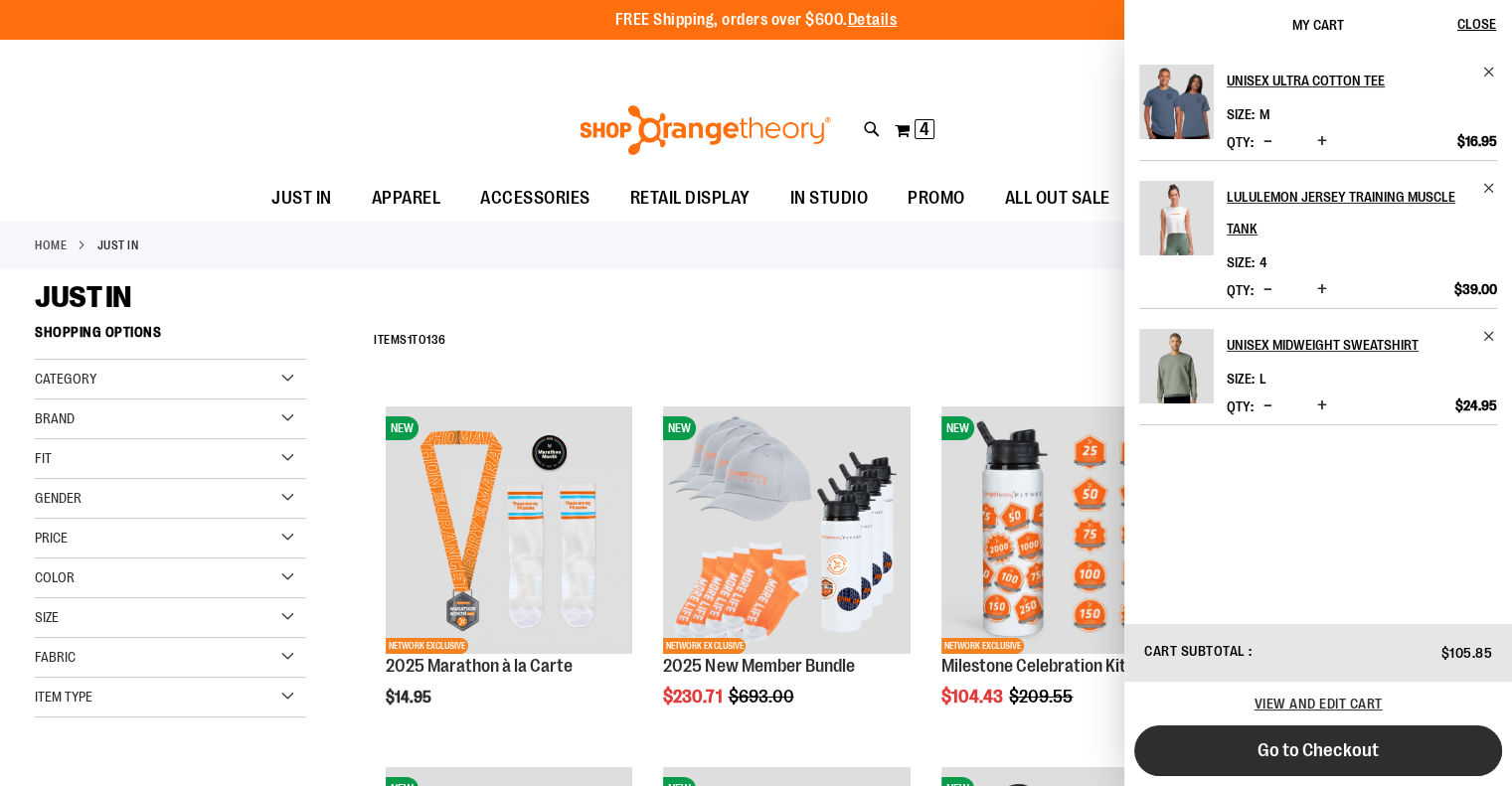 click on "Go to Checkout" at bounding box center [1318, 750] 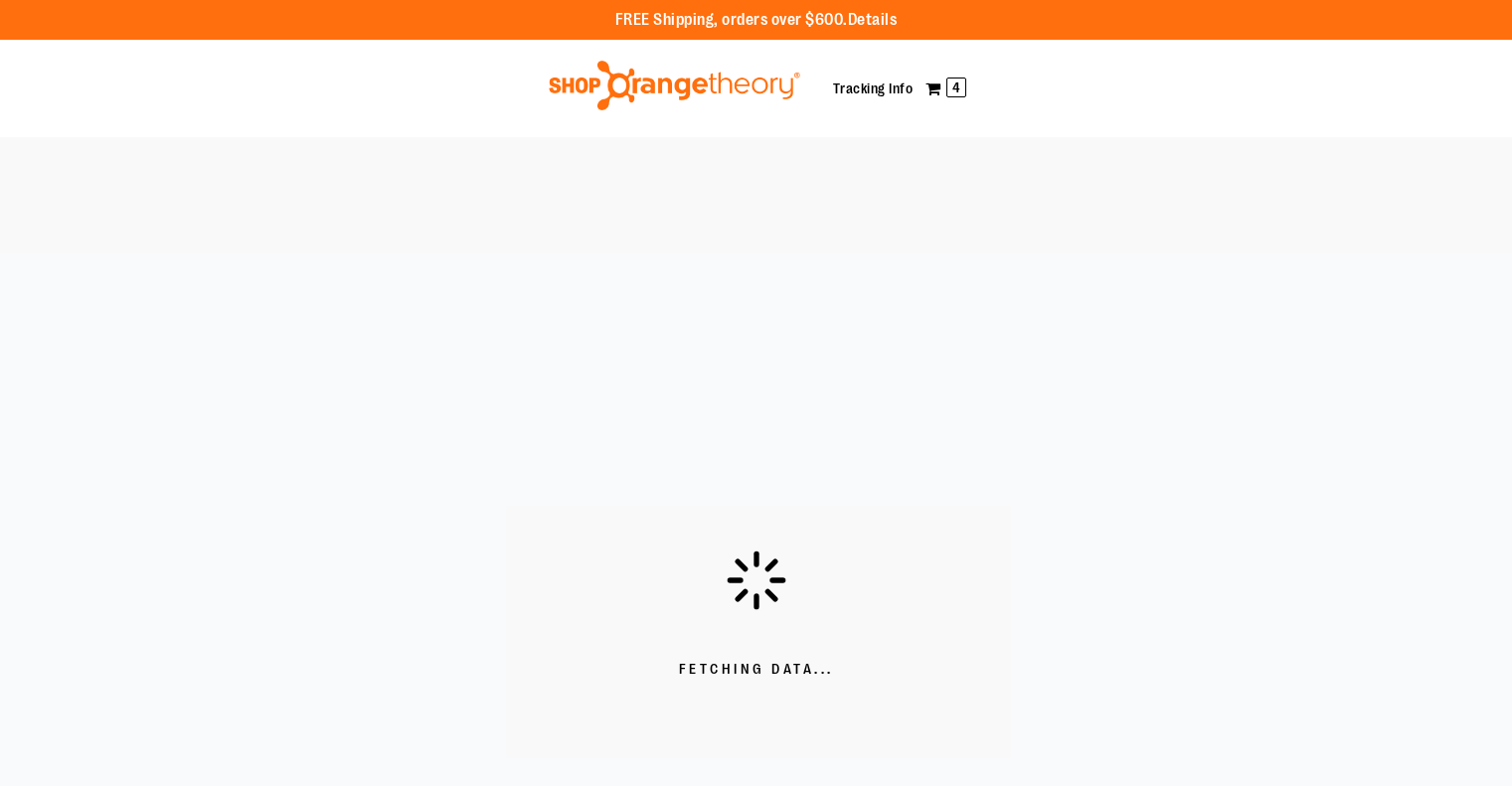 scroll, scrollTop: 0, scrollLeft: 0, axis: both 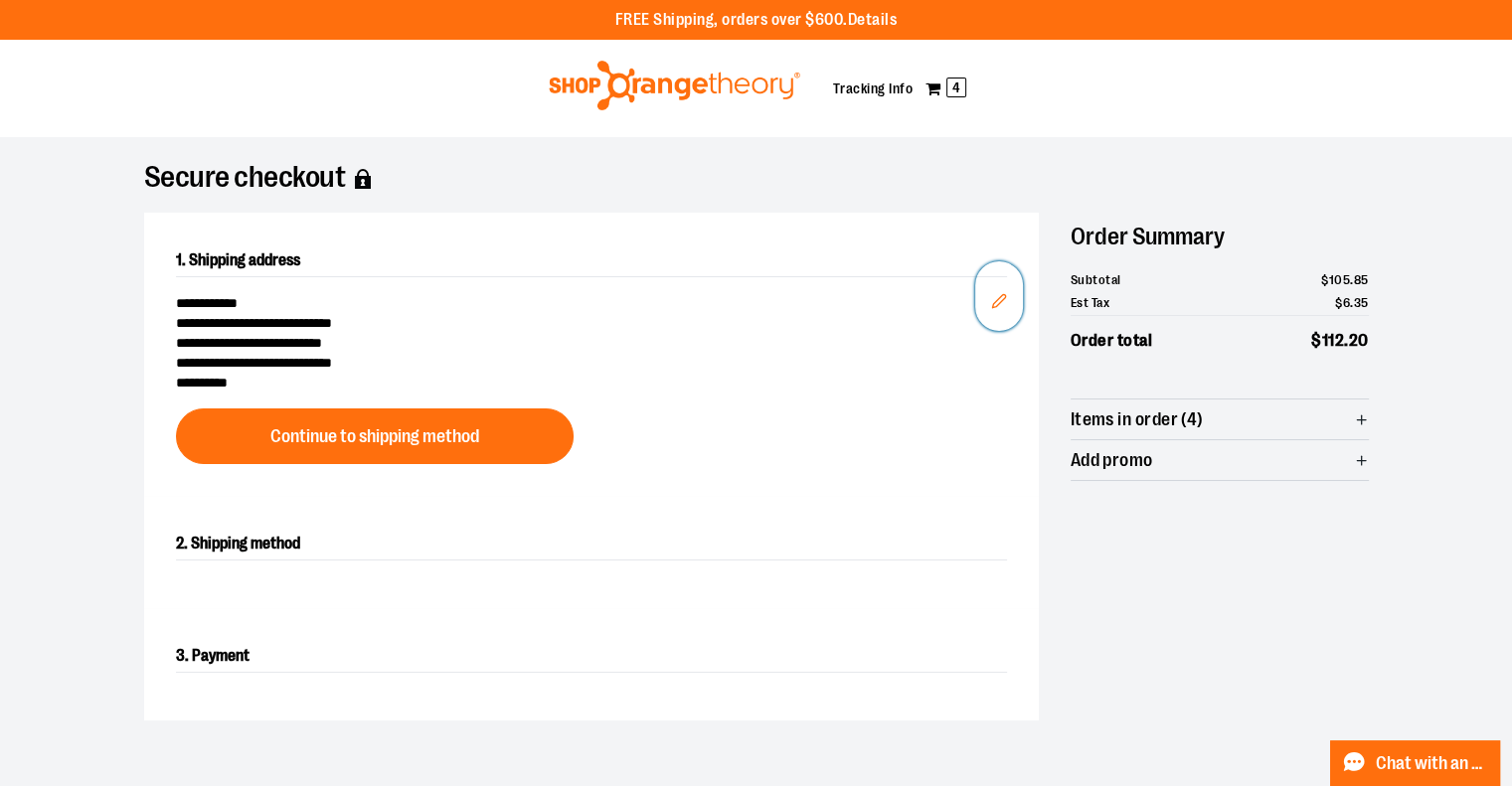 click 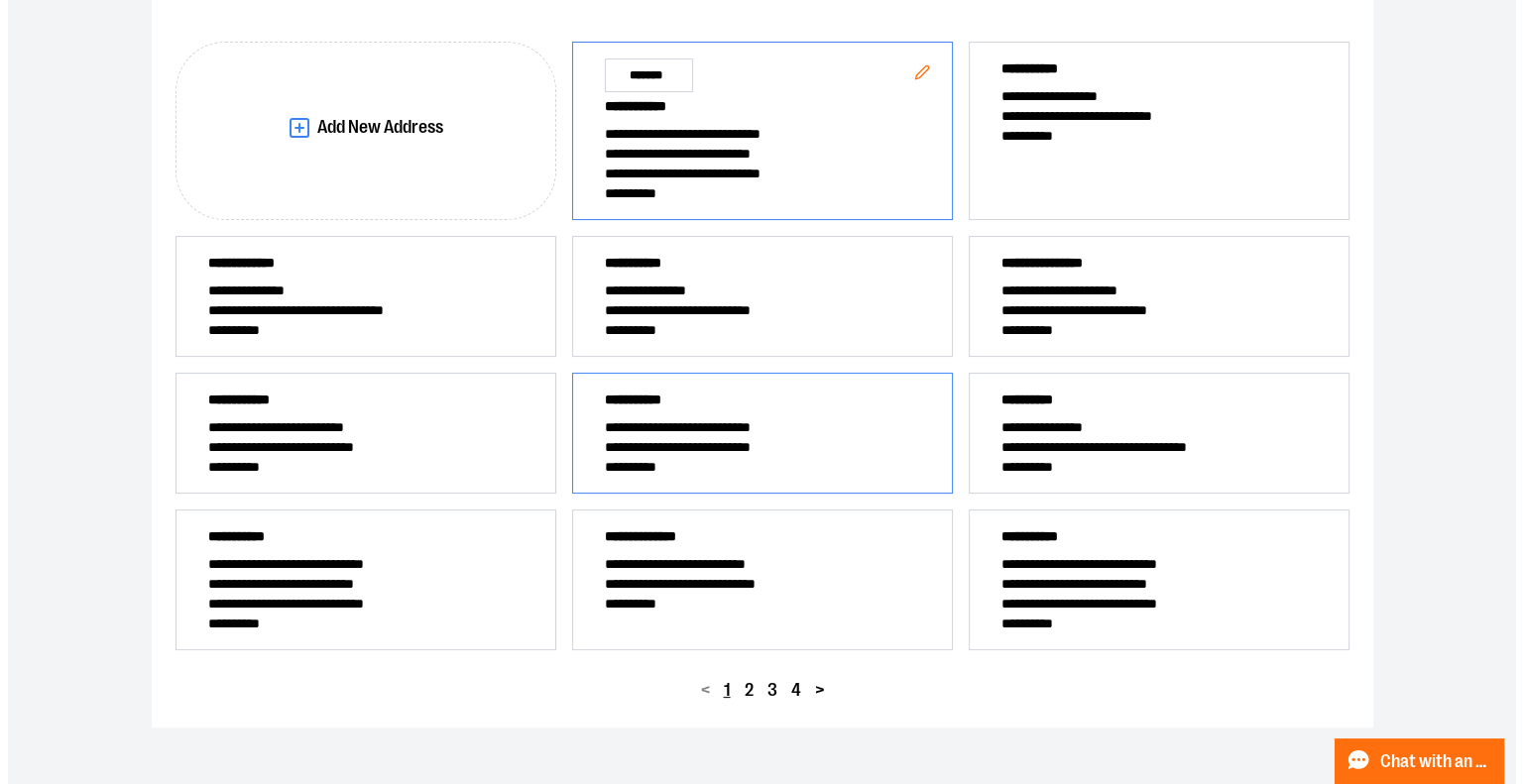 scroll, scrollTop: 198, scrollLeft: 0, axis: vertical 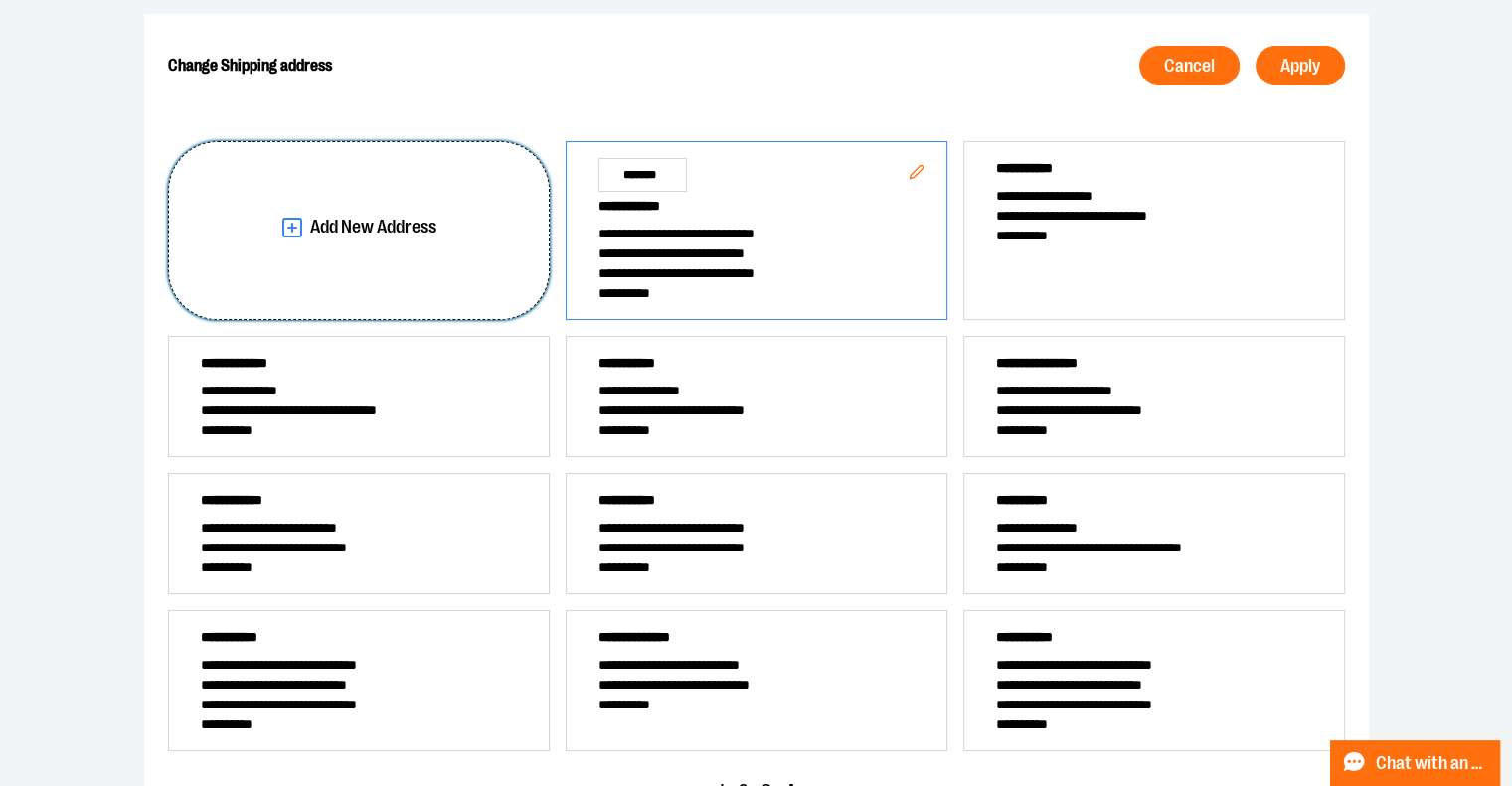 click on "Add New Address" at bounding box center [373, 227] 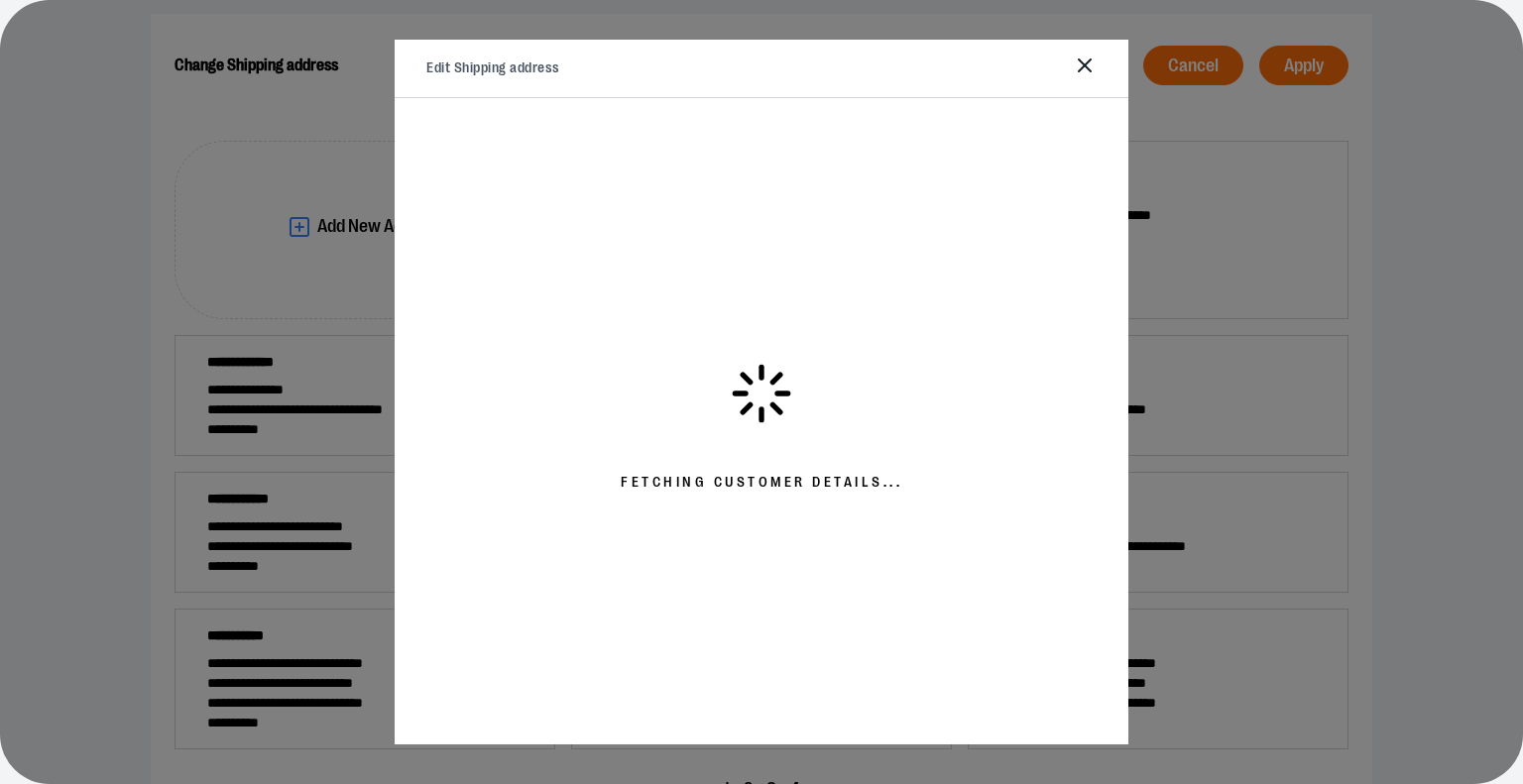 select on "**" 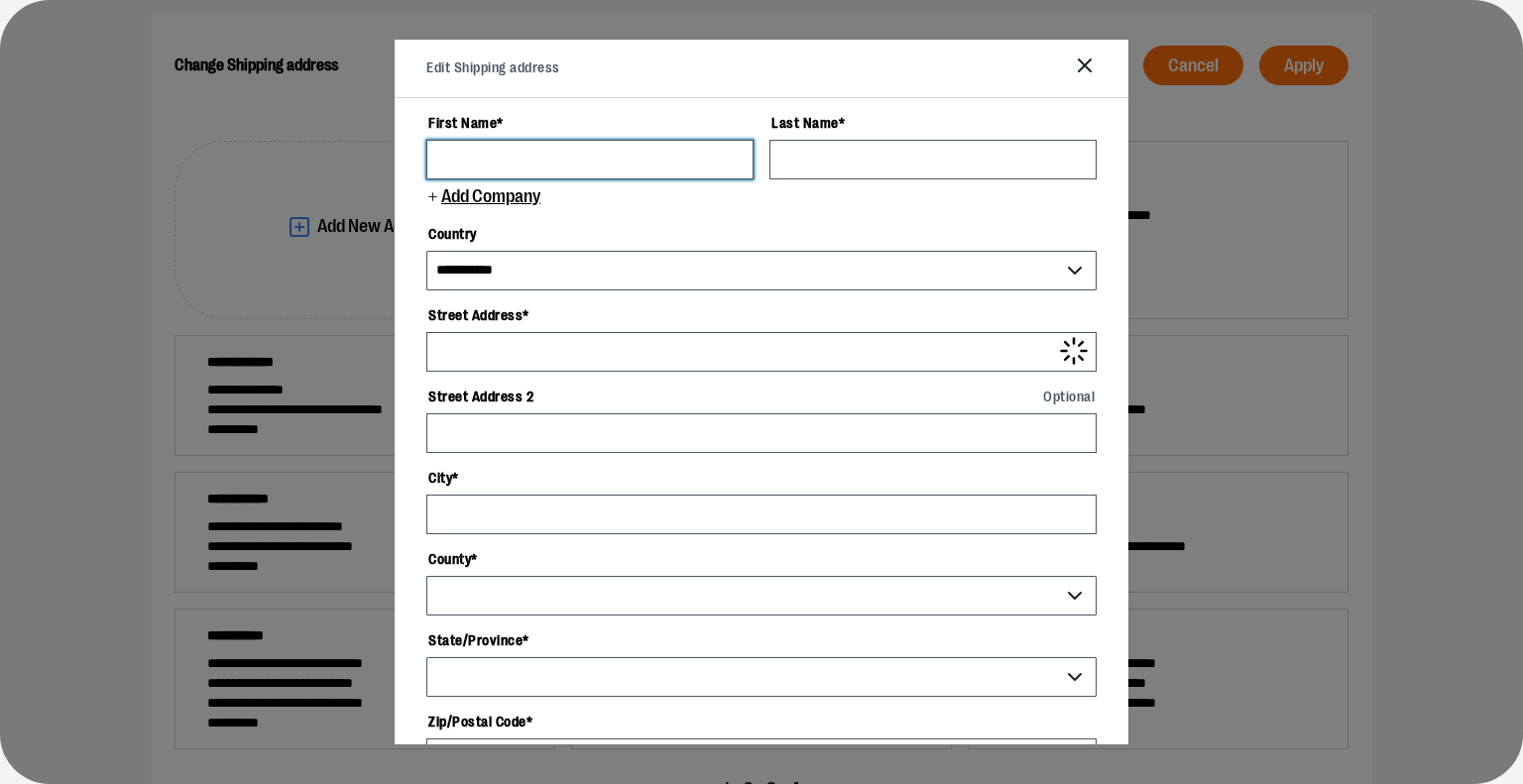 click on "First Name *" at bounding box center [590, 160] 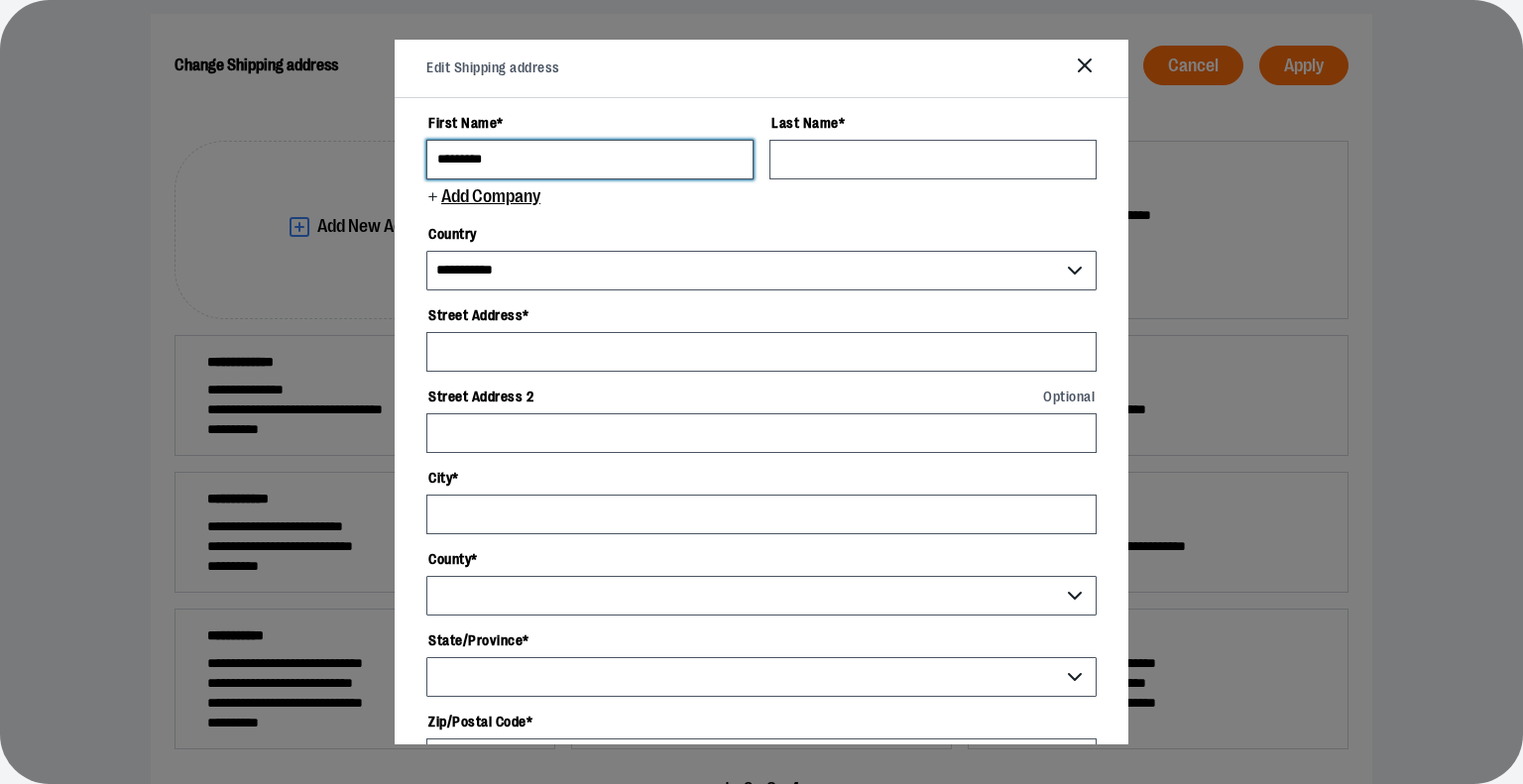 type on "*********" 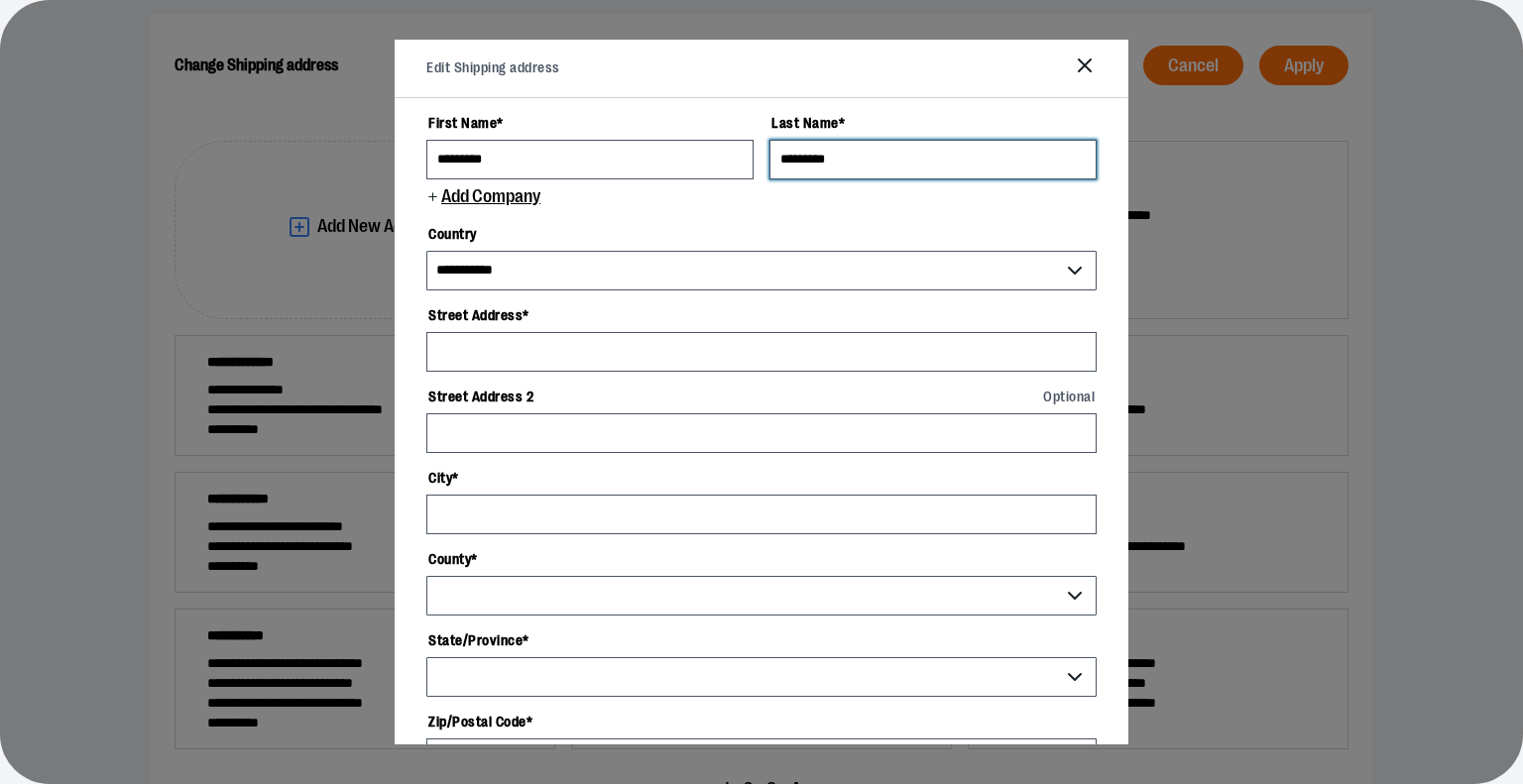 type on "*********" 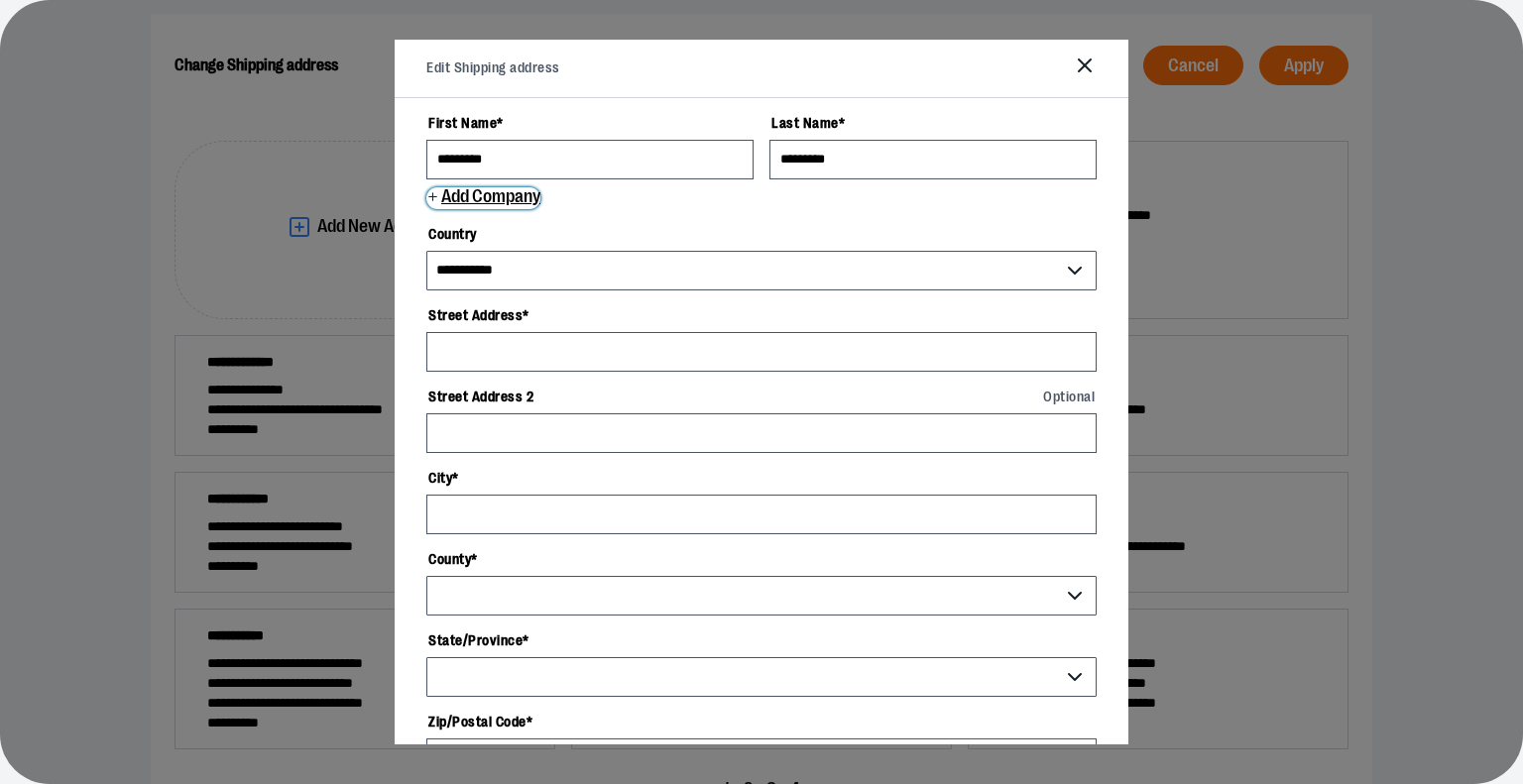 type 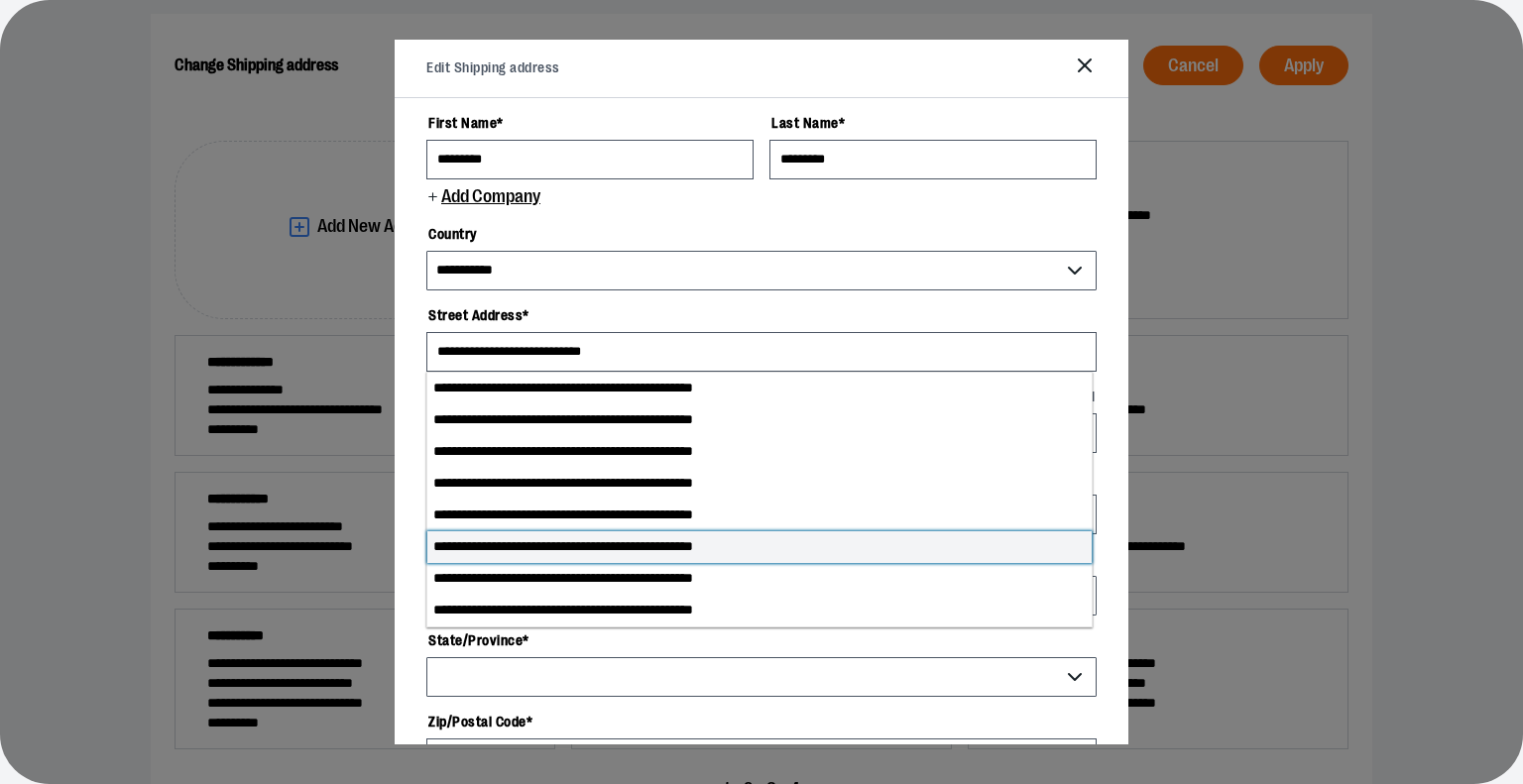 click on "**********" at bounding box center [760, 547] 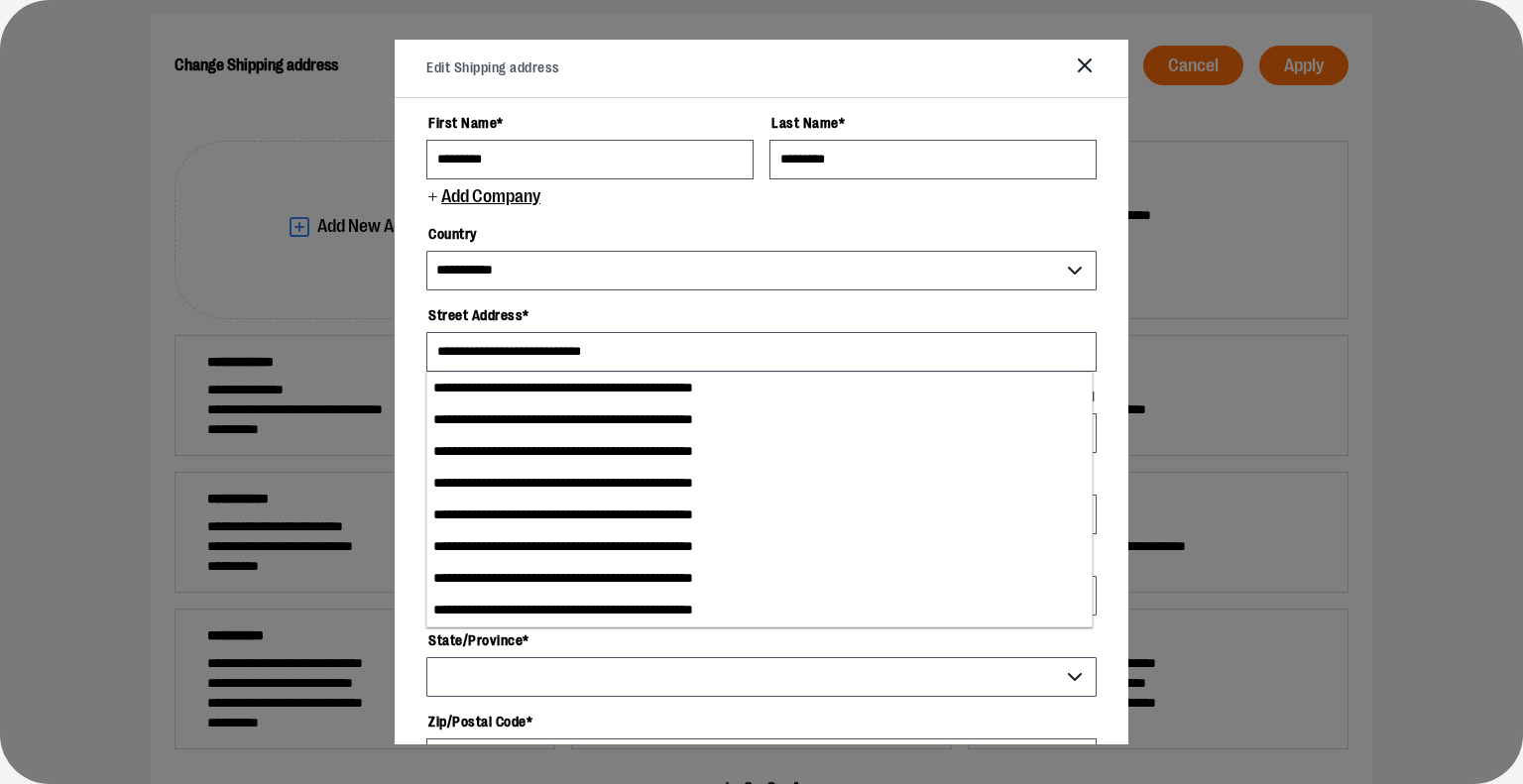 type on "**********" 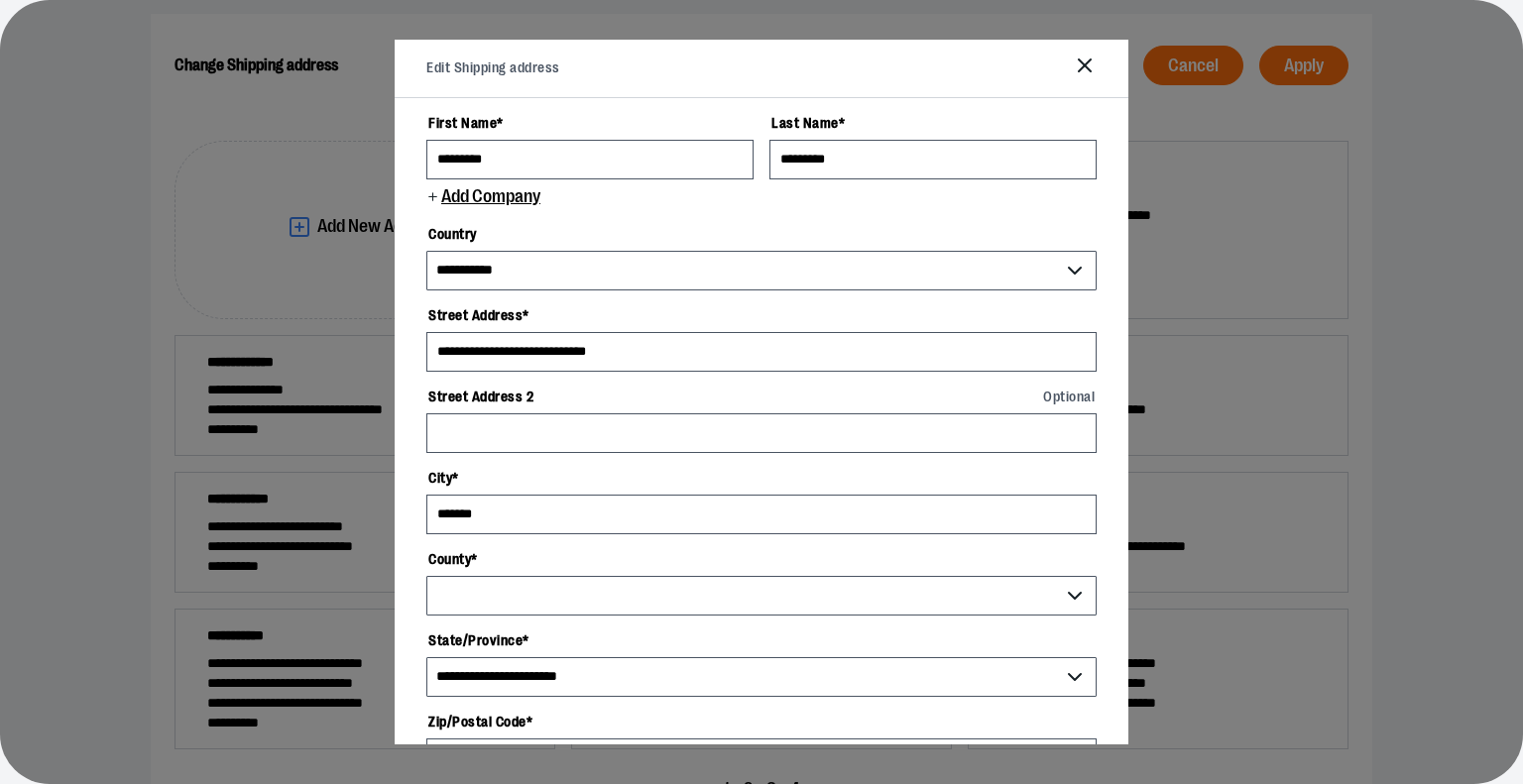 select on "****" 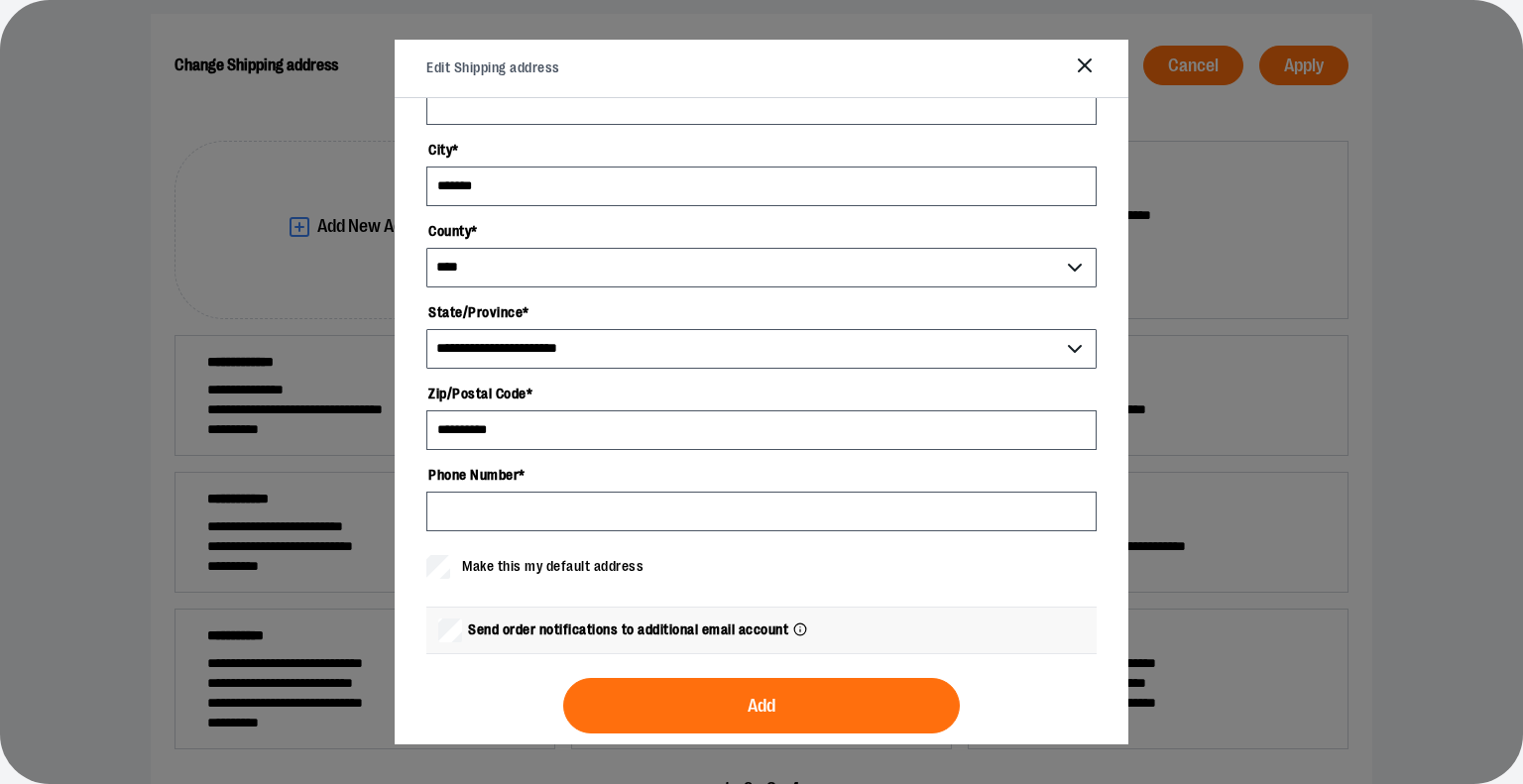 scroll, scrollTop: 345, scrollLeft: 0, axis: vertical 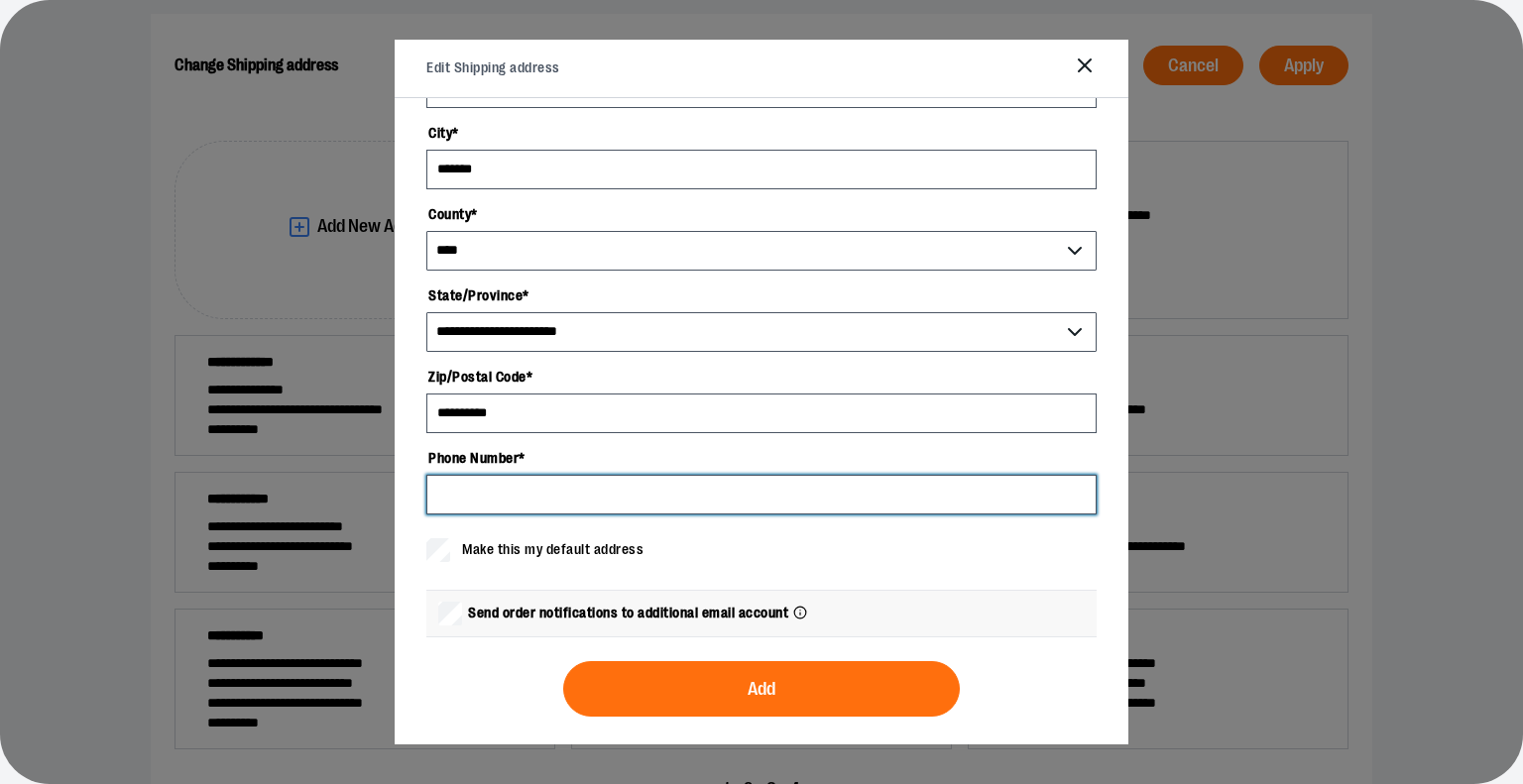 click on "Phone Number *" at bounding box center [762, 495] 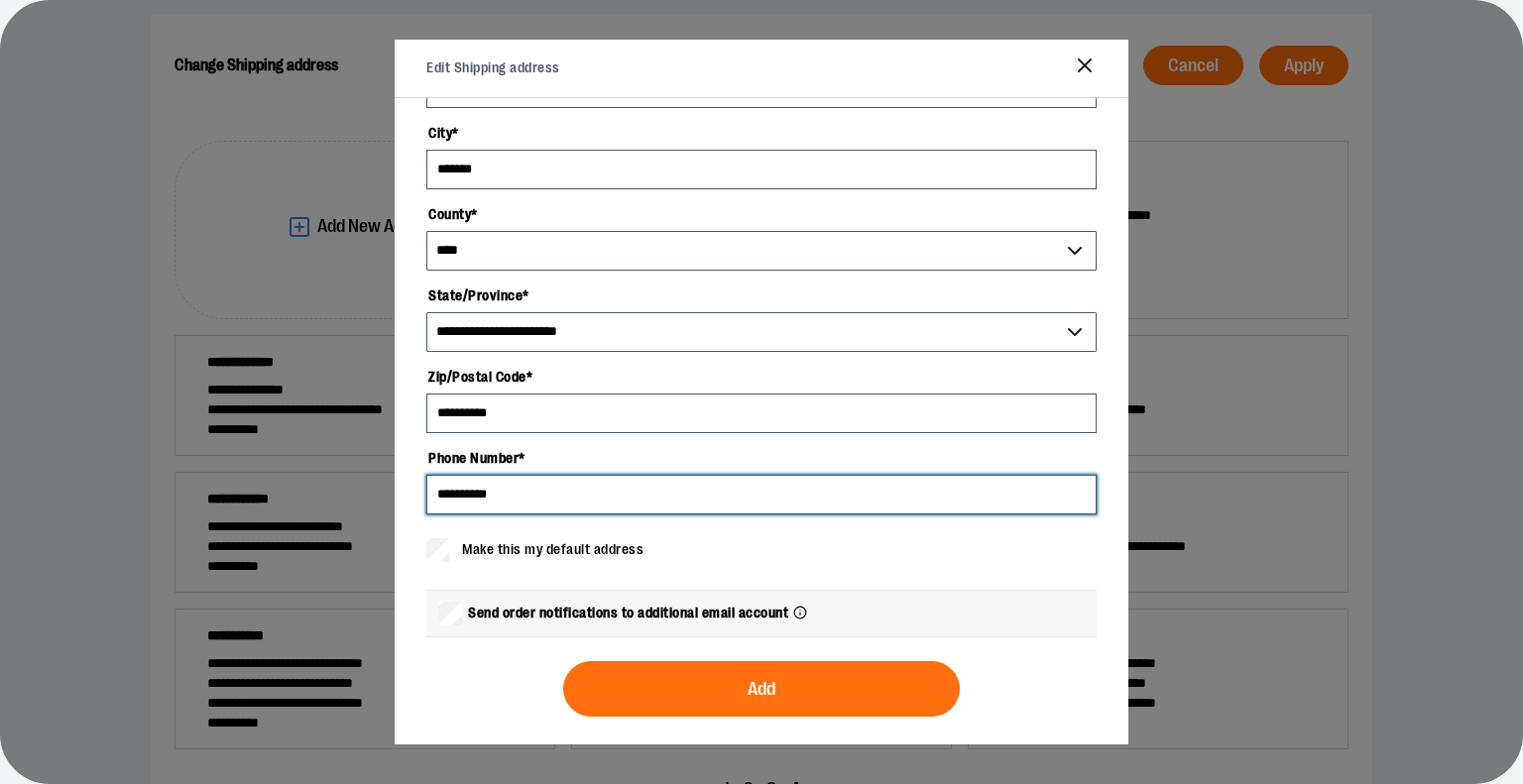 type on "**********" 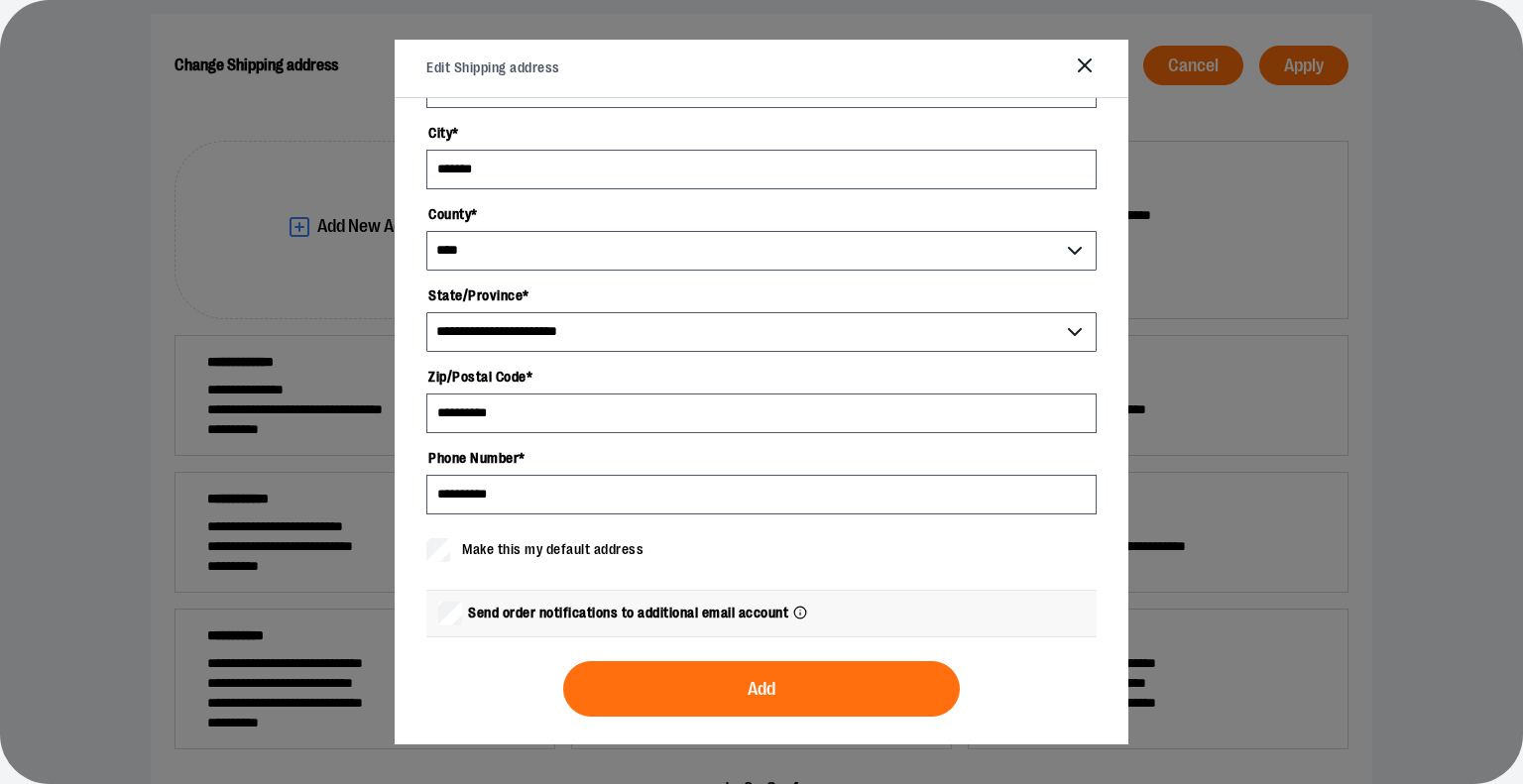 click on "Send order notifications to additional email account" at bounding box center (628, 613) 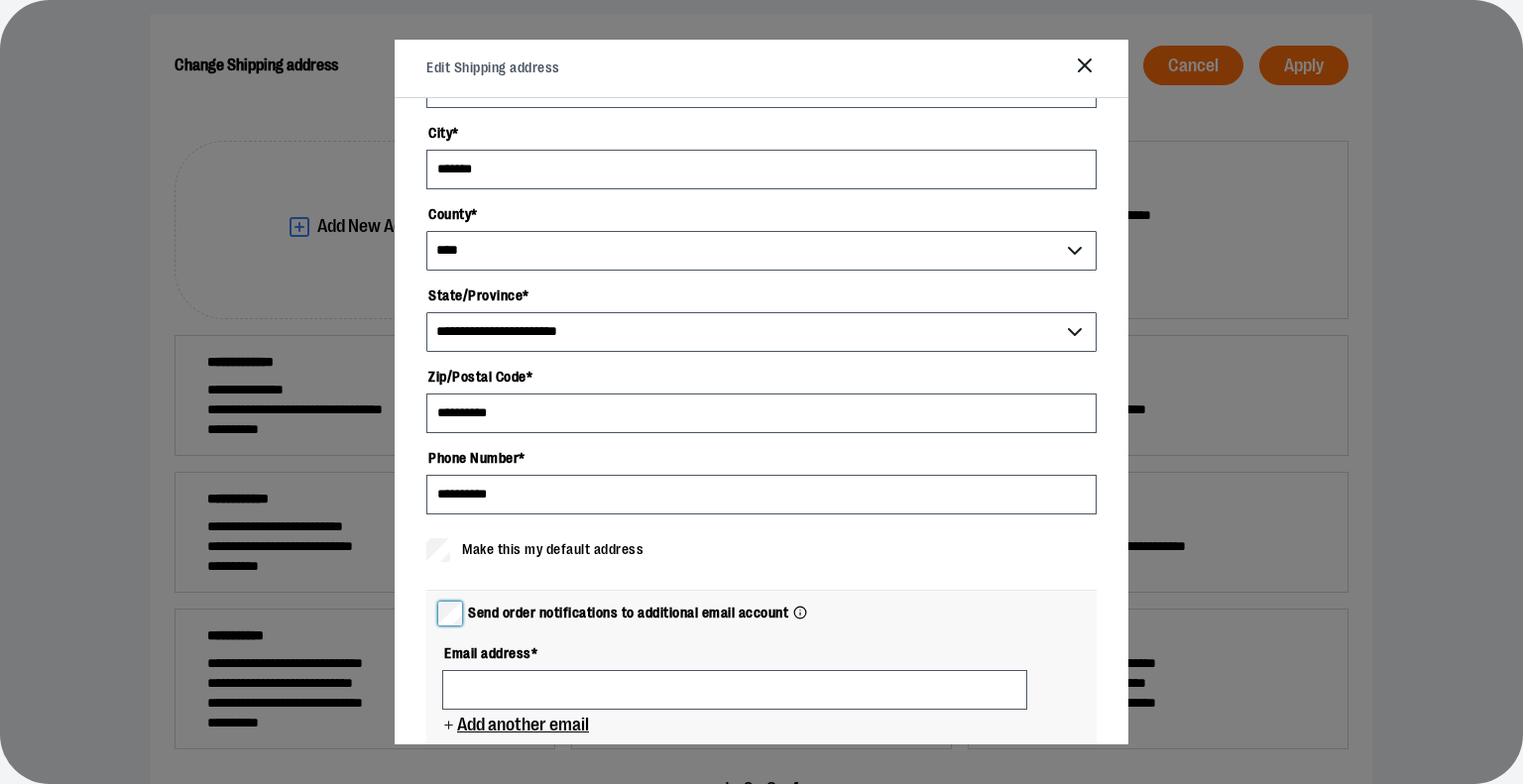 scroll, scrollTop: 444, scrollLeft: 0, axis: vertical 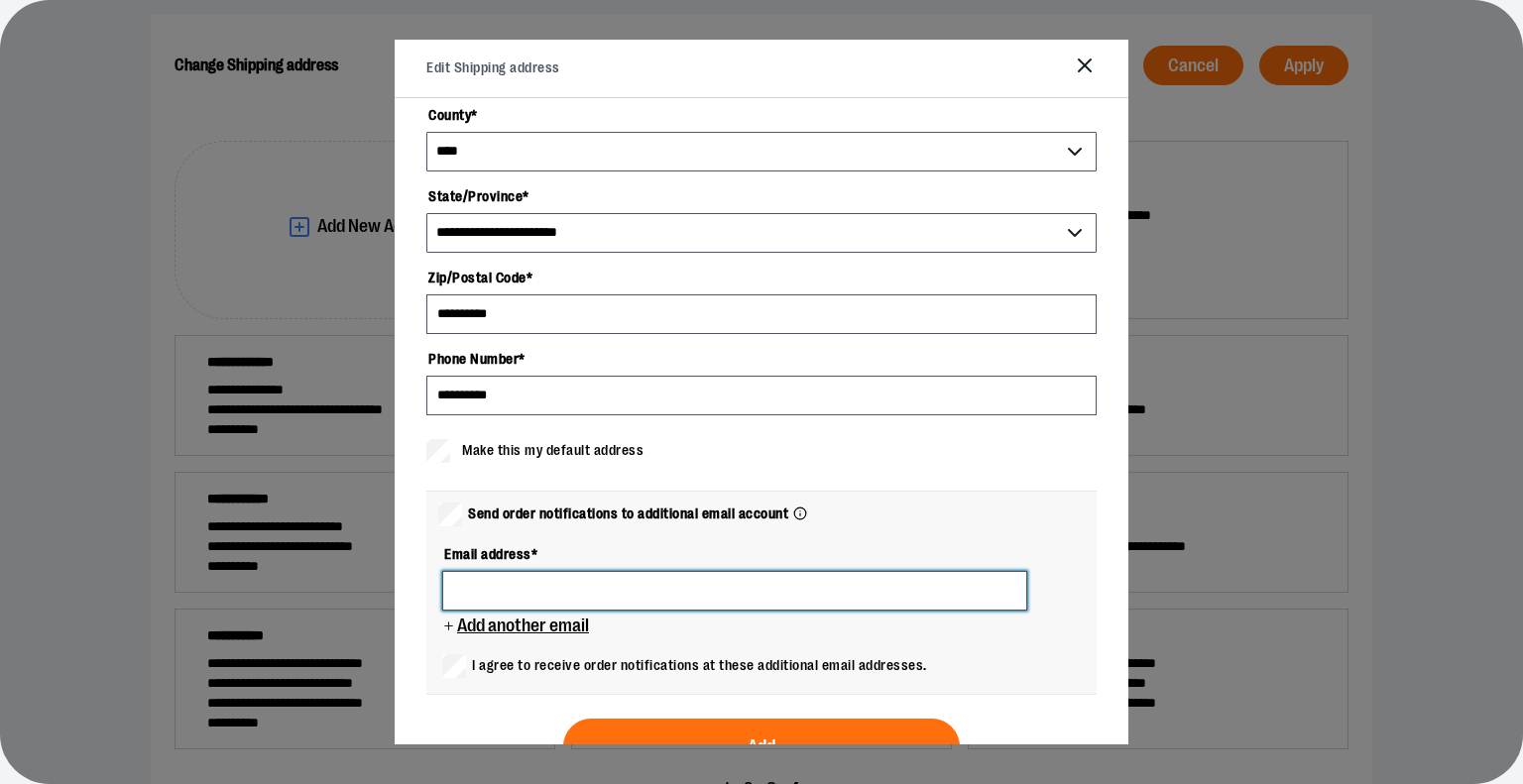 click at bounding box center (735, 591) 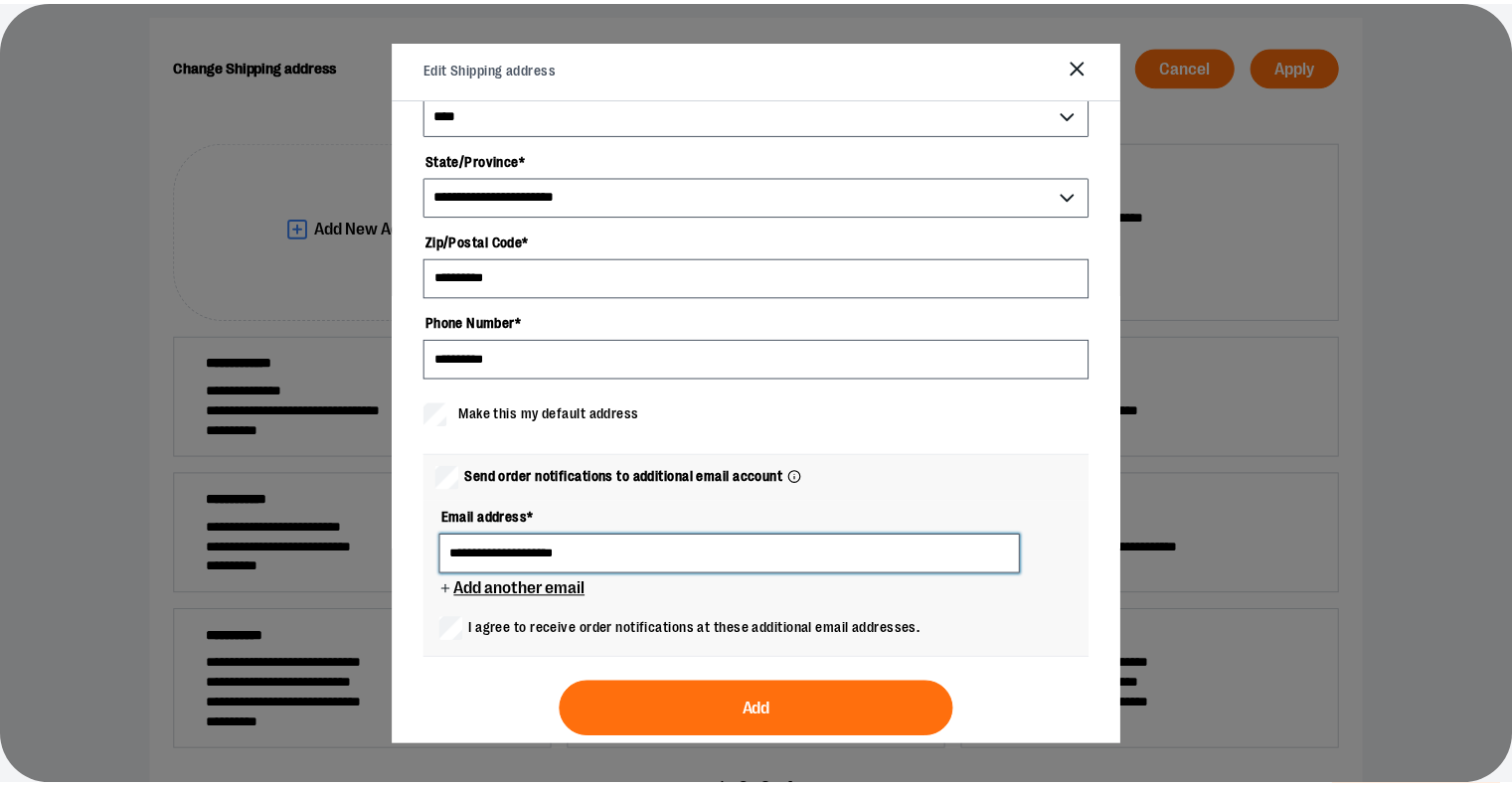 scroll, scrollTop: 503, scrollLeft: 0, axis: vertical 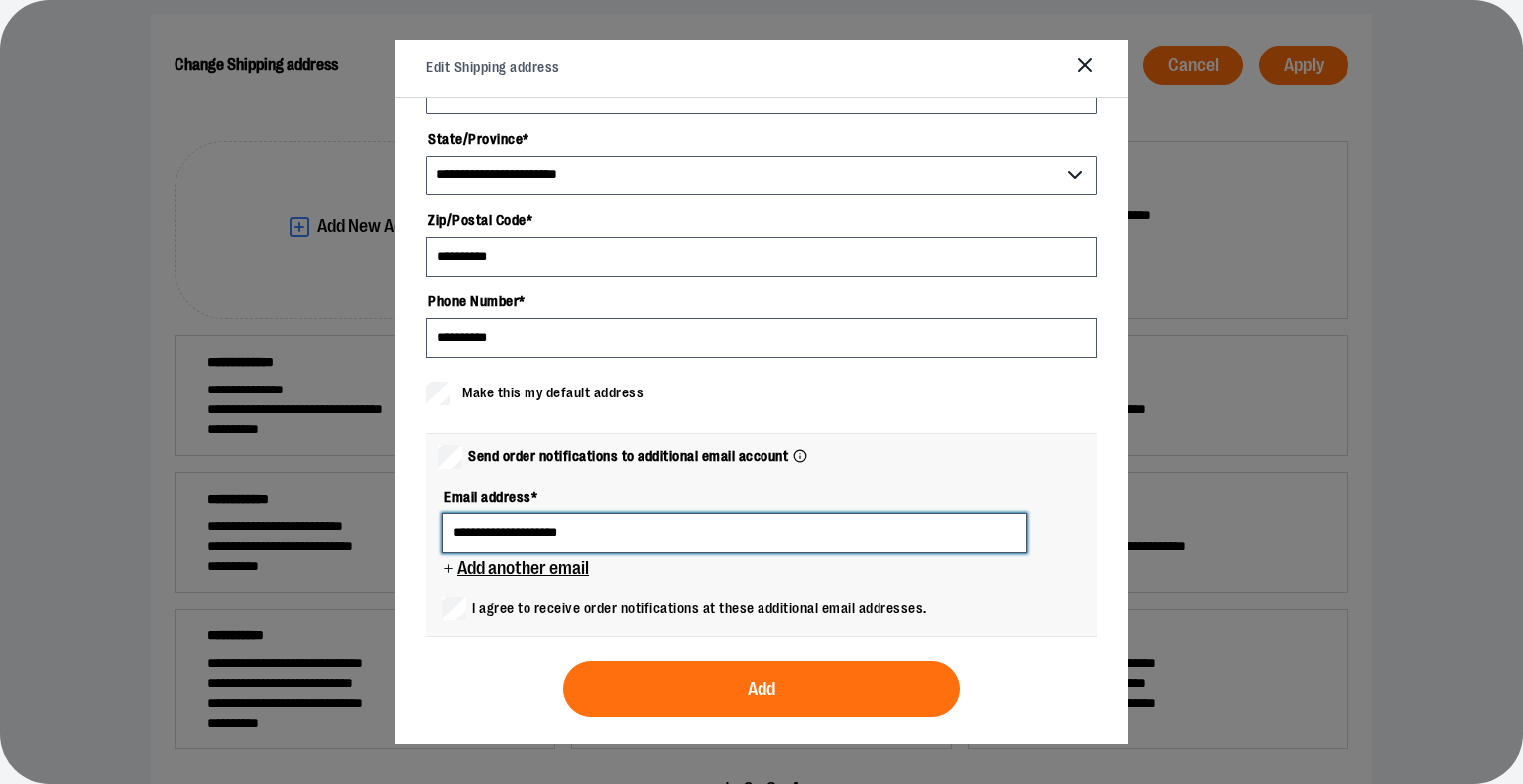 type on "**********" 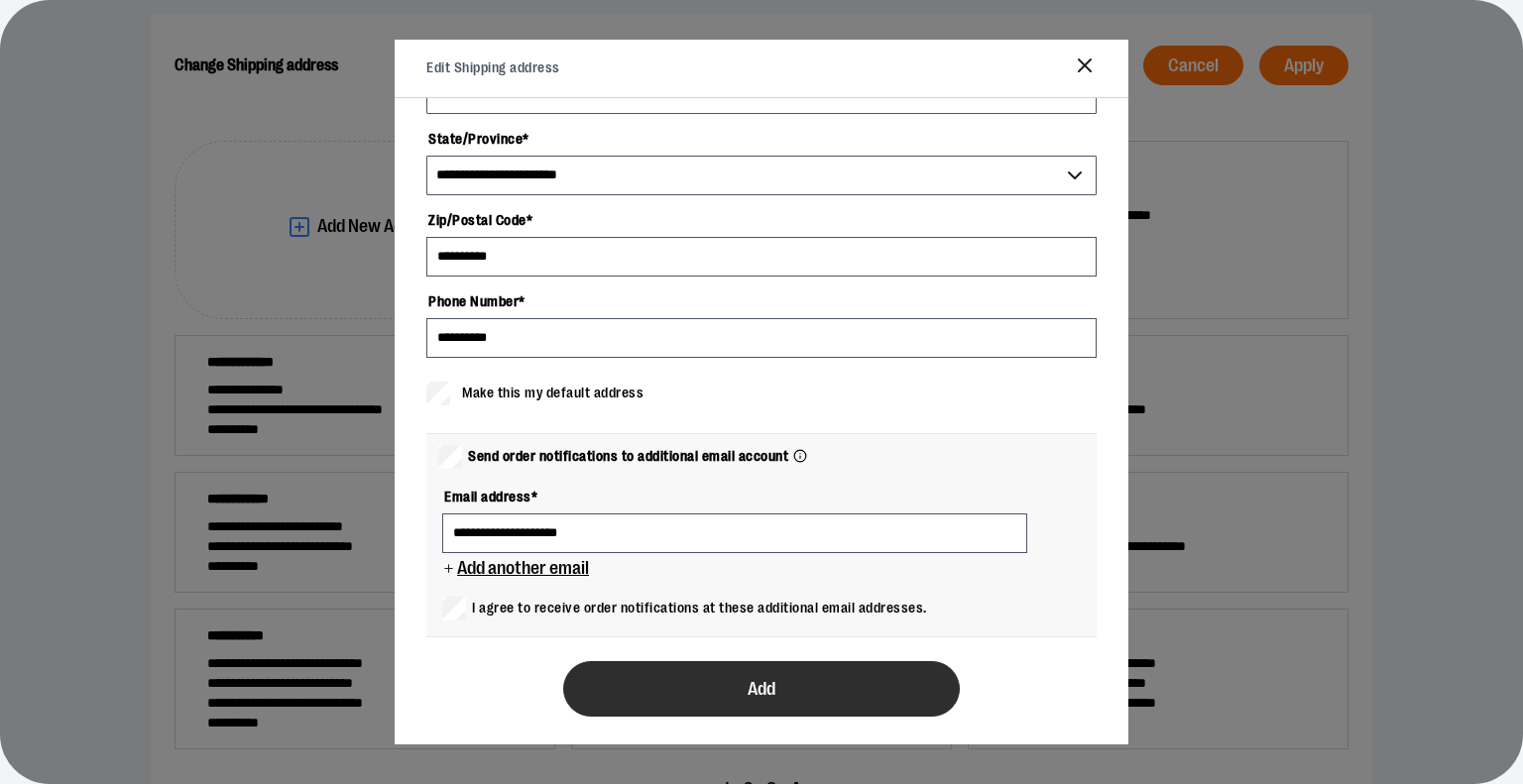 click on "Add" at bounding box center [762, 689] 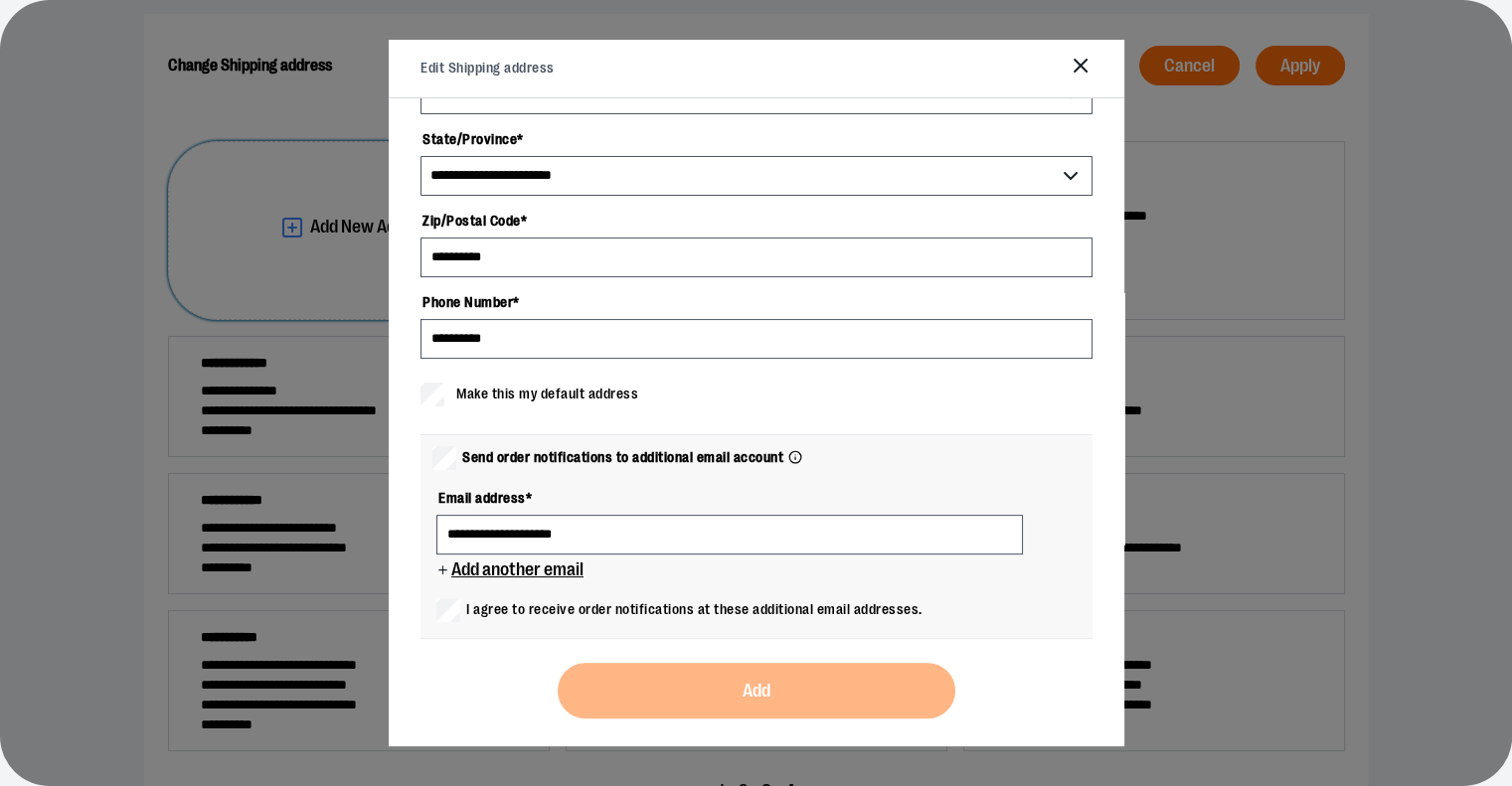 scroll, scrollTop: 0, scrollLeft: 0, axis: both 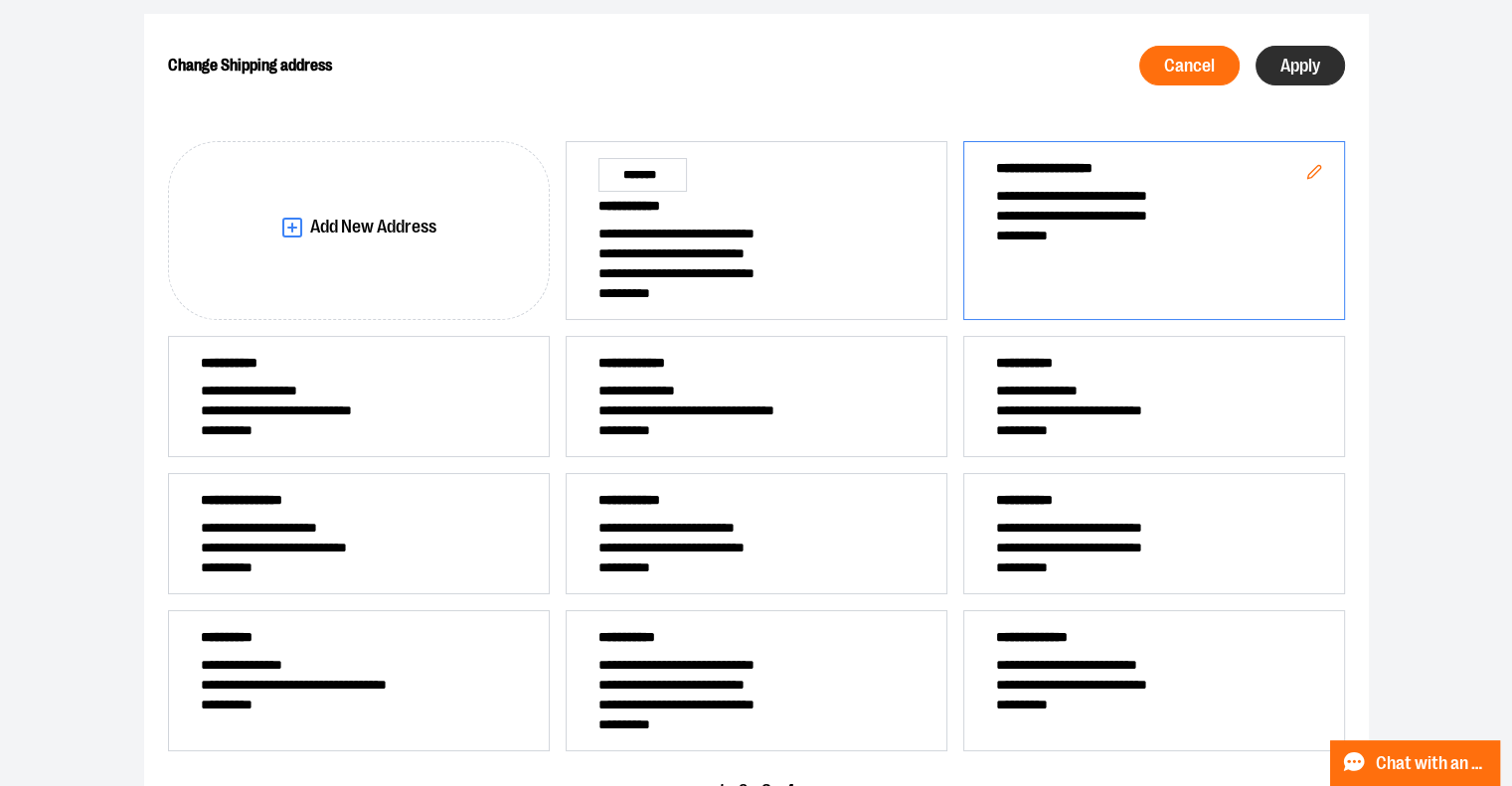 click on "Apply" at bounding box center [1300, 66] 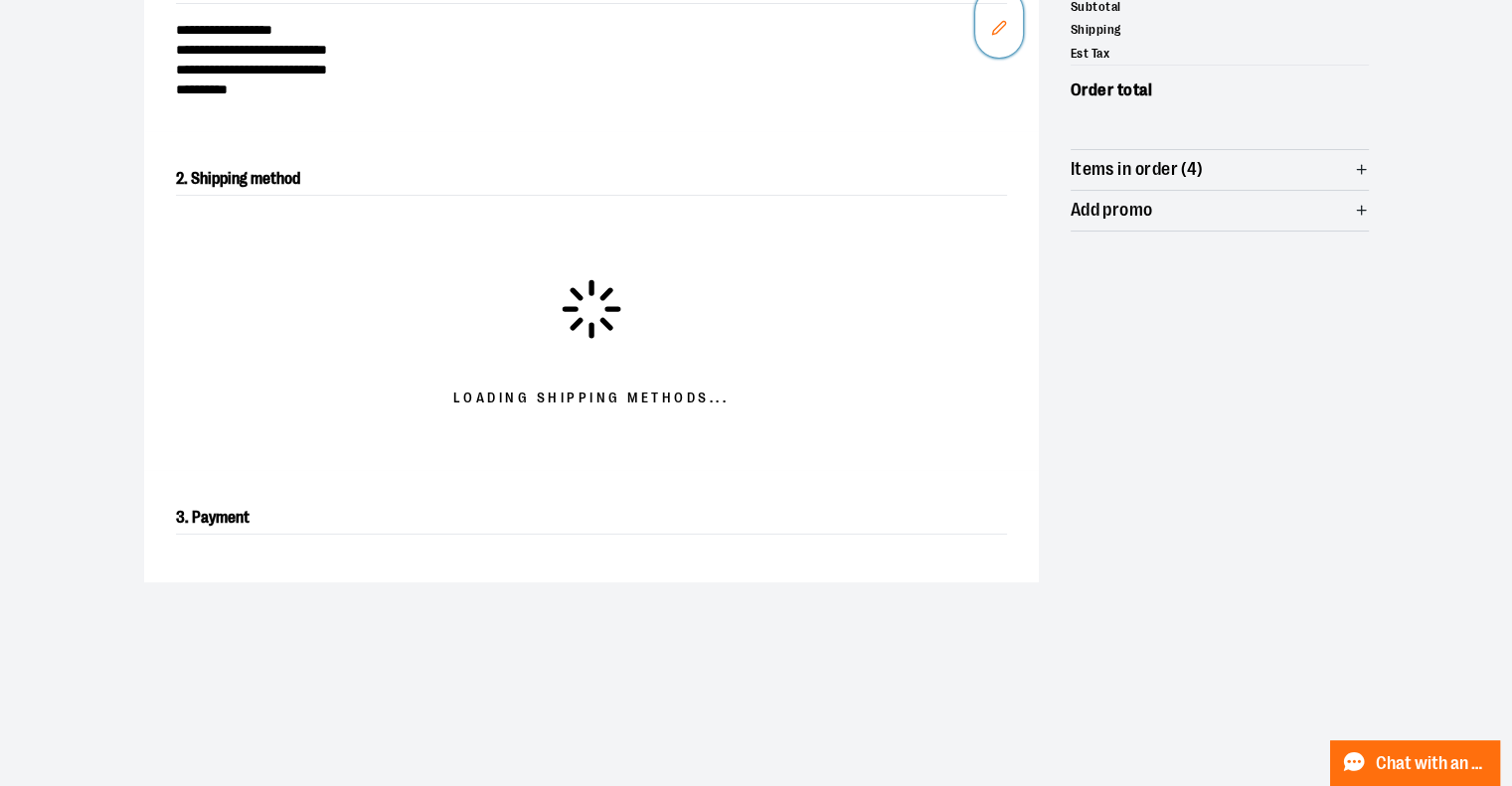 scroll, scrollTop: 319, scrollLeft: 0, axis: vertical 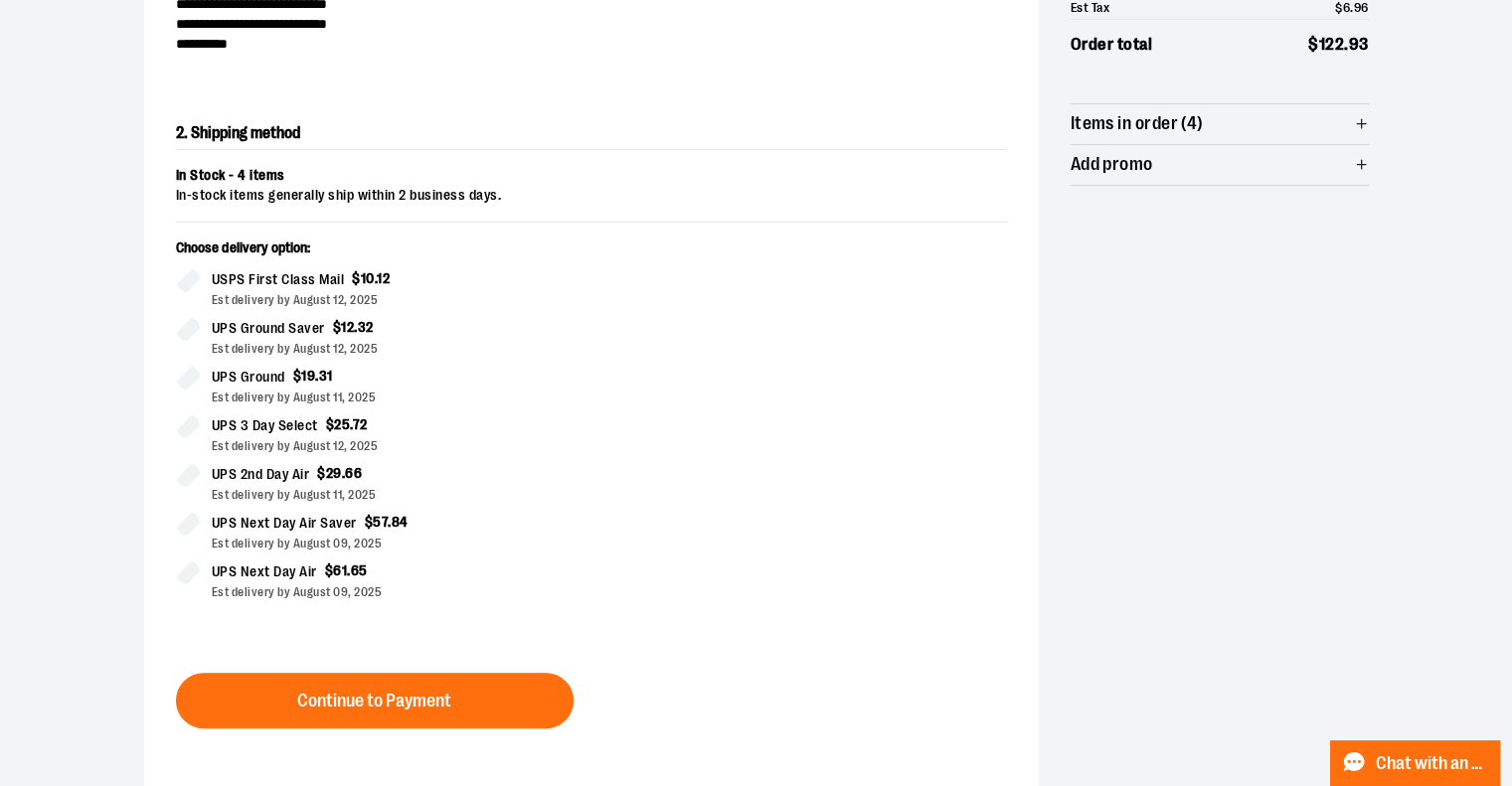 click on "Items in order (4)" at bounding box center (1220, 124) 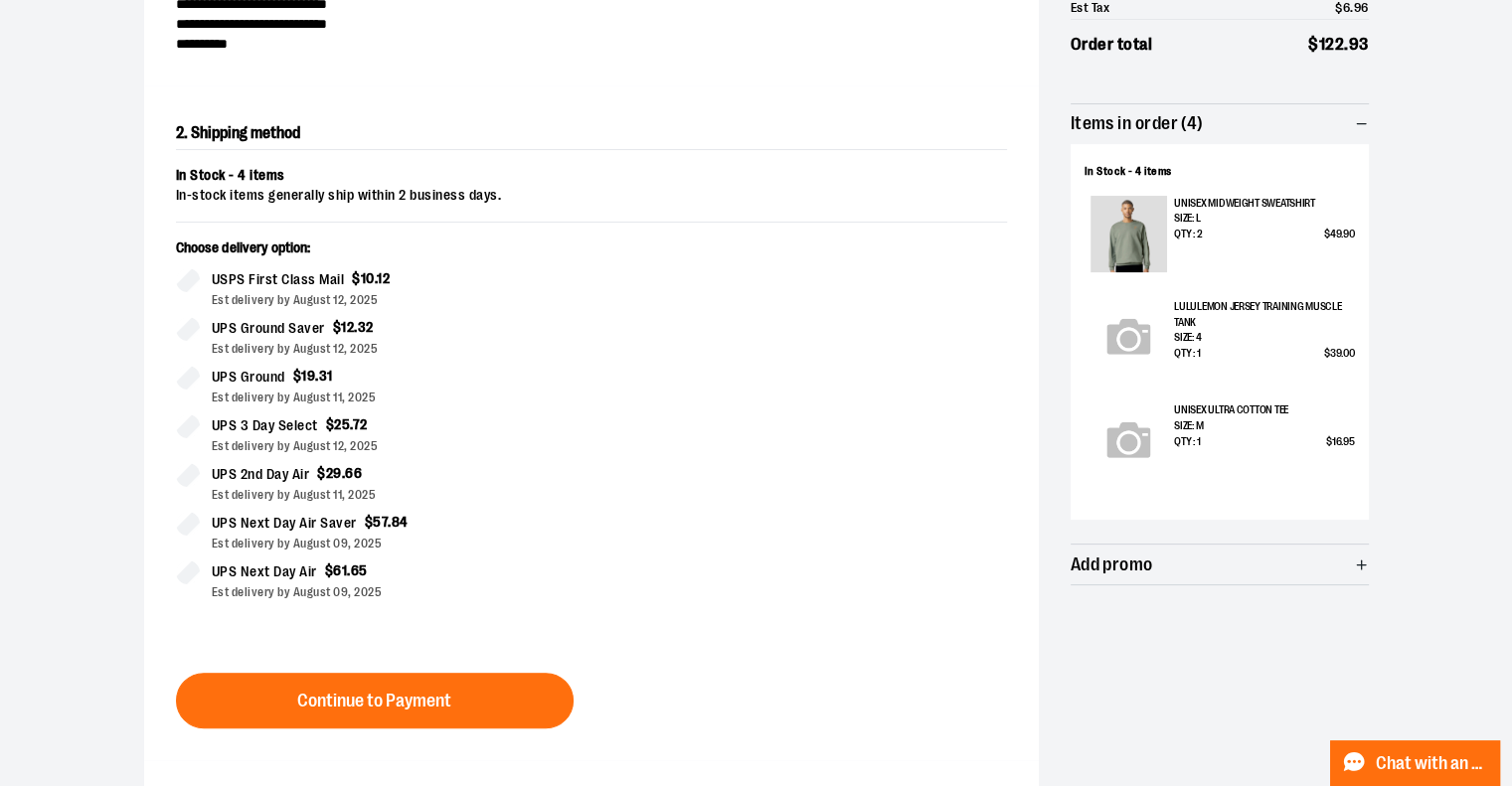 click on "Items in order (4)" at bounding box center (1220, 124) 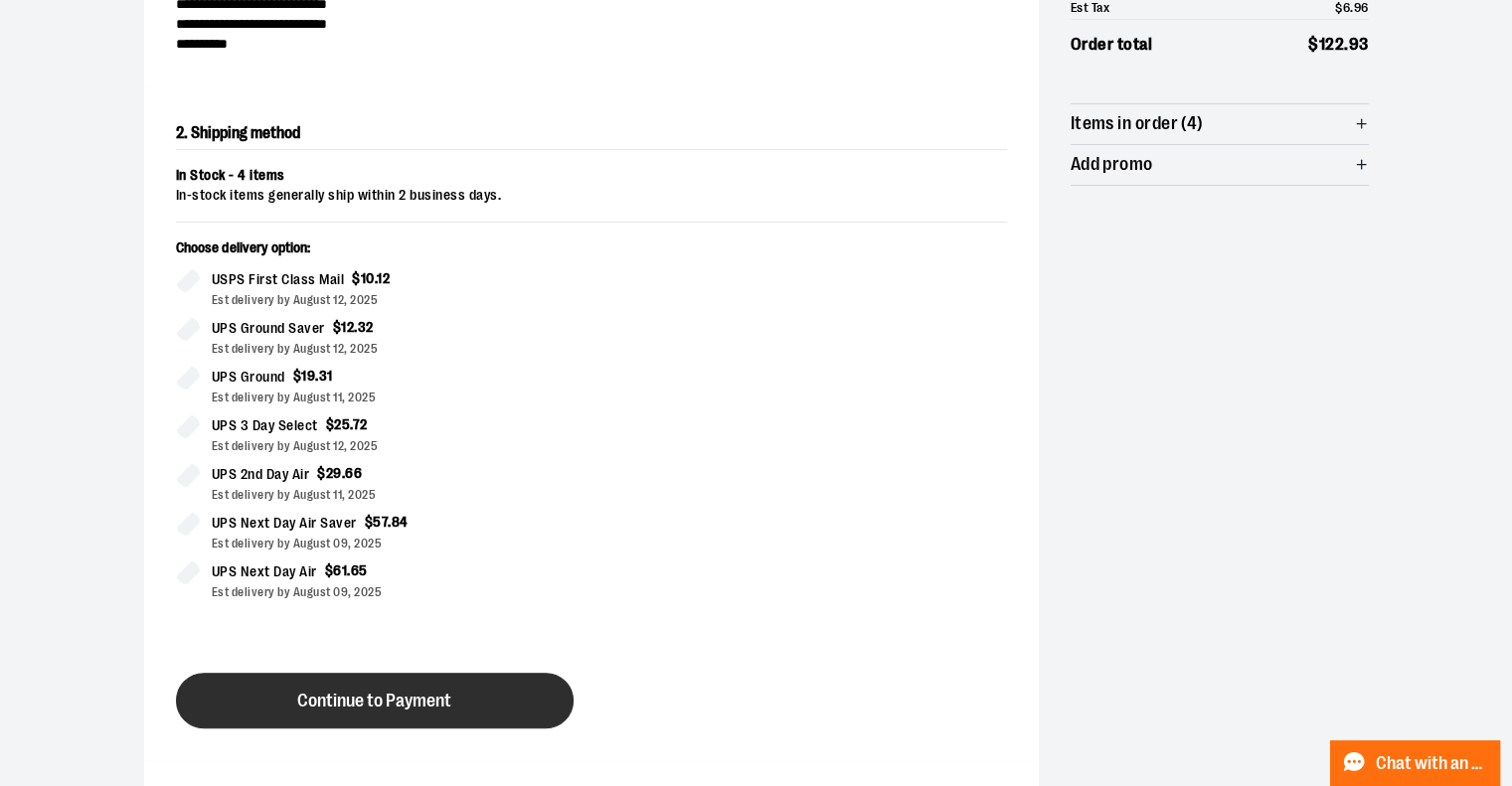 click on "Continue to Payment" at bounding box center [374, 701] 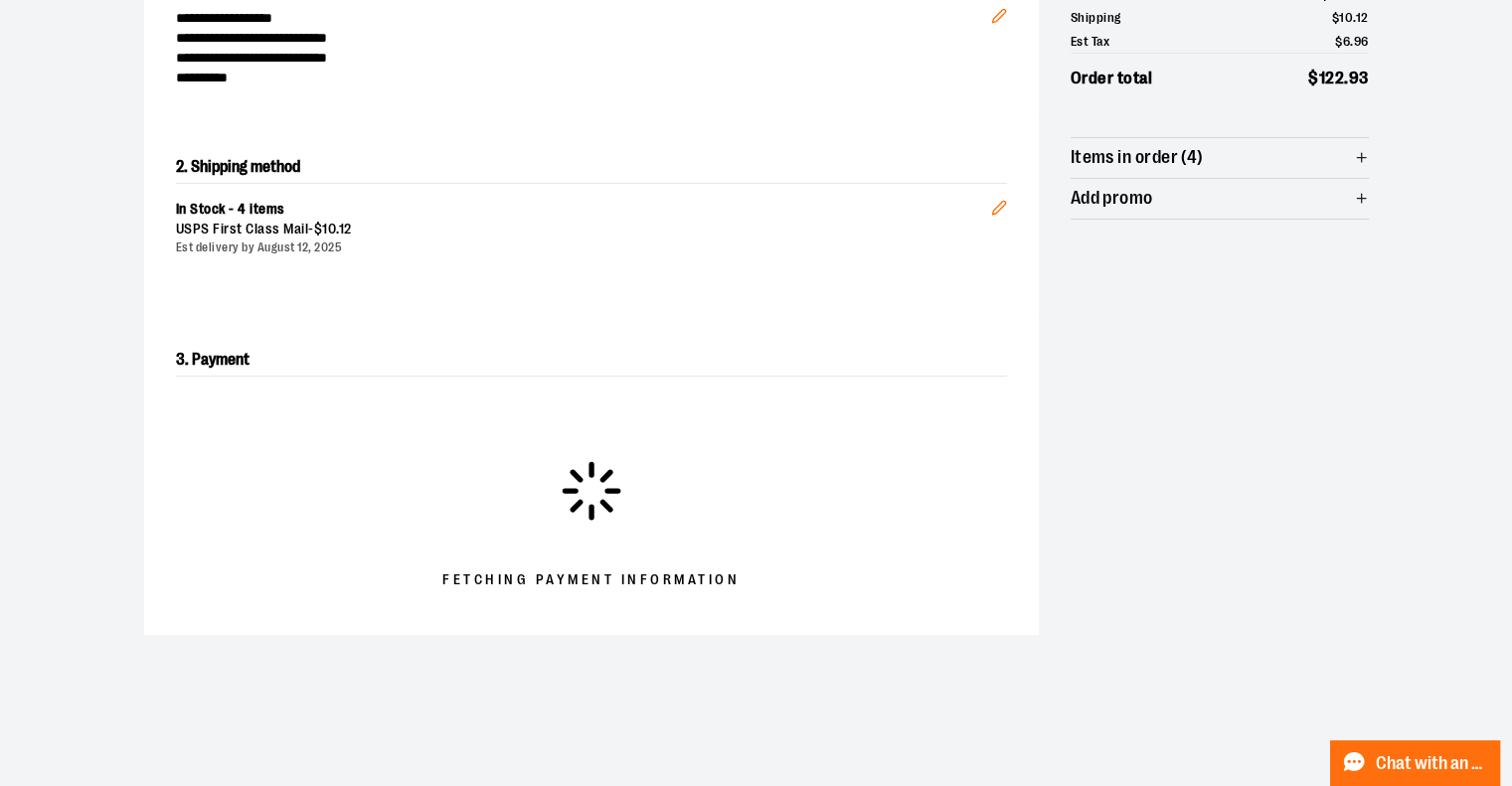 scroll, scrollTop: 319, scrollLeft: 0, axis: vertical 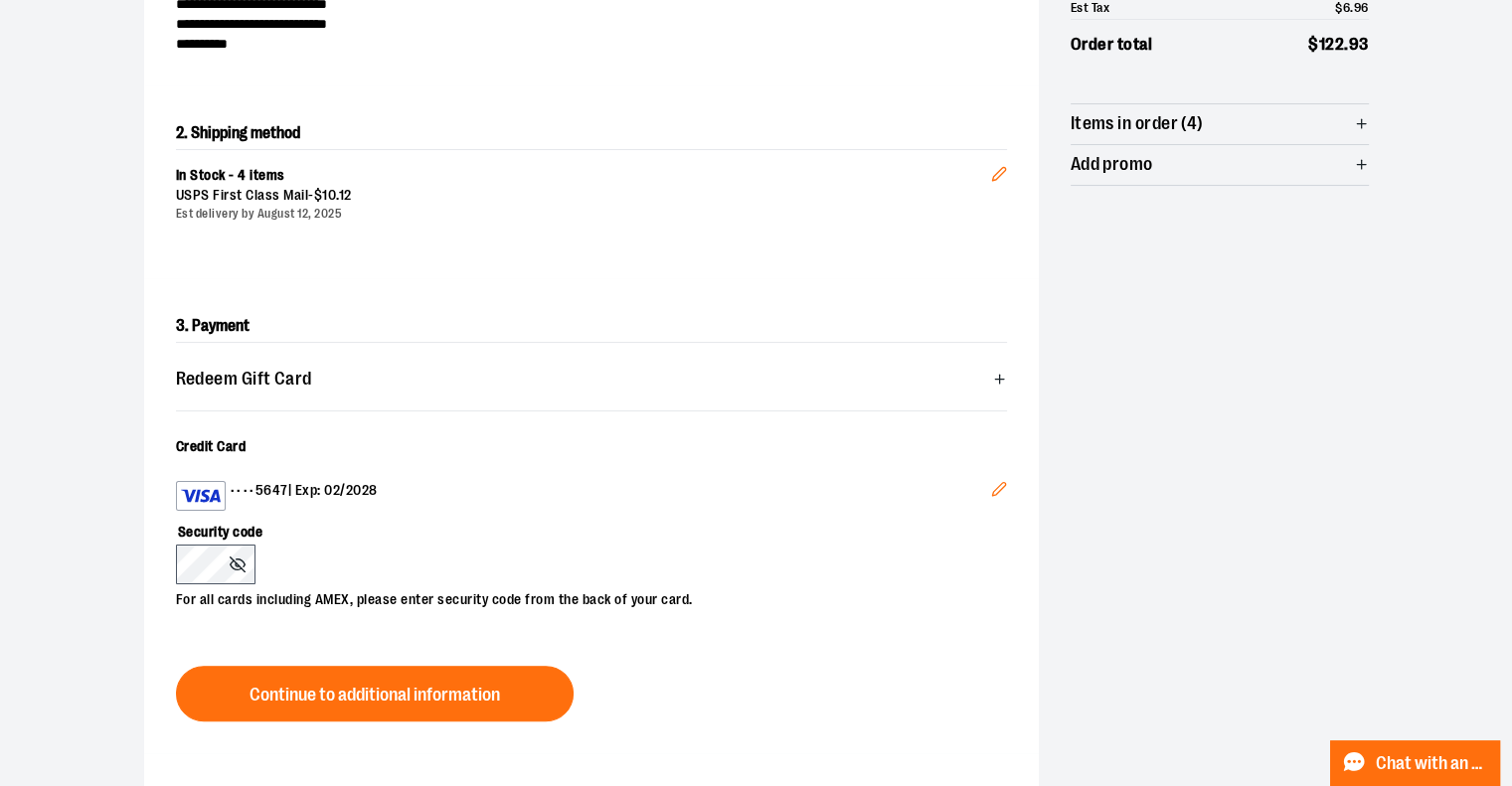 click 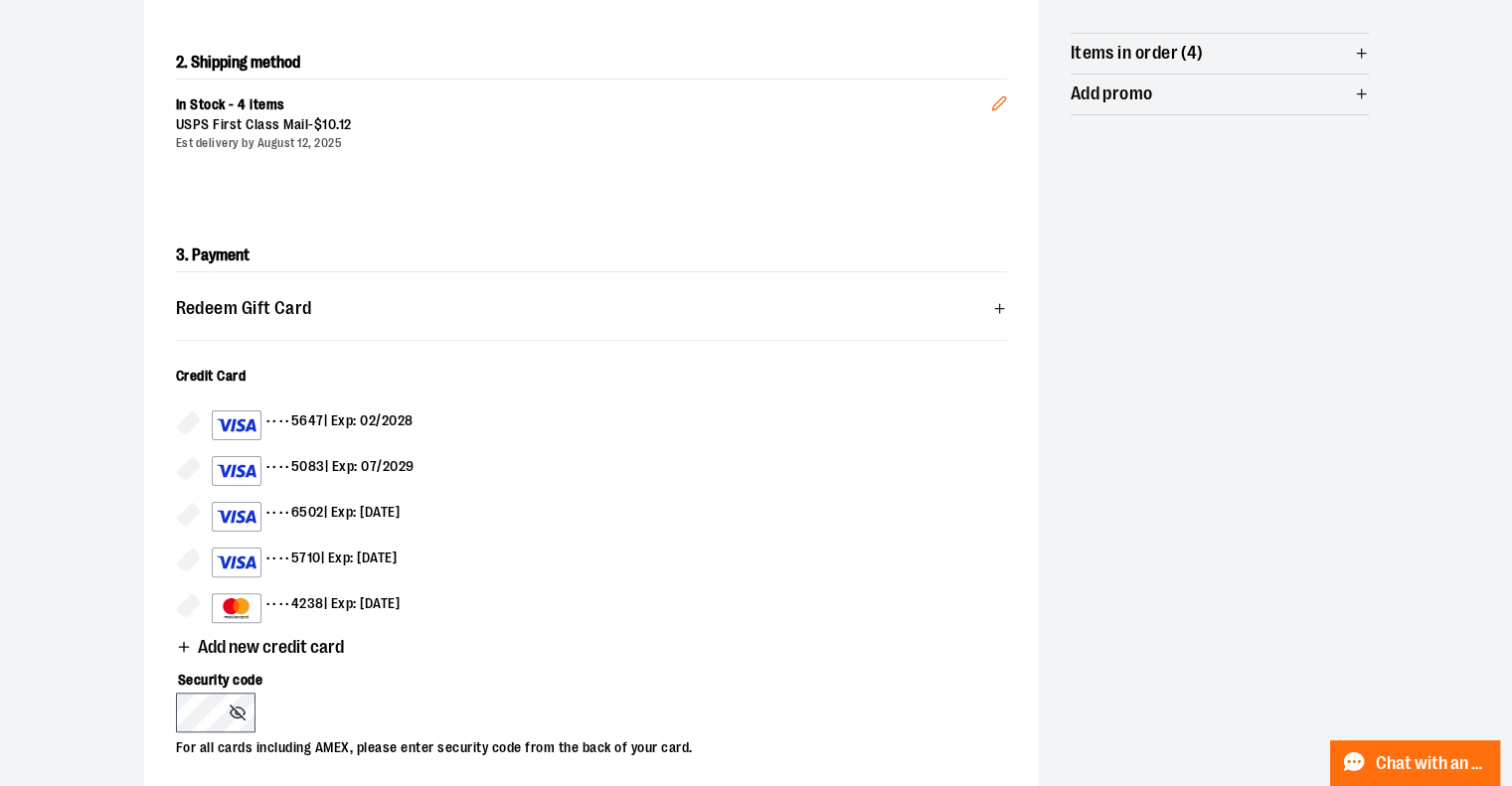 scroll, scrollTop: 518, scrollLeft: 0, axis: vertical 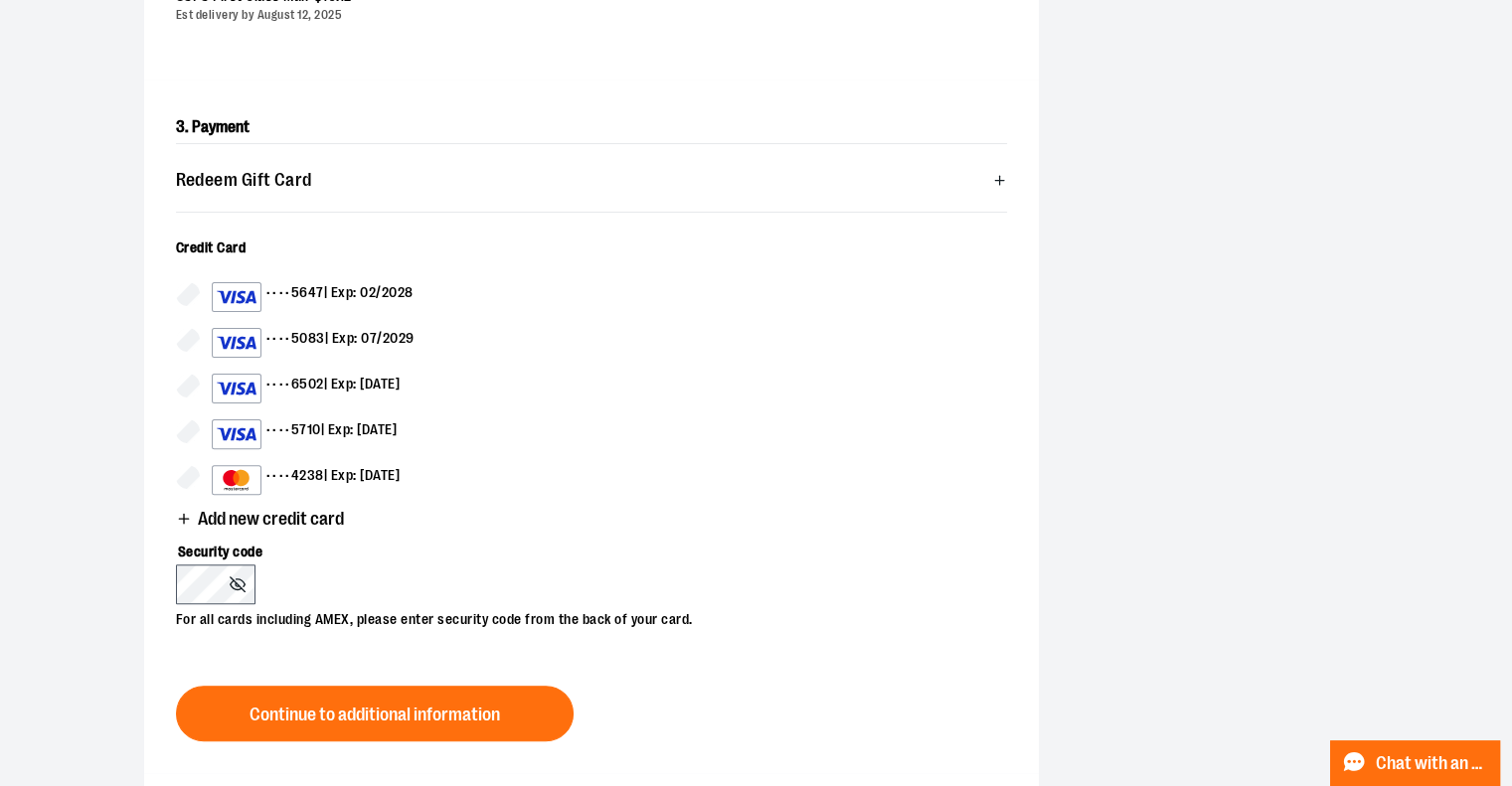 click on "Add new credit card" at bounding box center (270, 519) 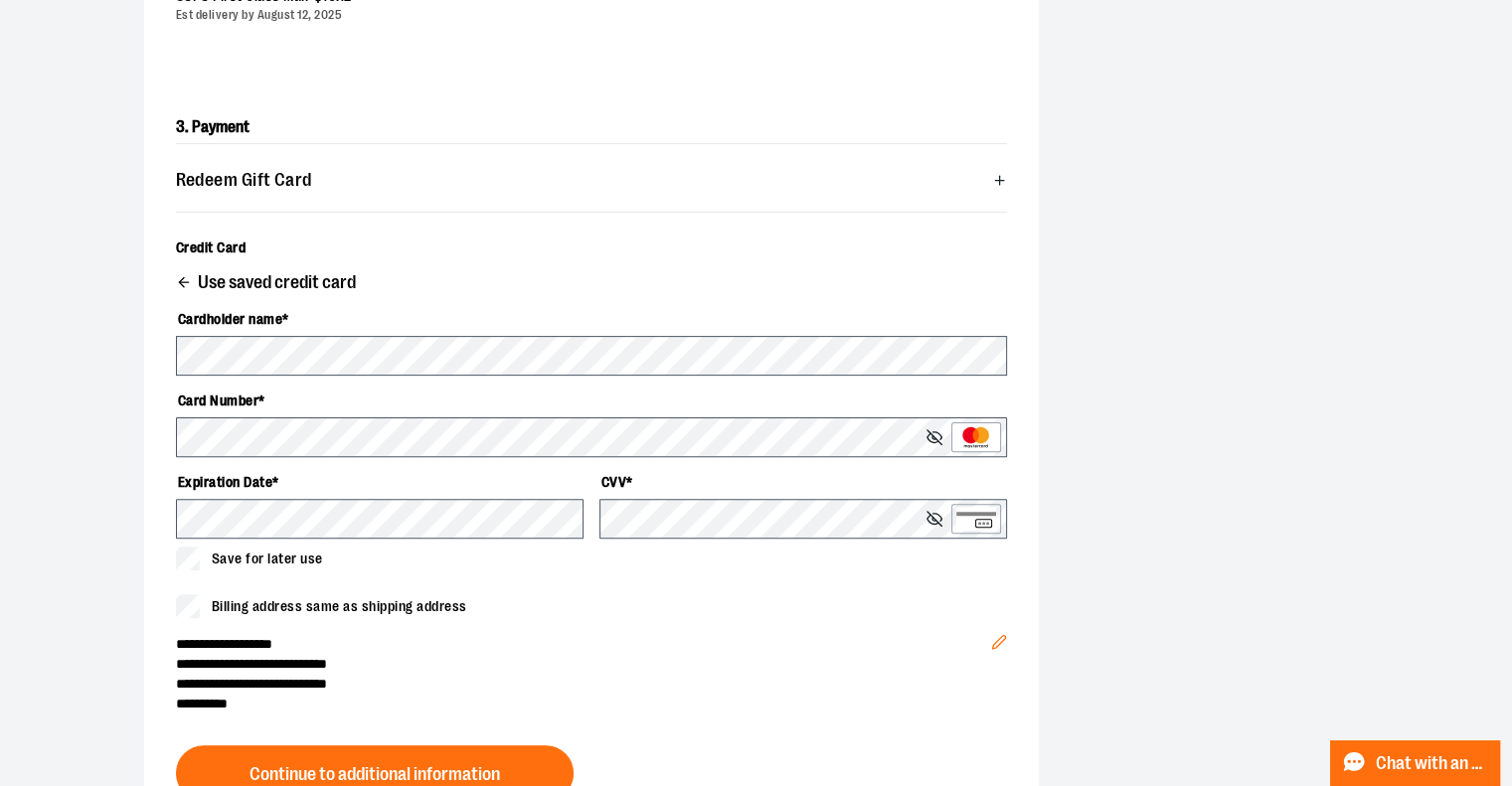 click on "Save for later use" at bounding box center (267, 558) 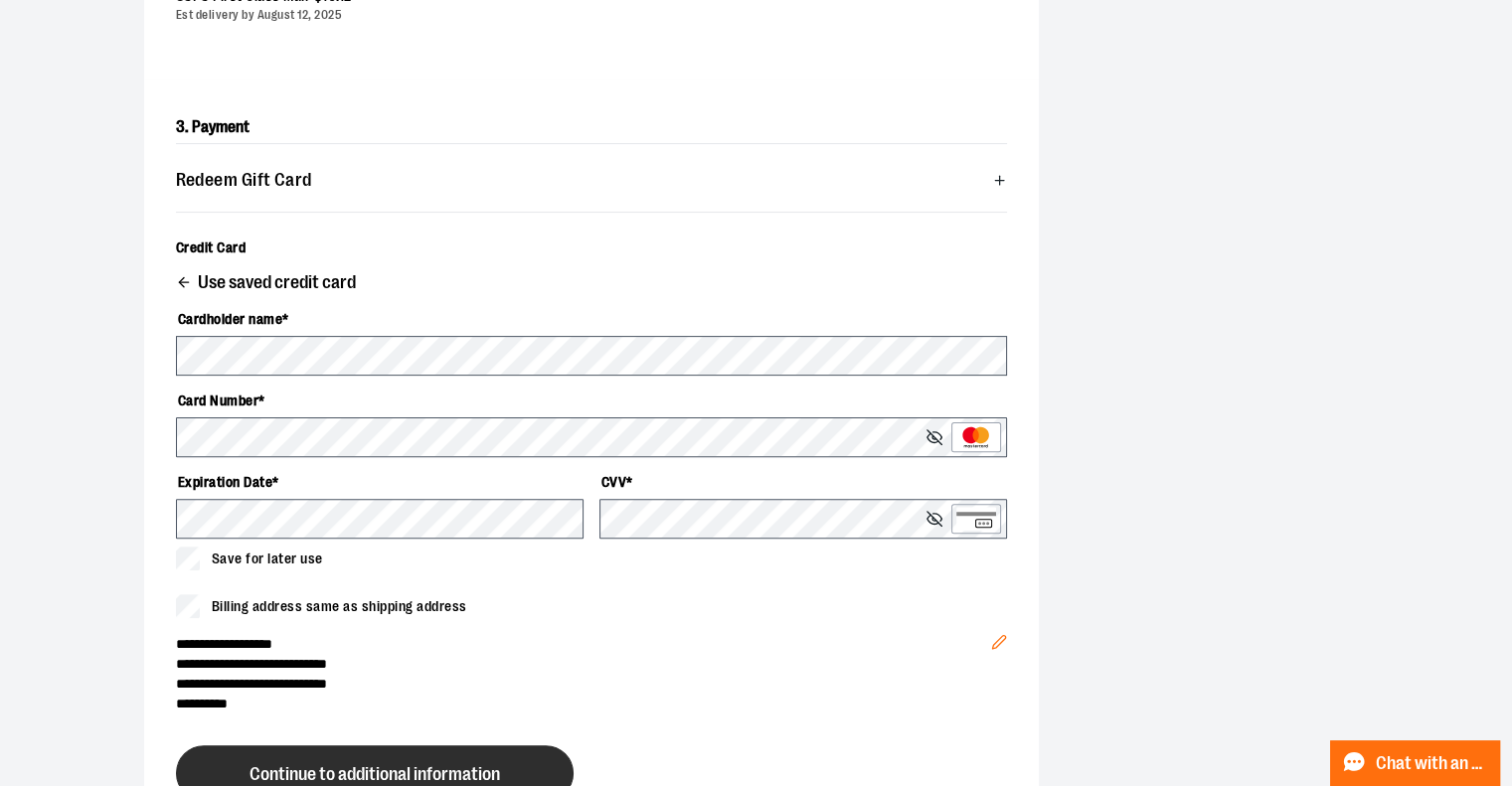 click on "Continue to additional information" at bounding box center (375, 774) 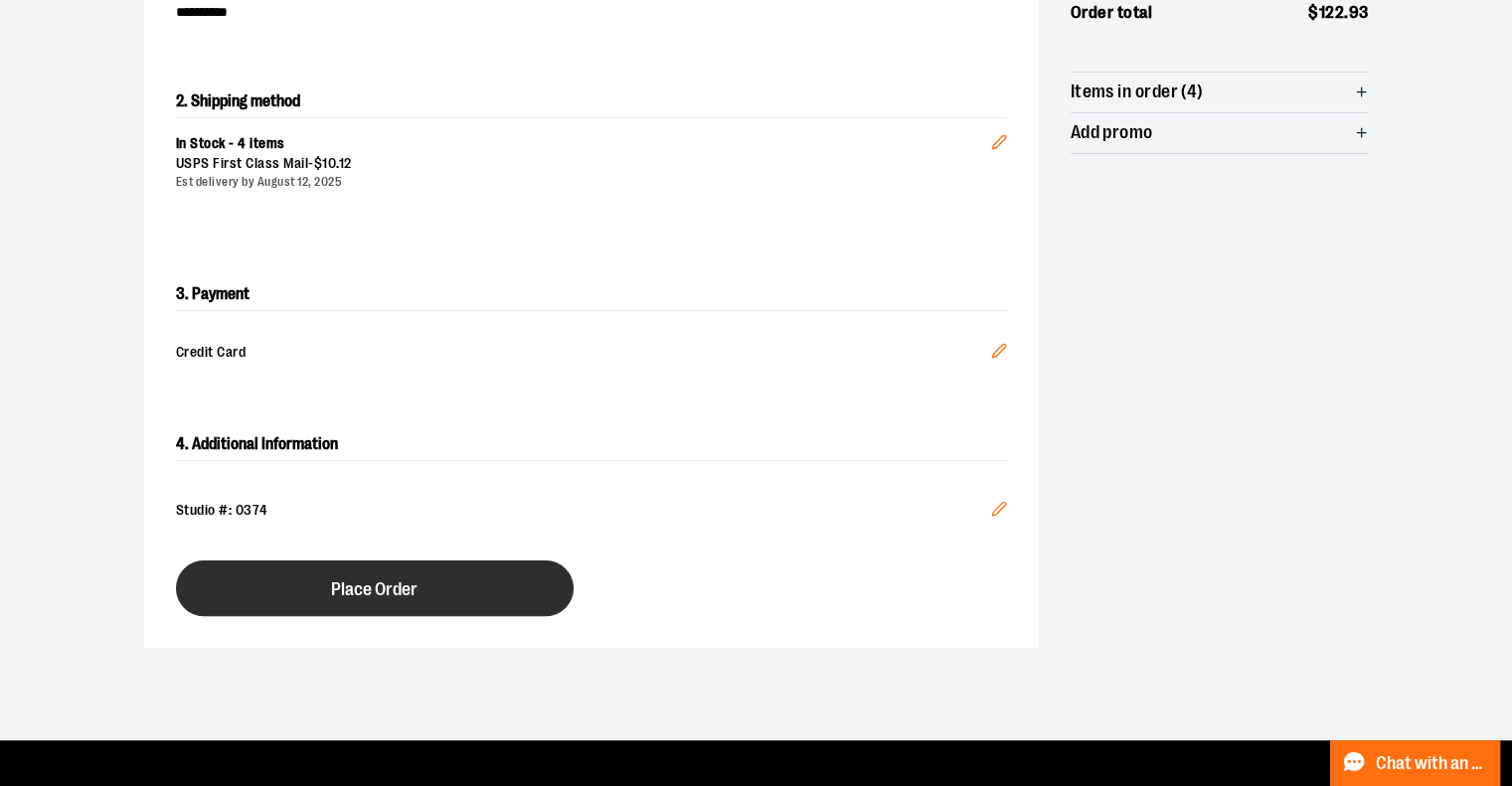 scroll, scrollTop: 397, scrollLeft: 0, axis: vertical 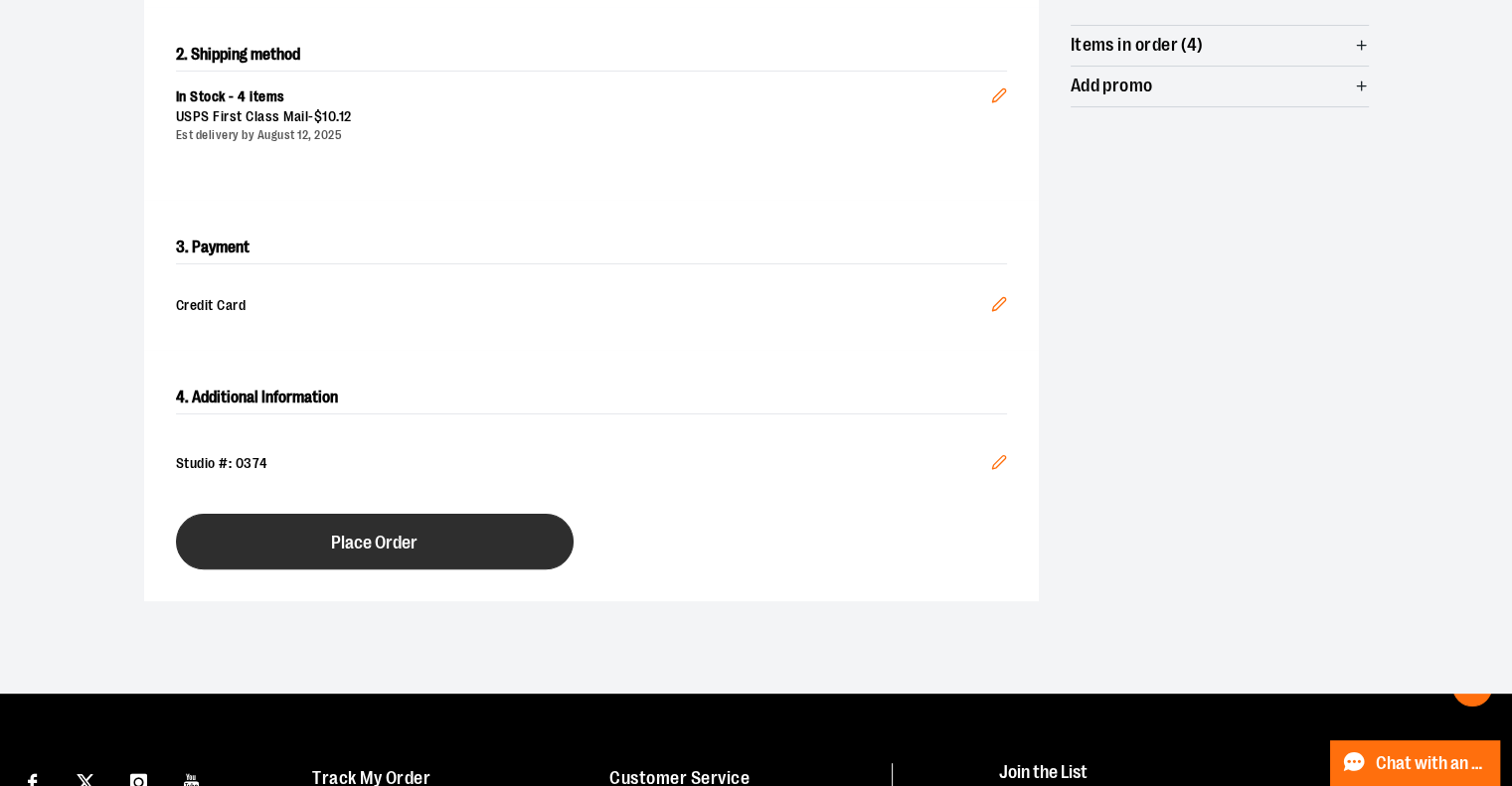 click on "Place Order" at bounding box center (374, 543) 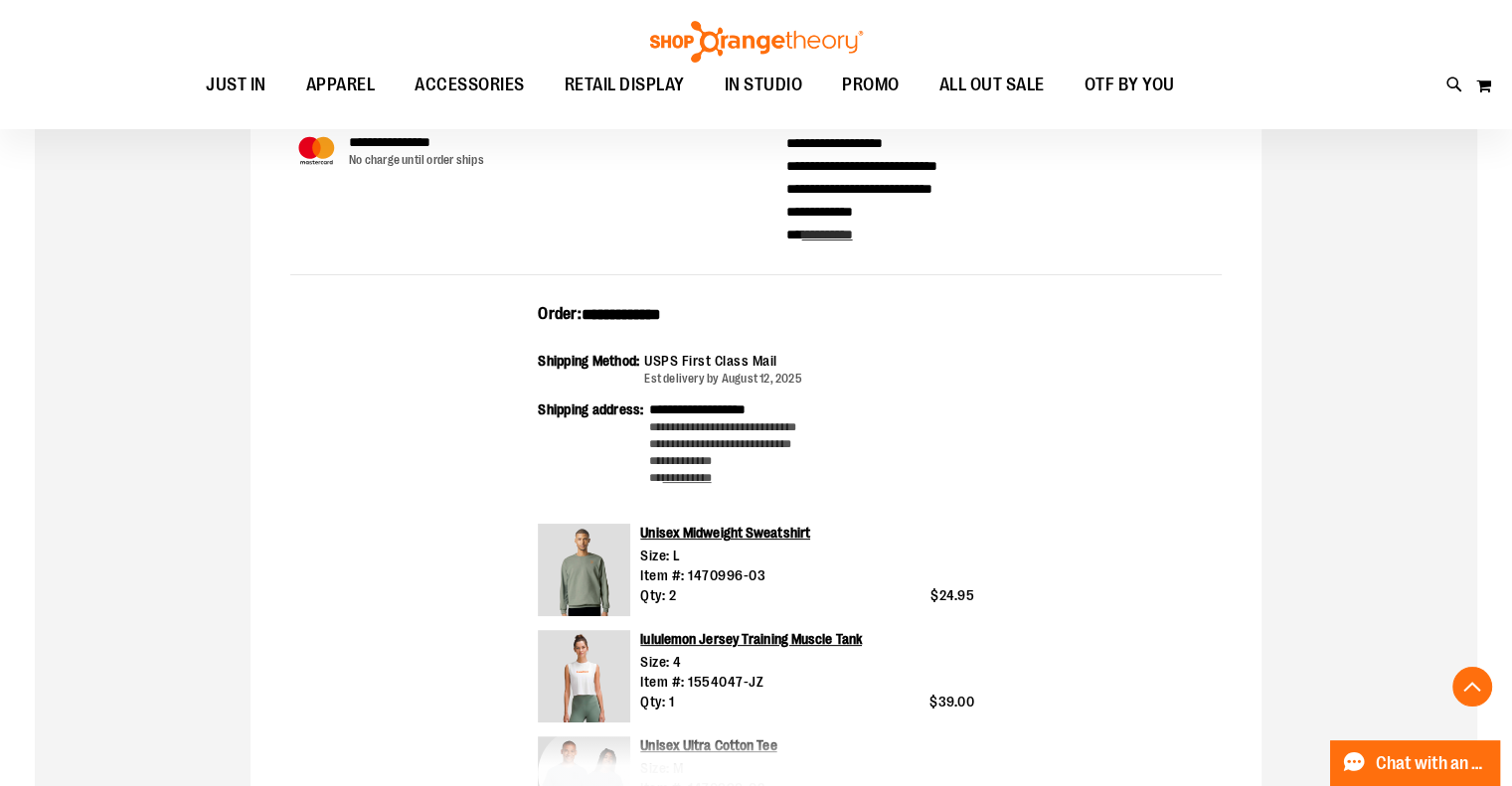 scroll, scrollTop: 496, scrollLeft: 0, axis: vertical 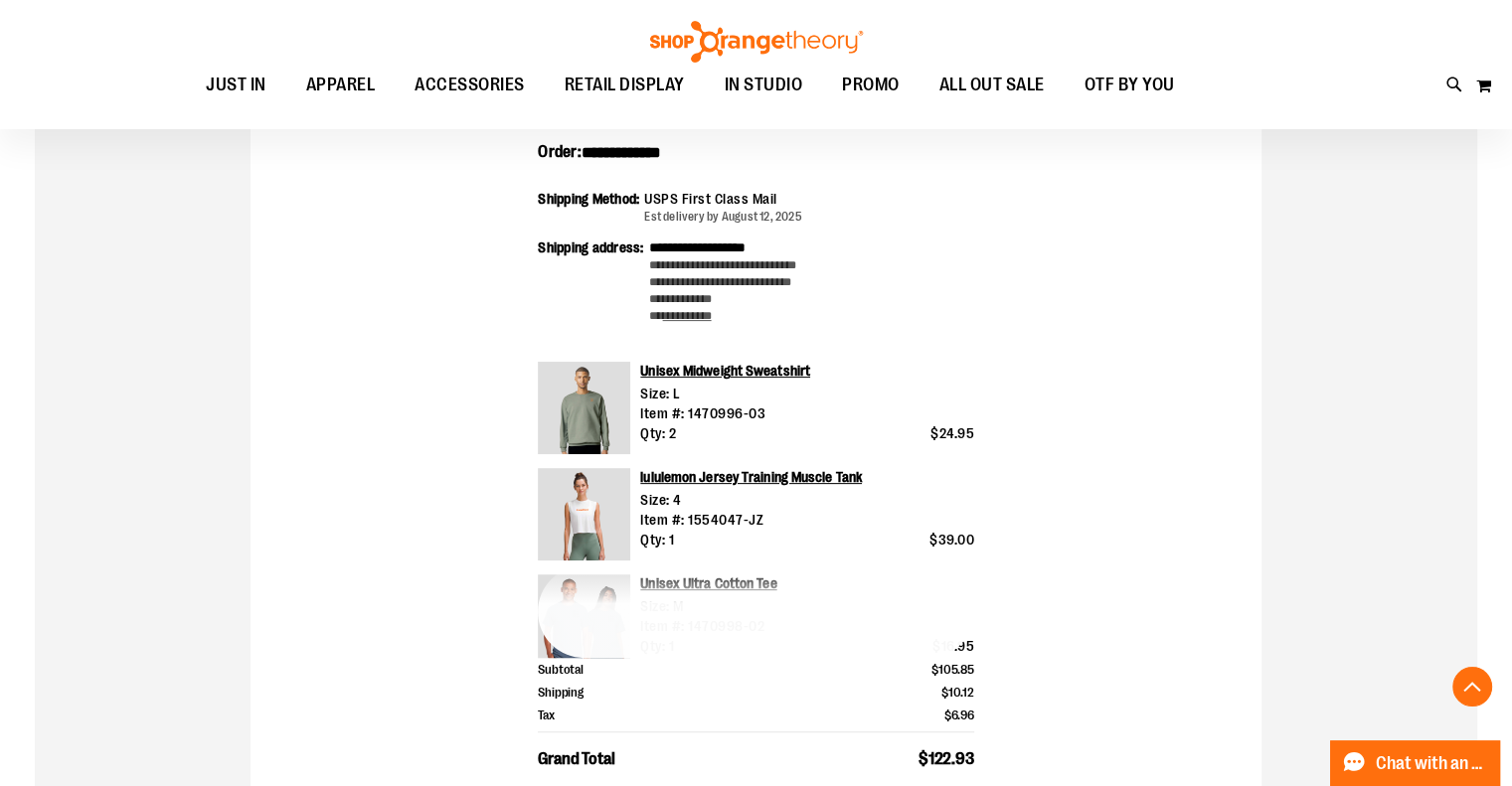 click on "Unisex Midweight Sweatshirt" at bounding box center (725, 371) 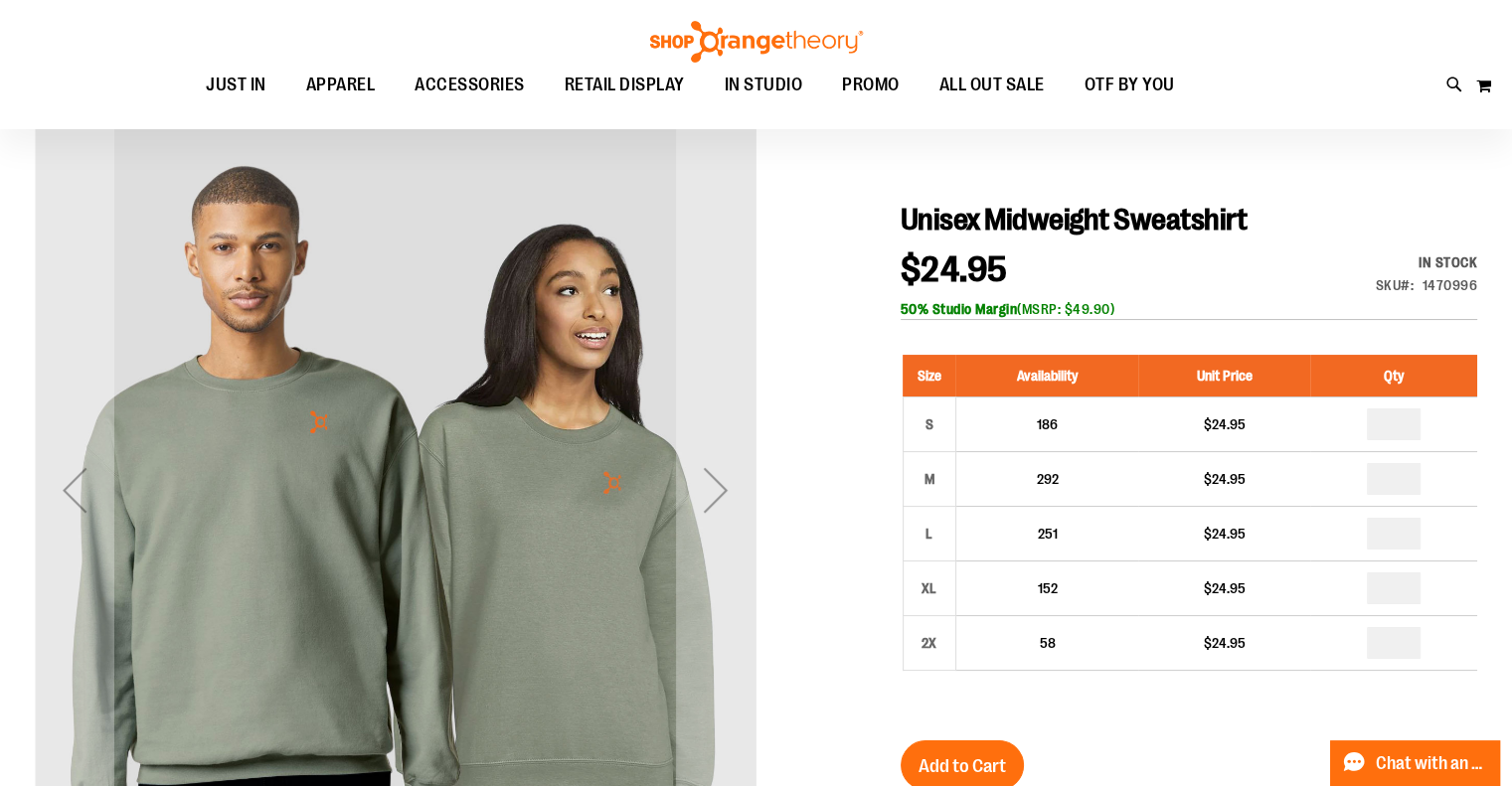 scroll, scrollTop: 0, scrollLeft: 0, axis: both 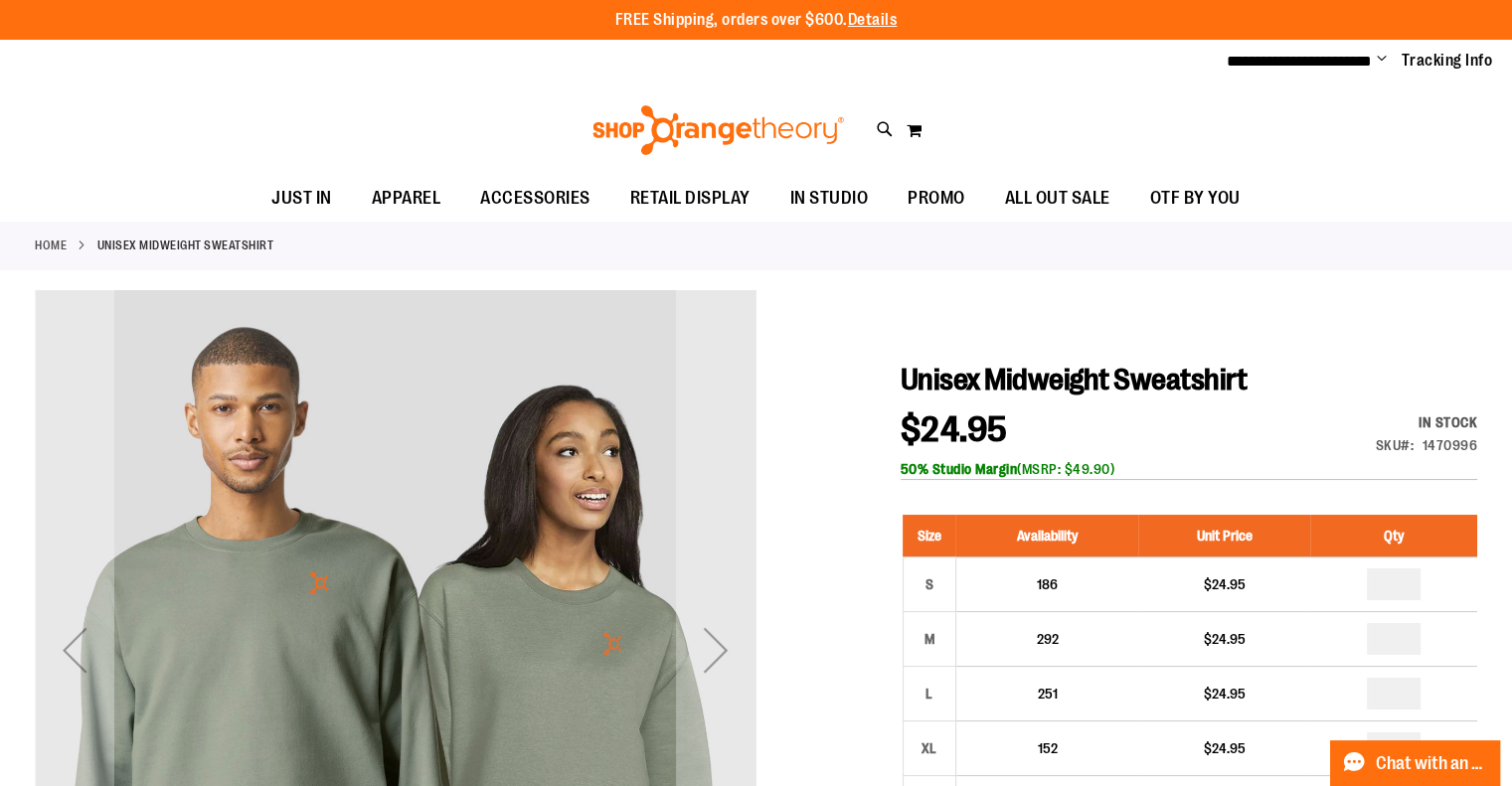 click on "Change" at bounding box center (1382, 60) 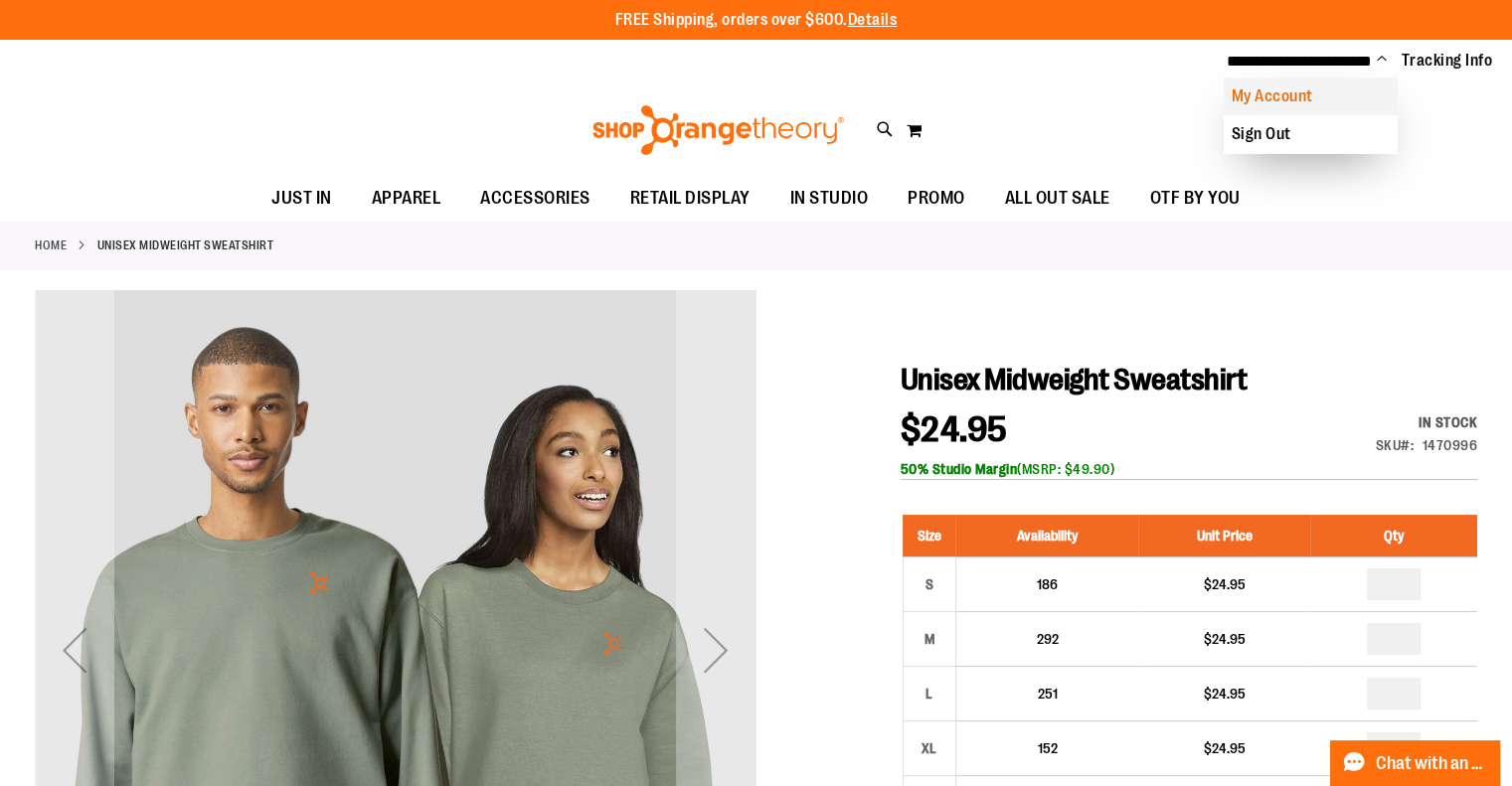 click on "My Account" at bounding box center [1310, 96] 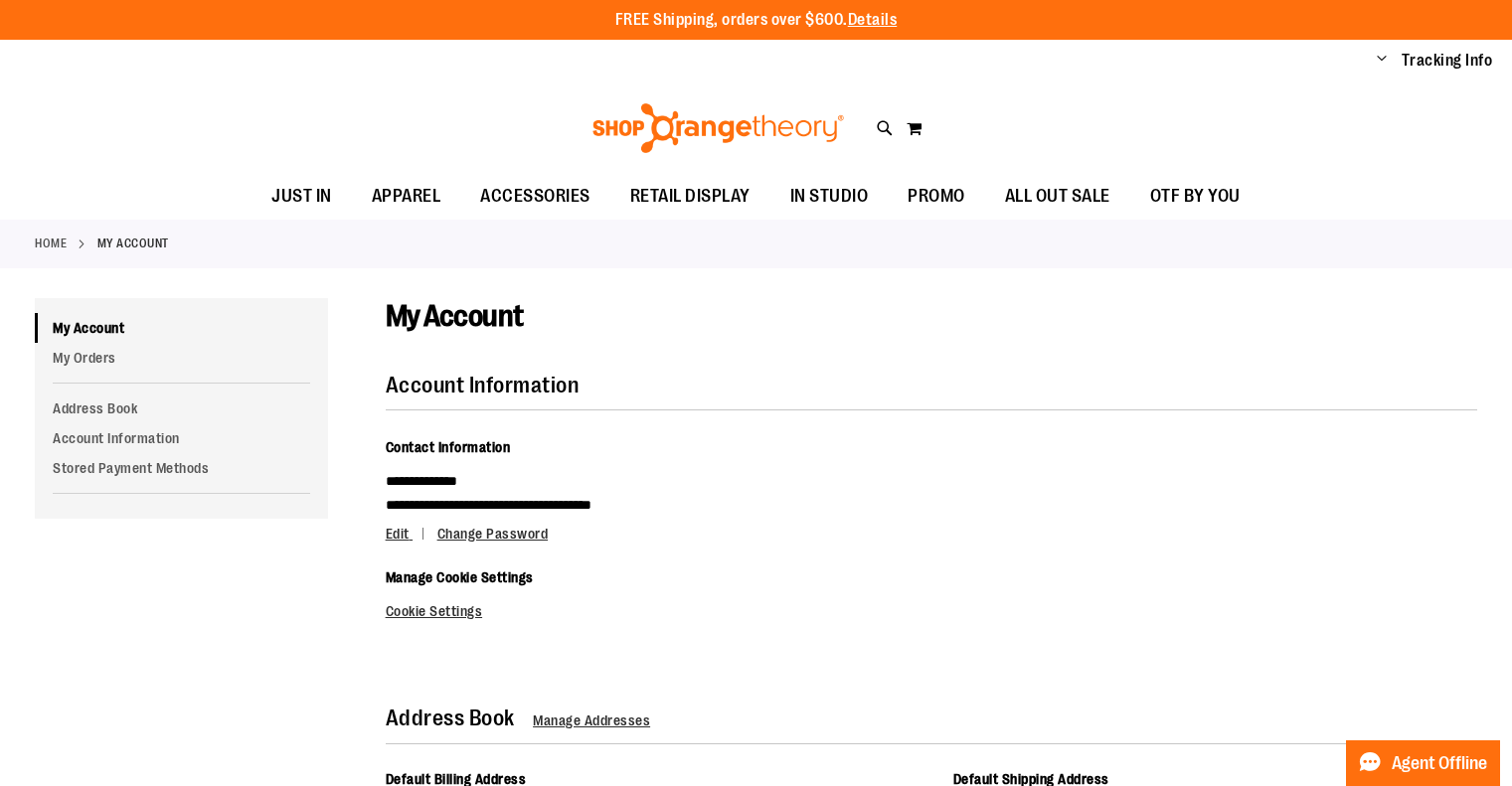 scroll, scrollTop: 0, scrollLeft: 0, axis: both 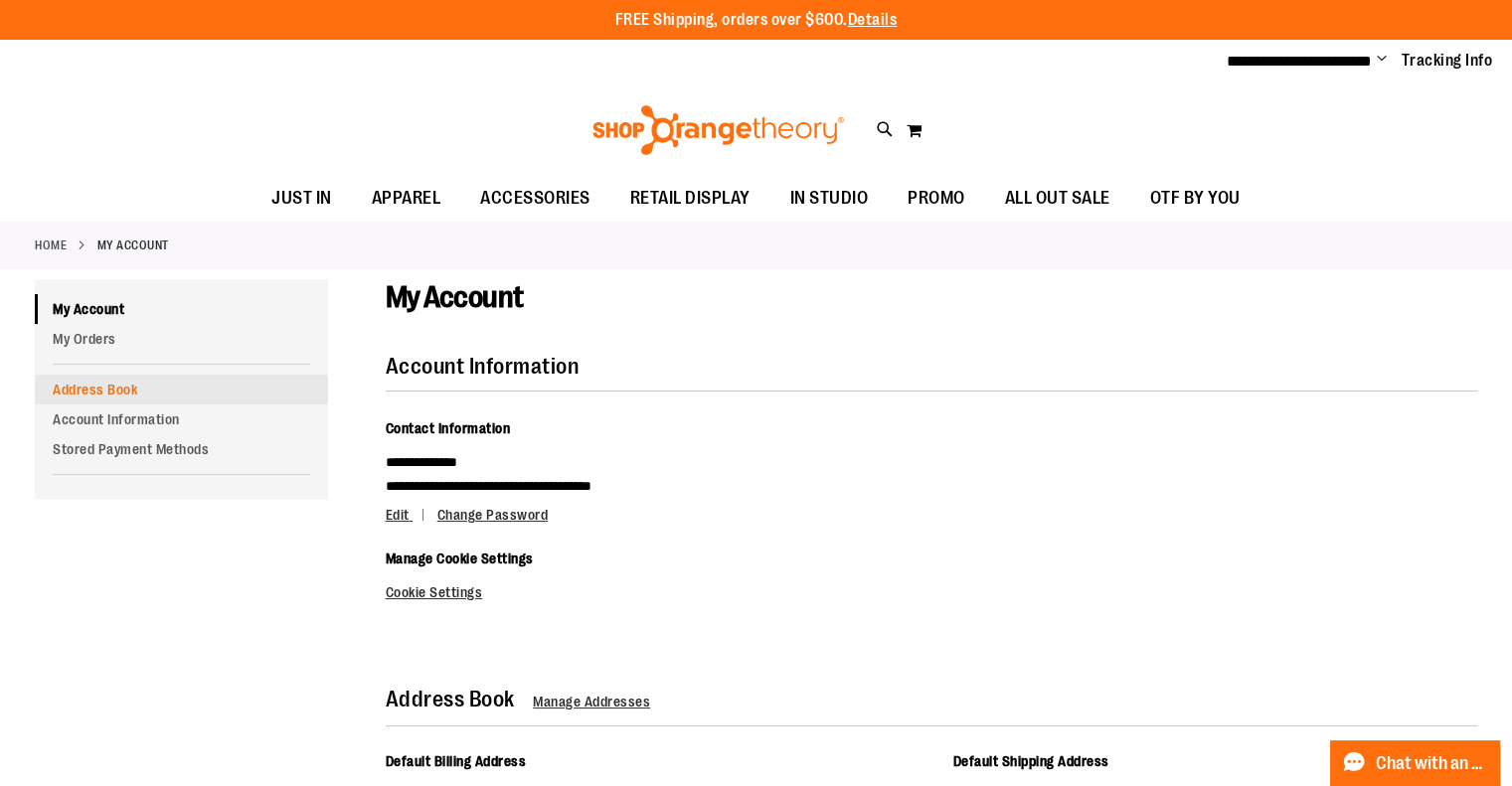 click on "Address Book" at bounding box center [181, 390] 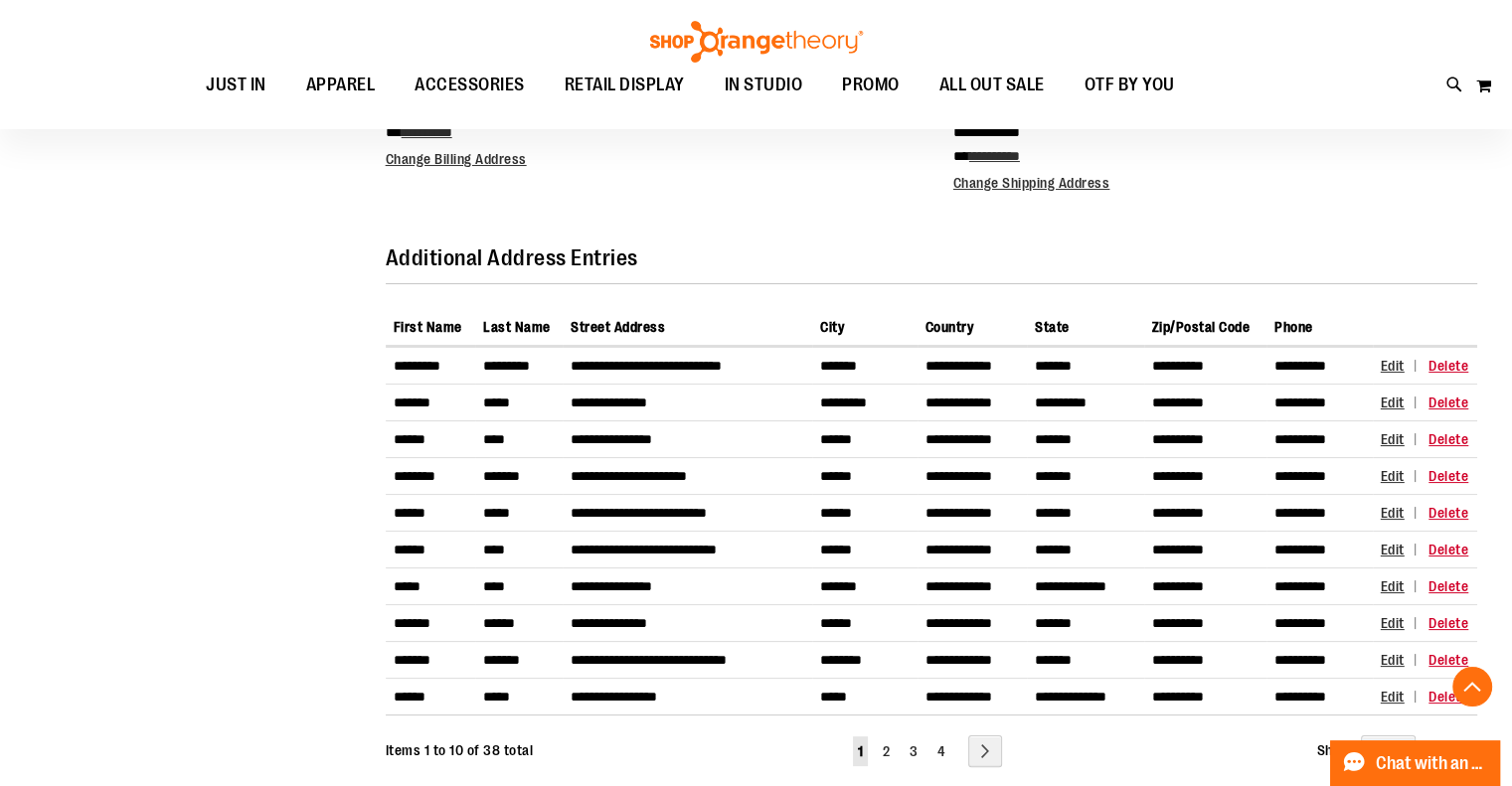 scroll, scrollTop: 198, scrollLeft: 0, axis: vertical 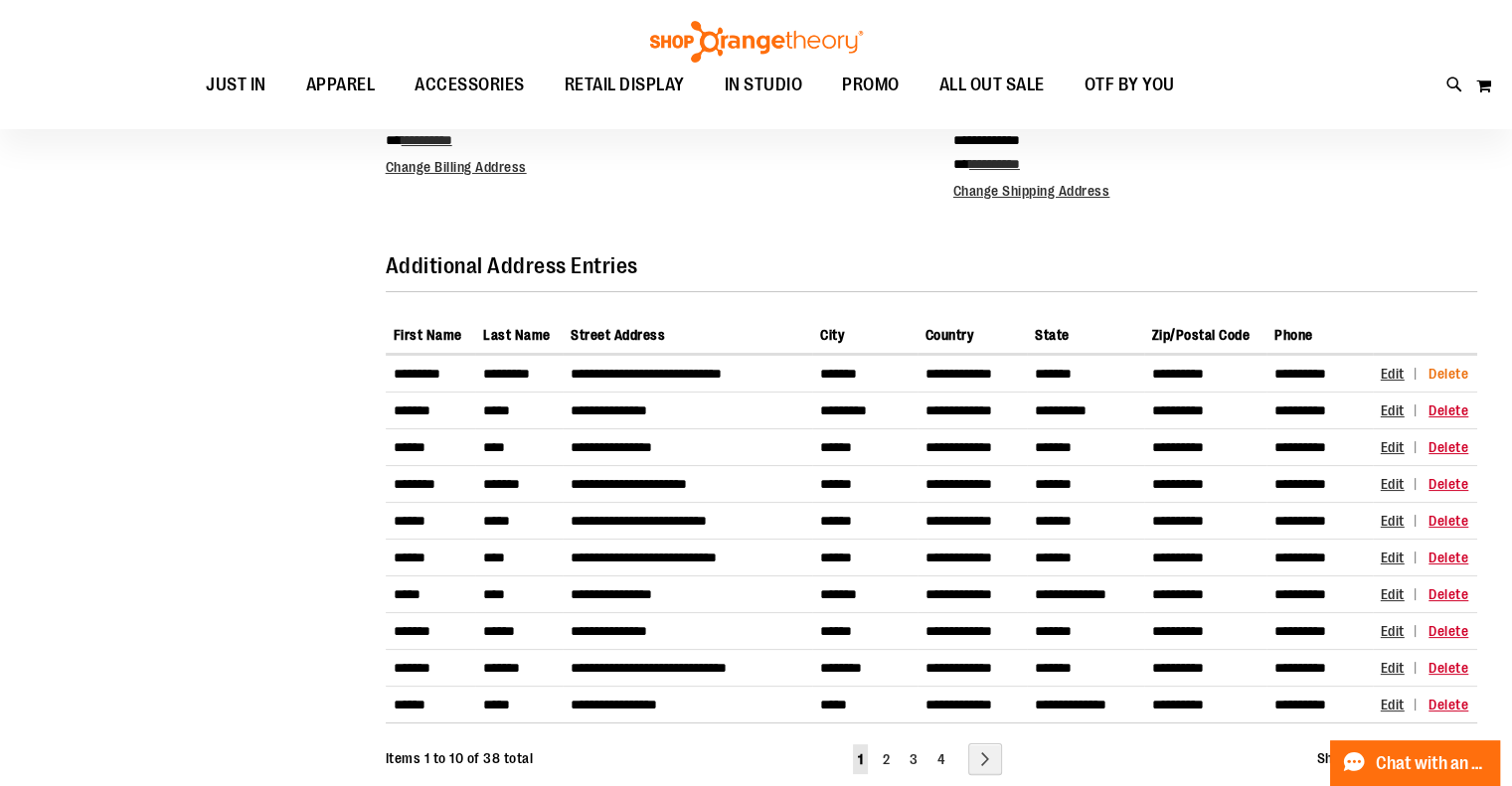 click on "Delete" at bounding box center (1448, 374) 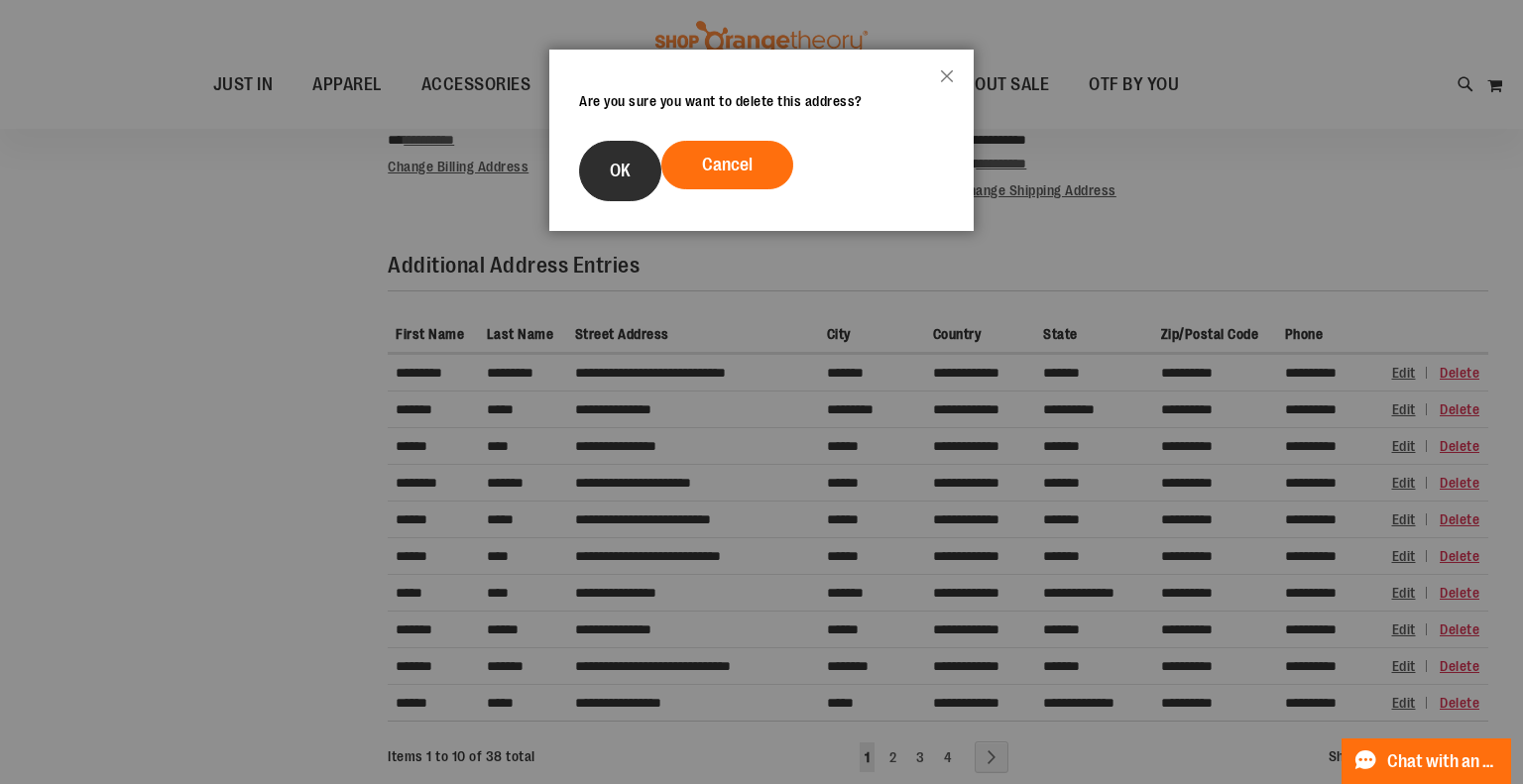 click on "OK" at bounding box center (620, 170) 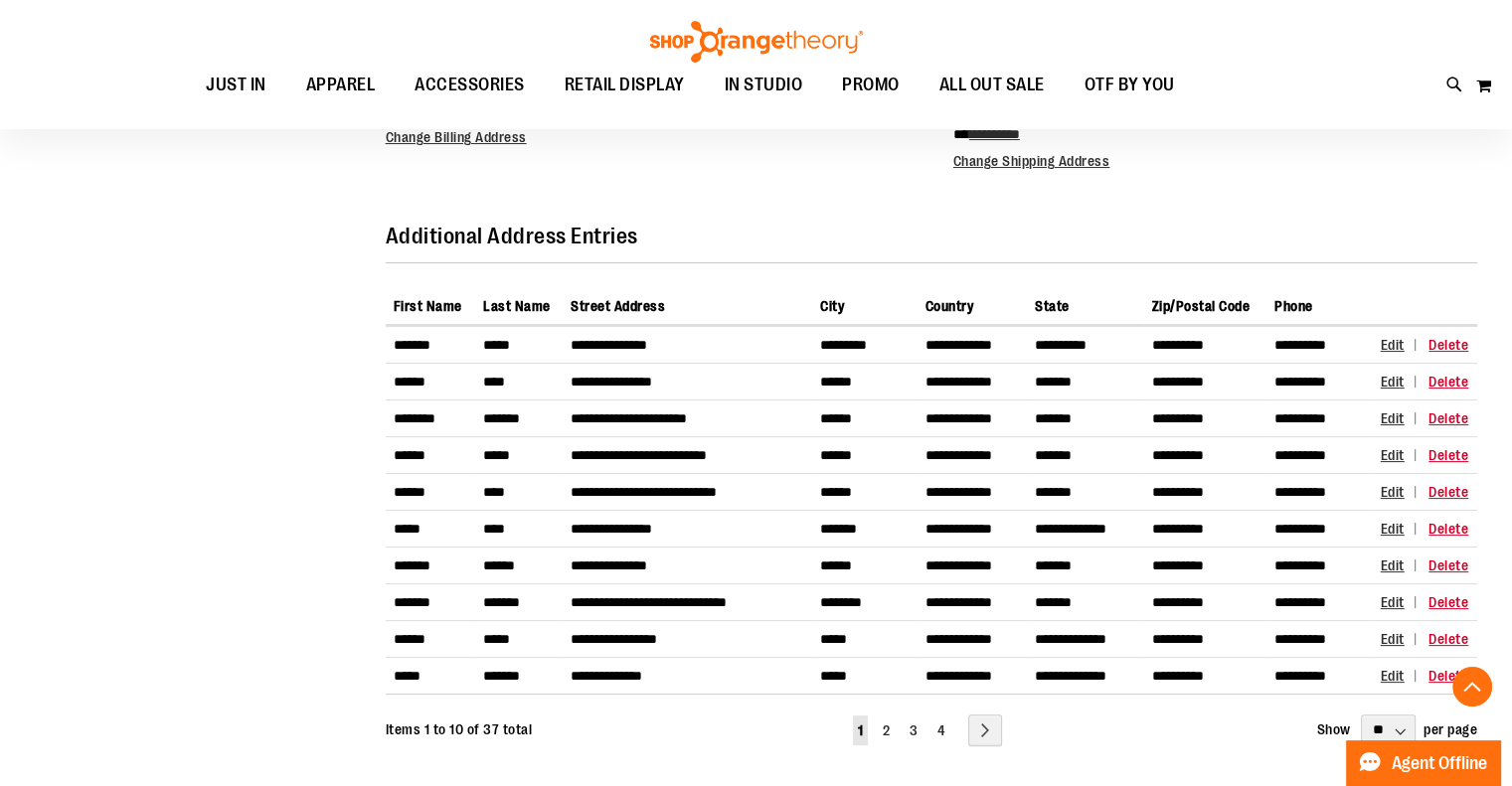 scroll, scrollTop: 318, scrollLeft: 0, axis: vertical 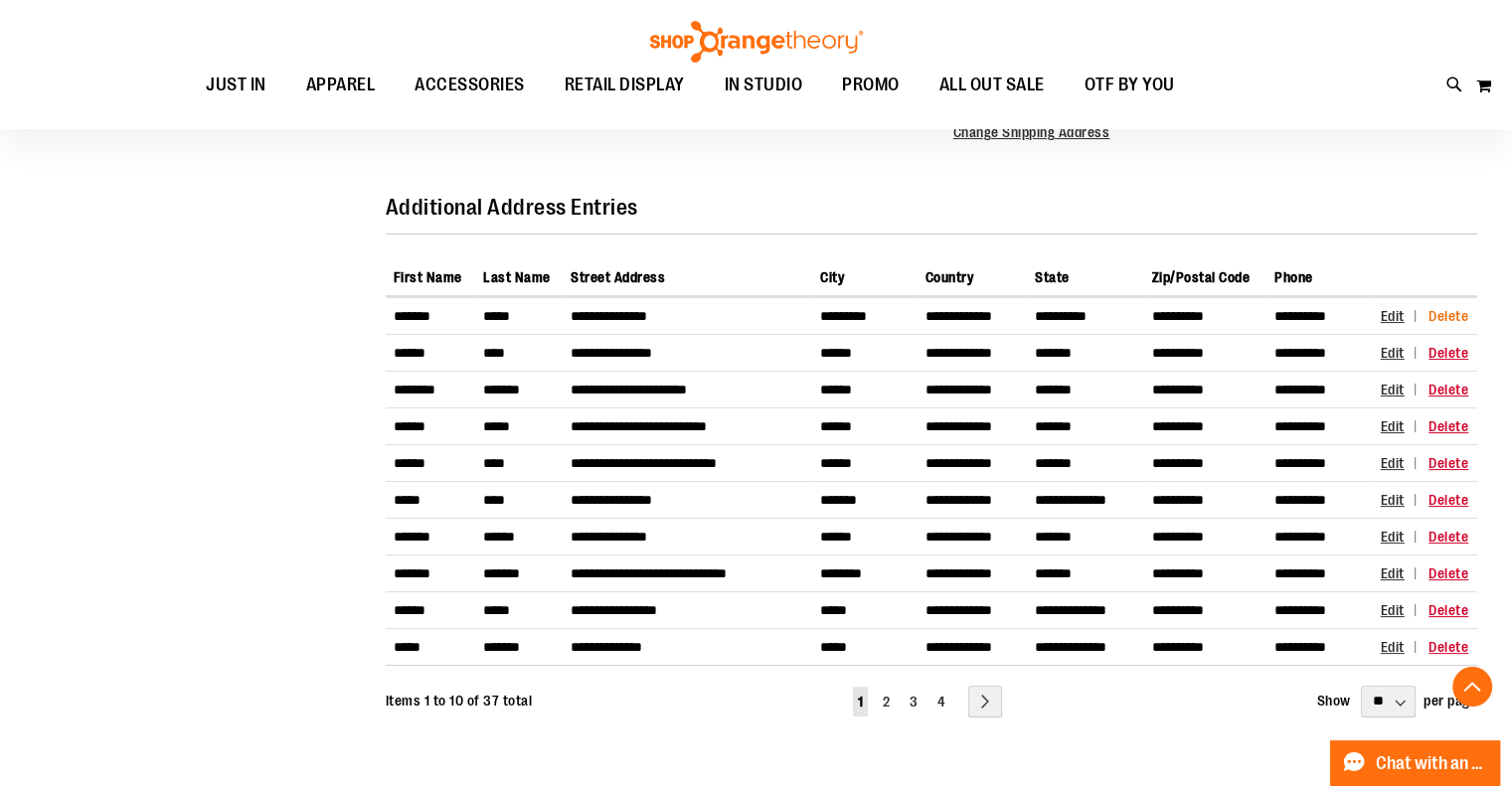 click on "Delete" at bounding box center [1448, 316] 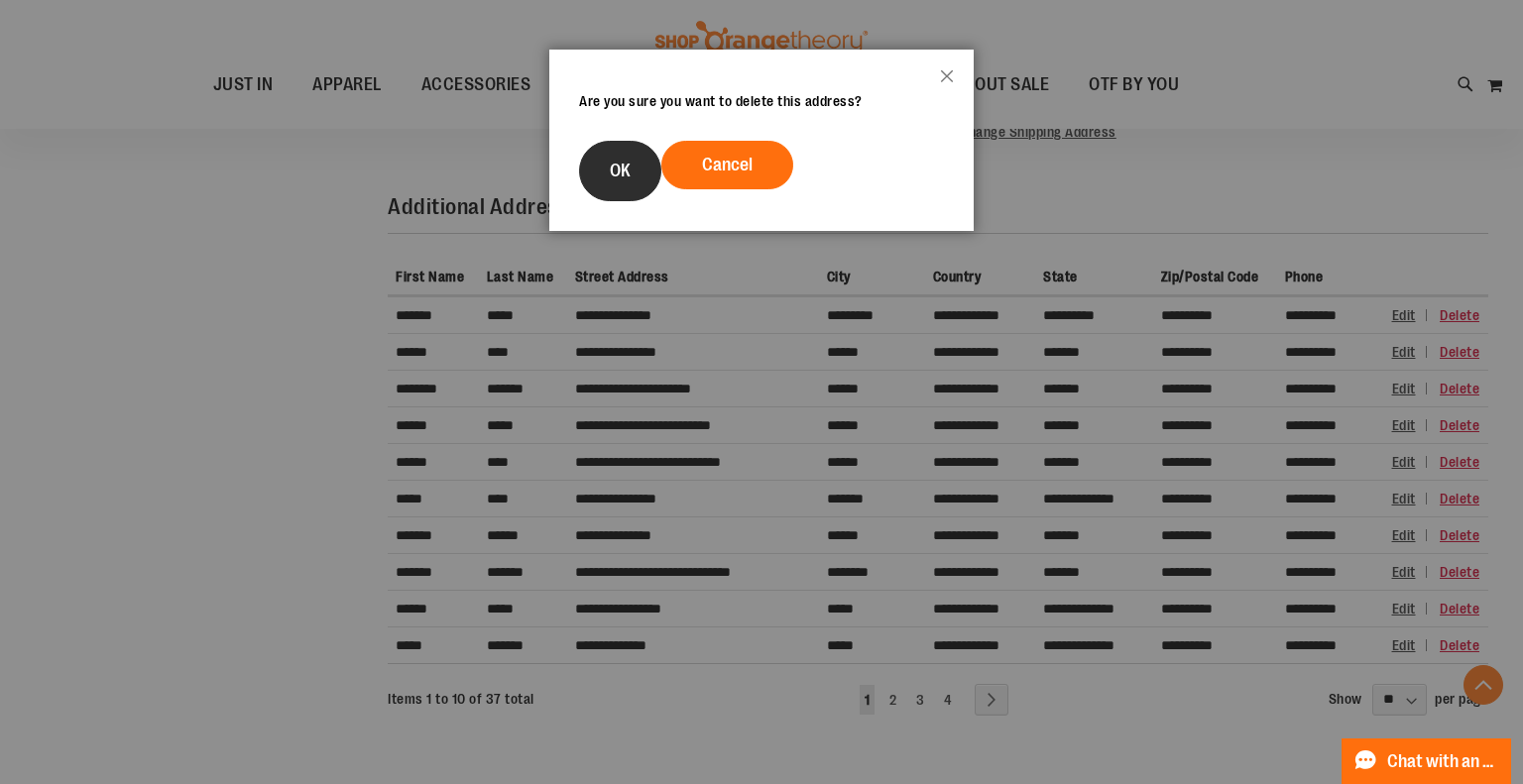 click on "OK" at bounding box center [620, 170] 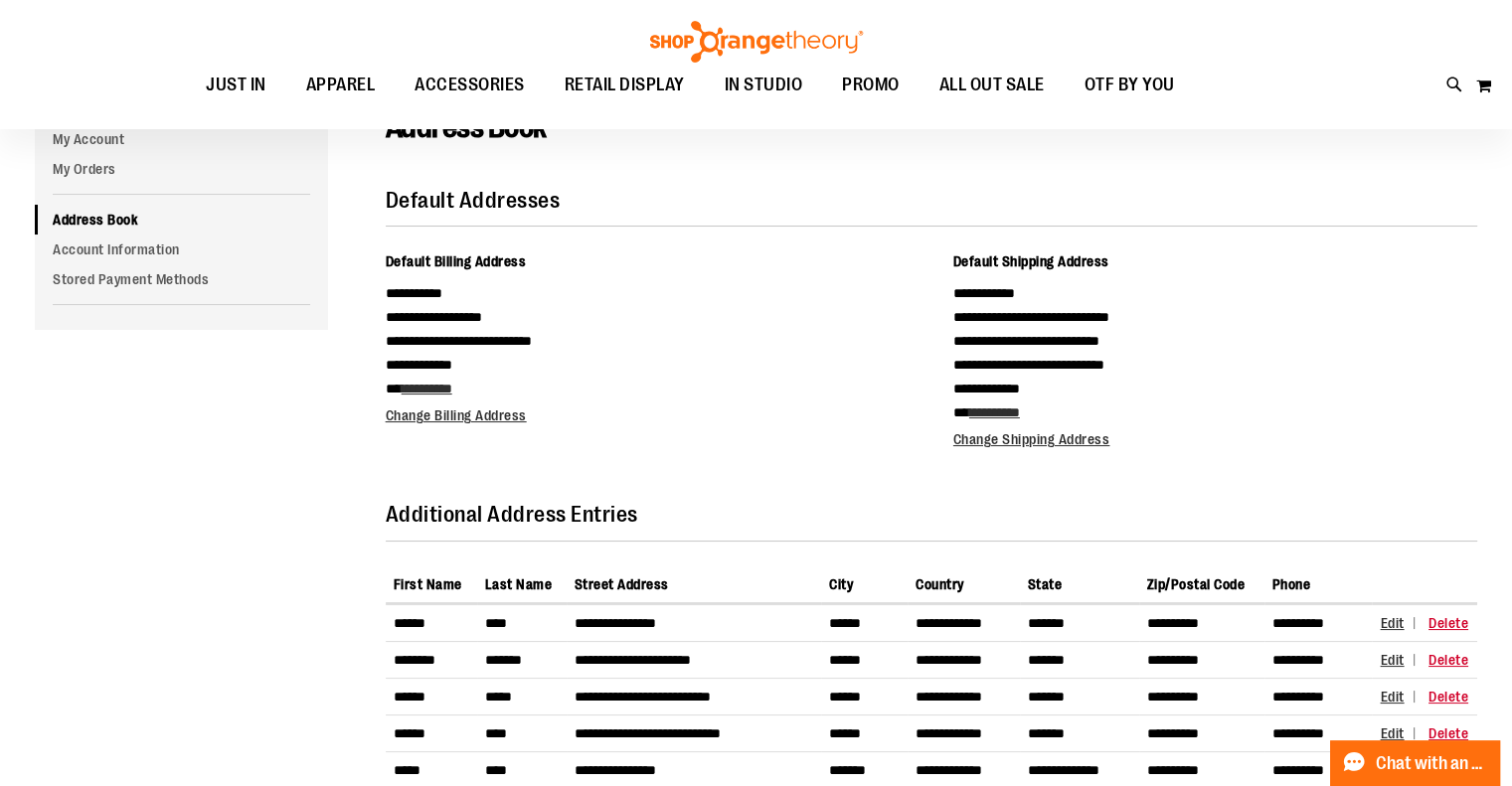 scroll, scrollTop: 0, scrollLeft: 0, axis: both 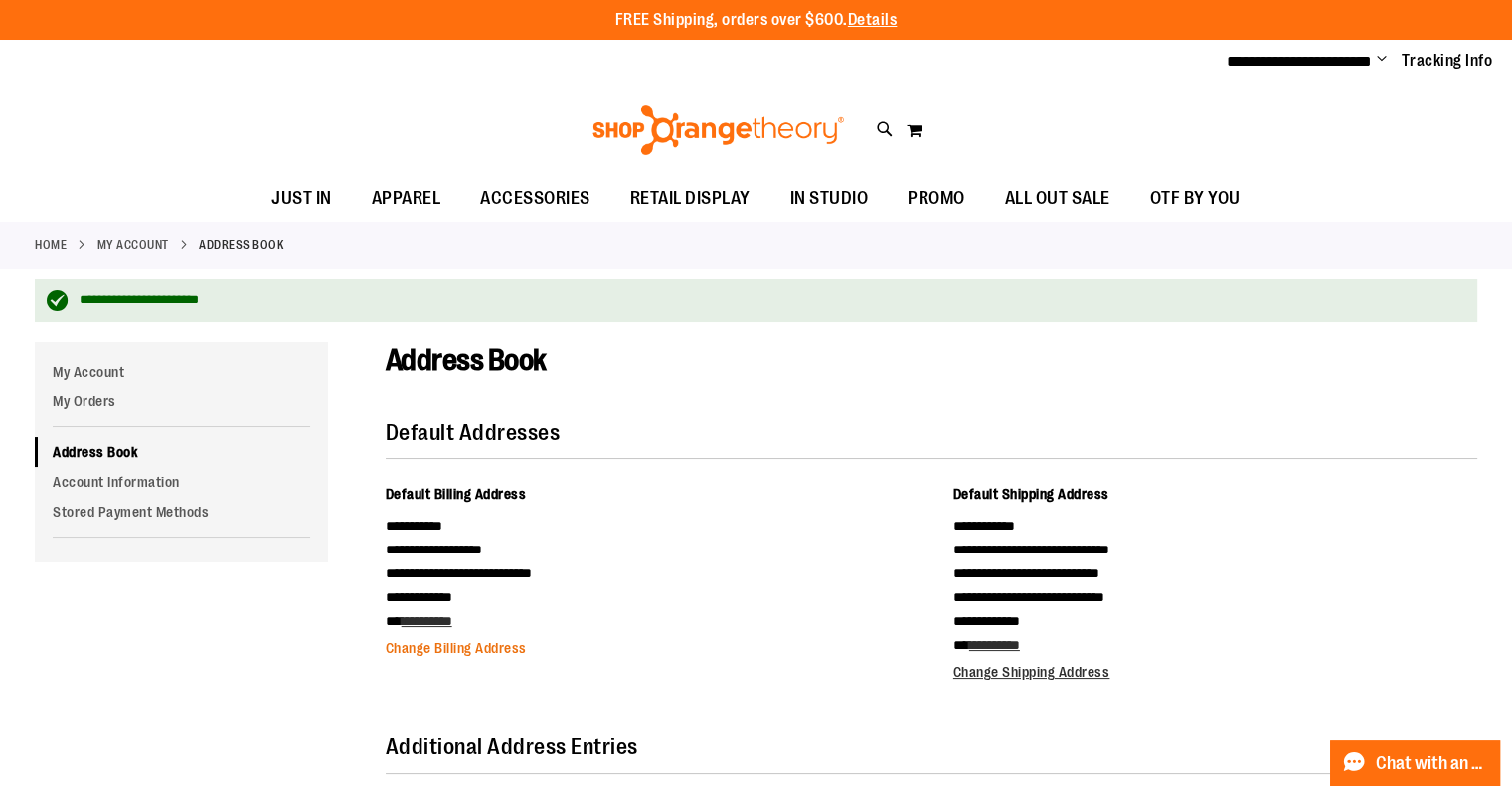 click on "Change Billing Address" at bounding box center (456, 648) 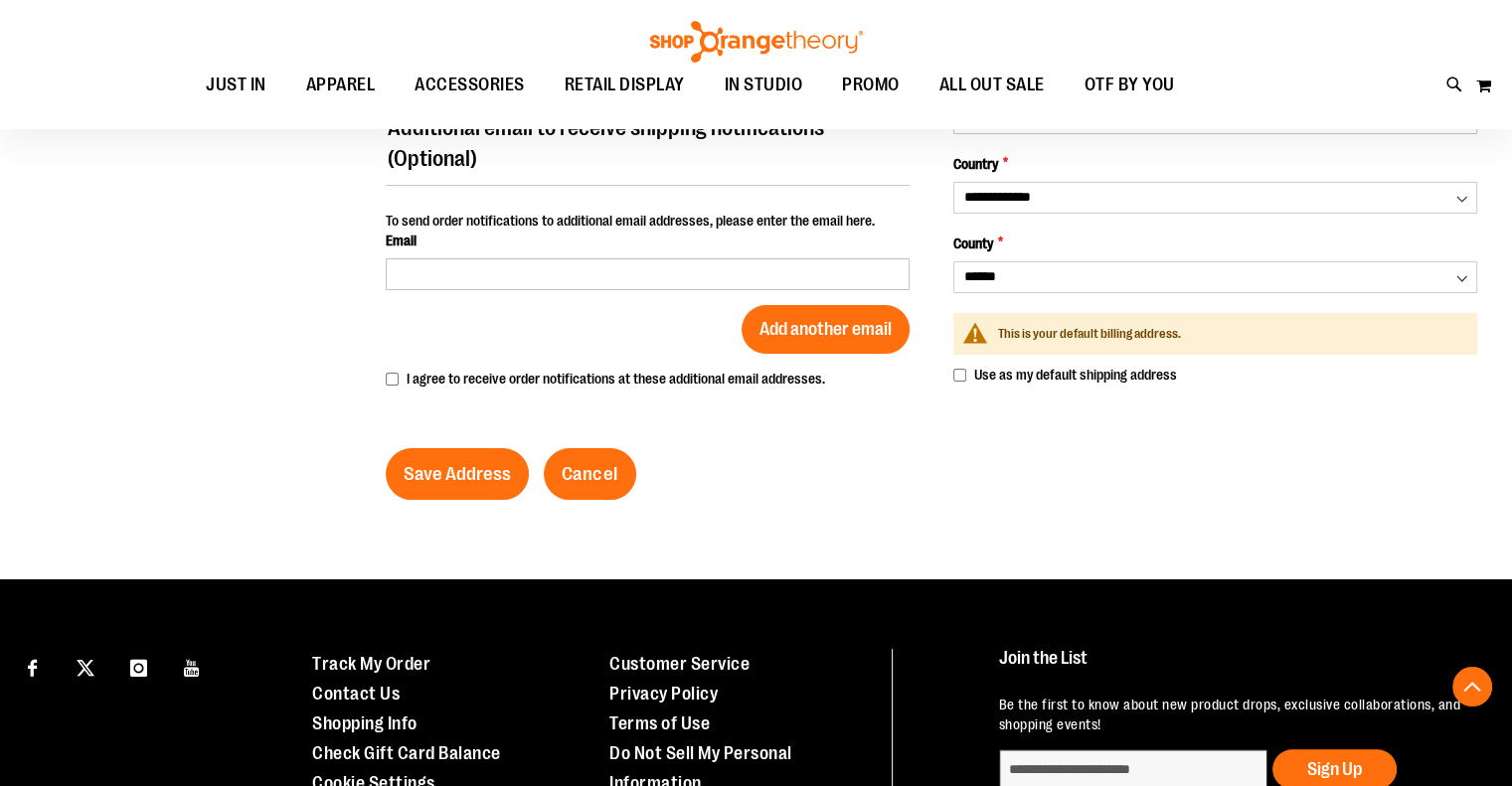 scroll, scrollTop: 98, scrollLeft: 0, axis: vertical 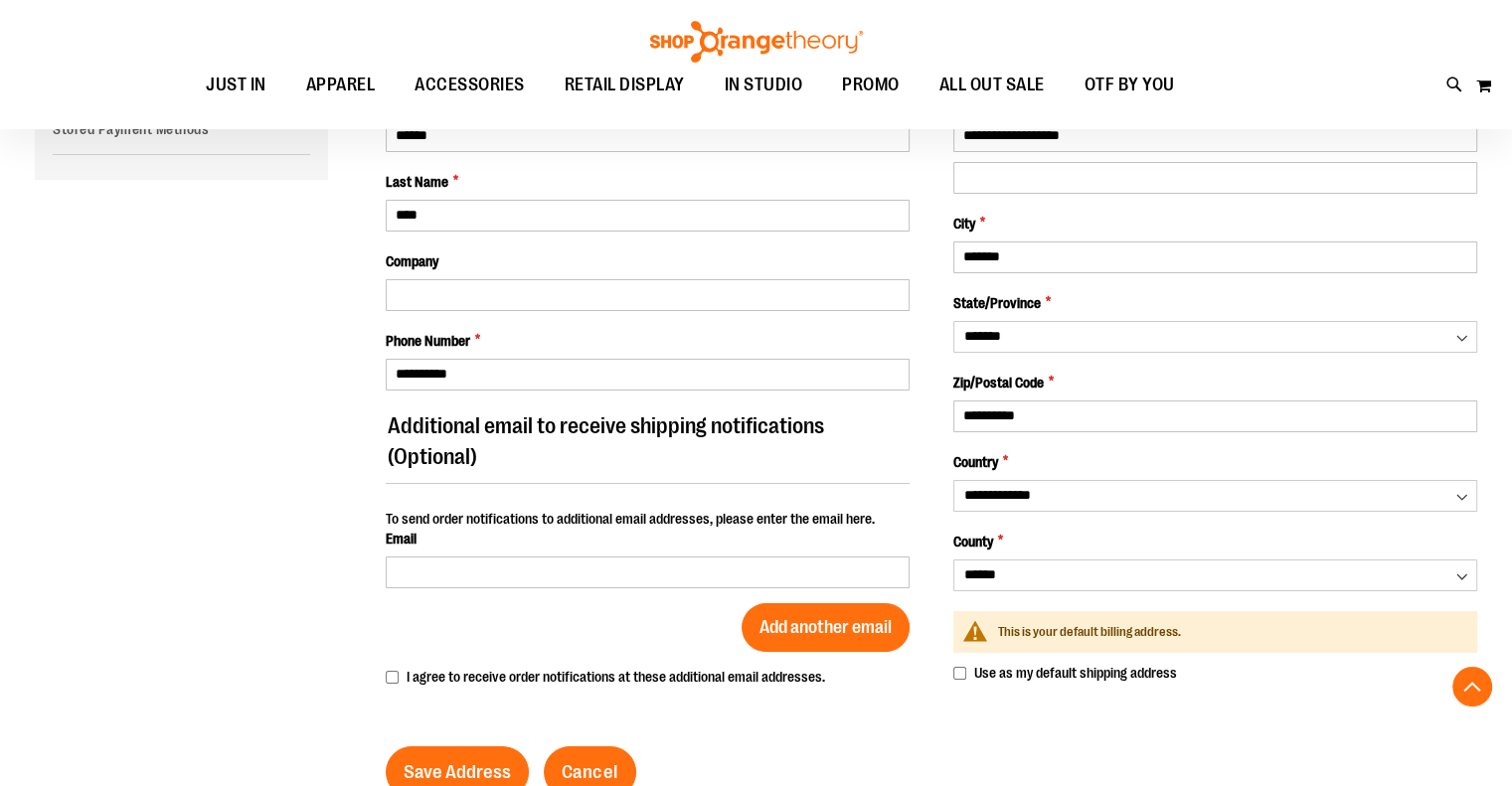 select on "**" 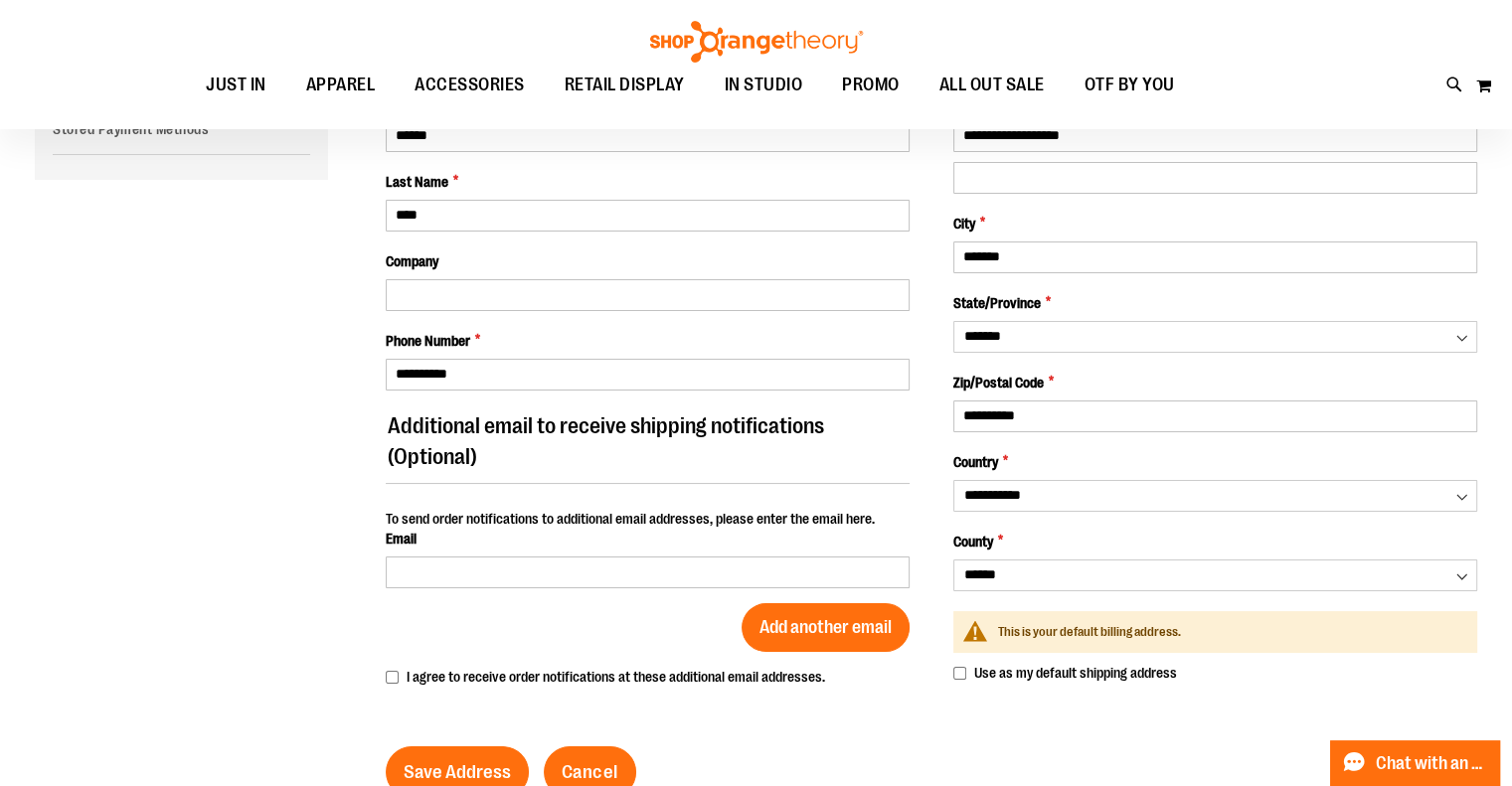 scroll, scrollTop: 0, scrollLeft: 0, axis: both 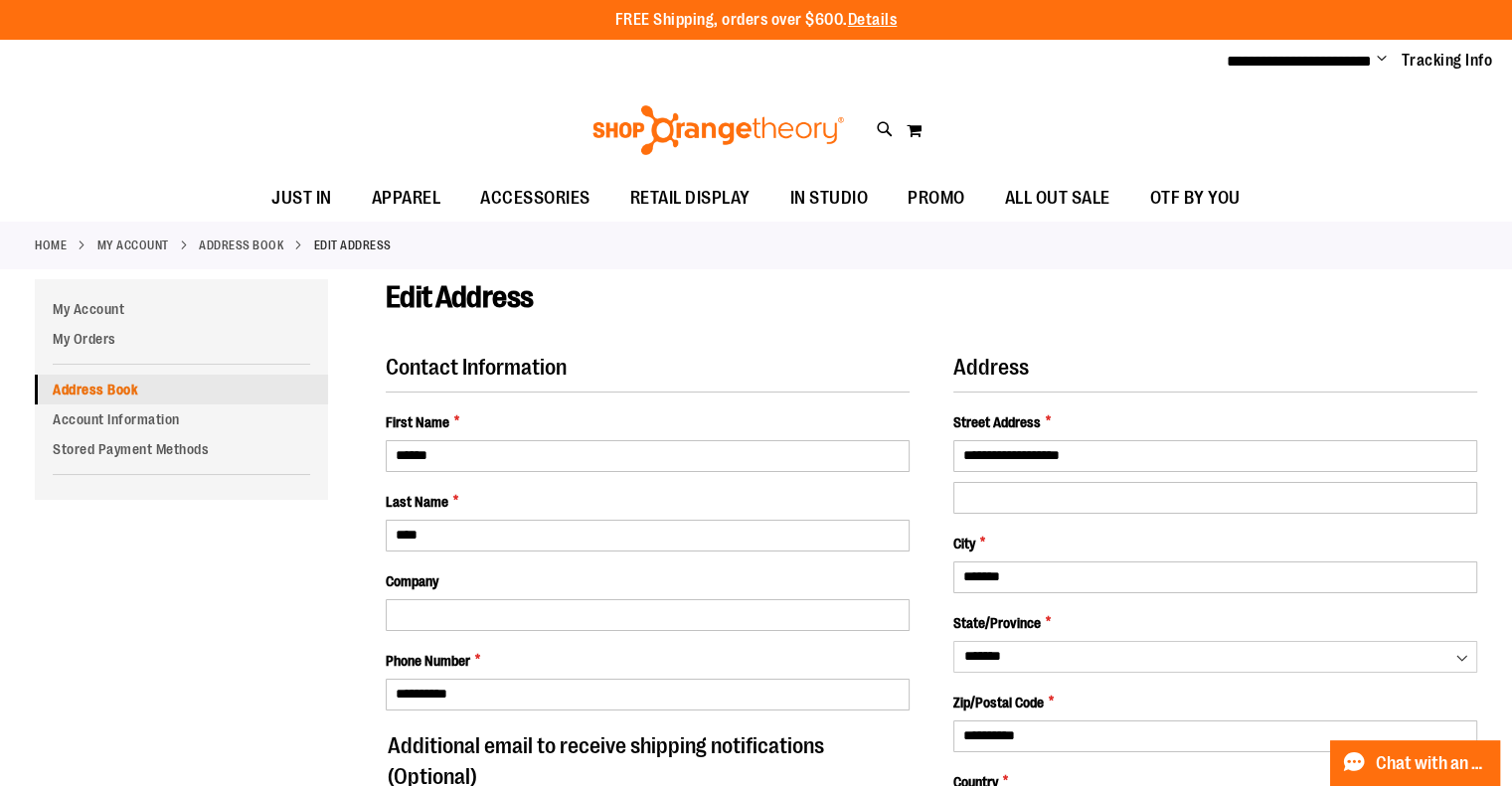 click on "Address Book" at bounding box center (181, 390) 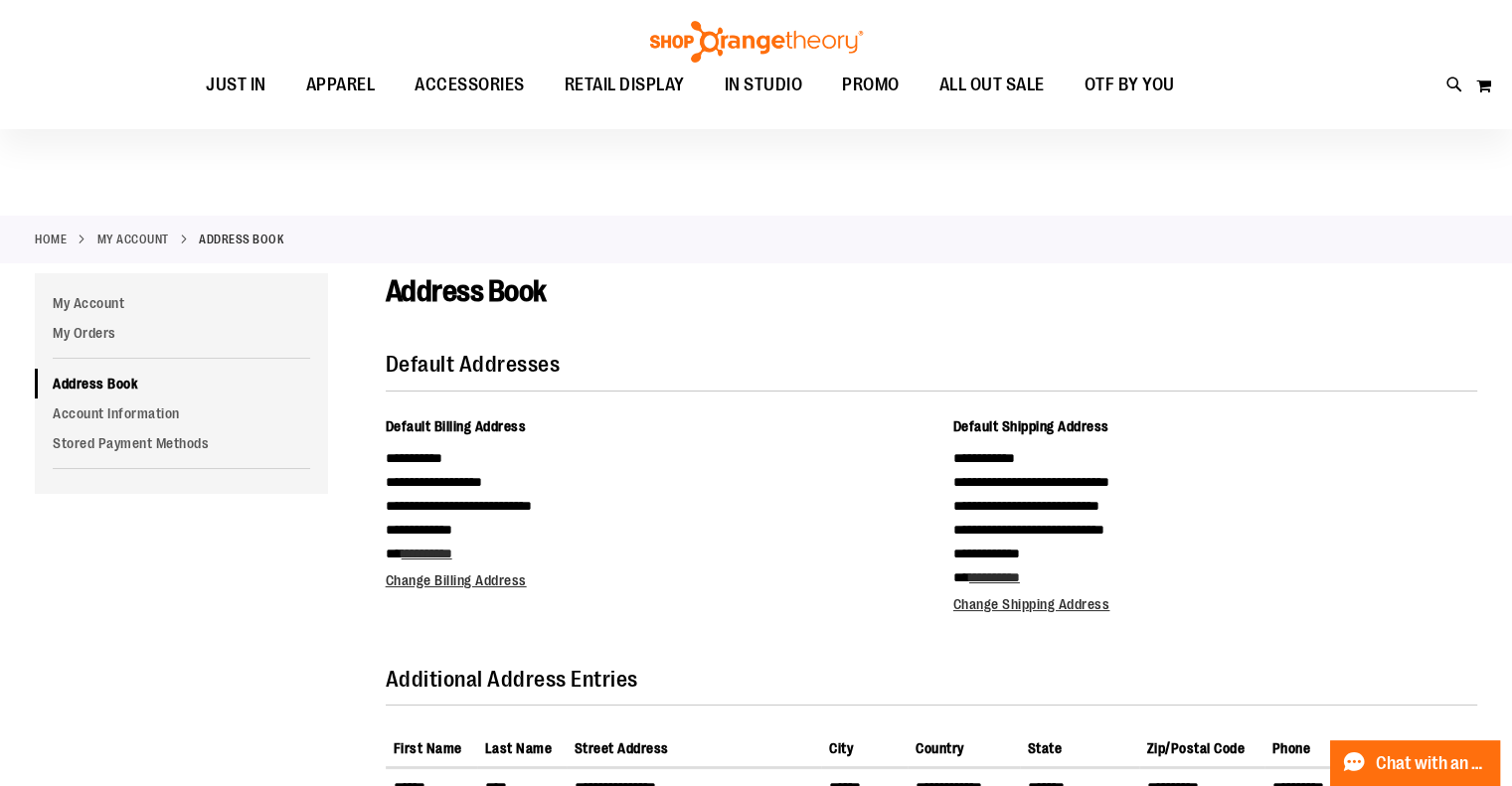 scroll, scrollTop: 0, scrollLeft: 0, axis: both 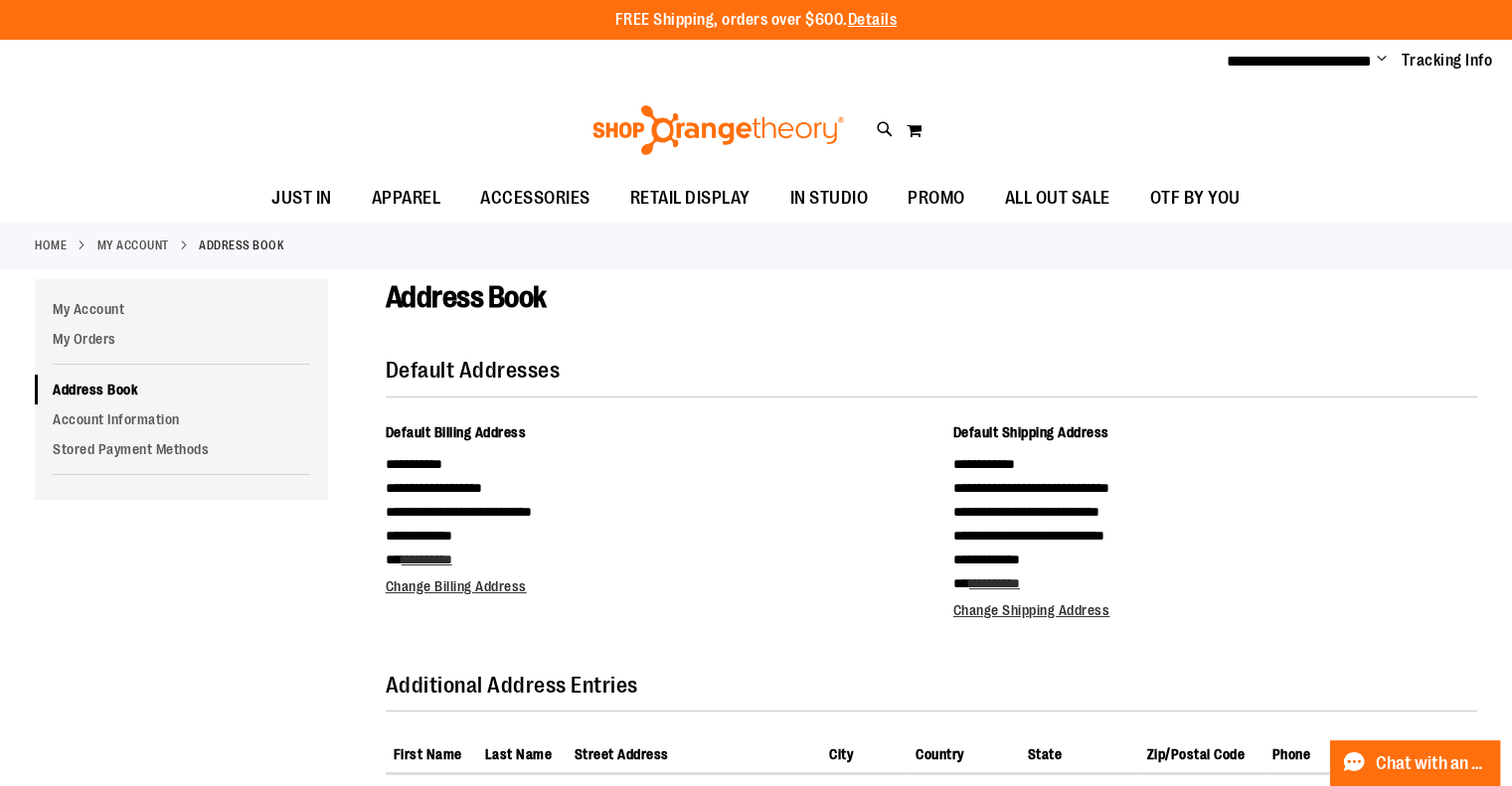 click on "Change" at bounding box center [1382, 60] 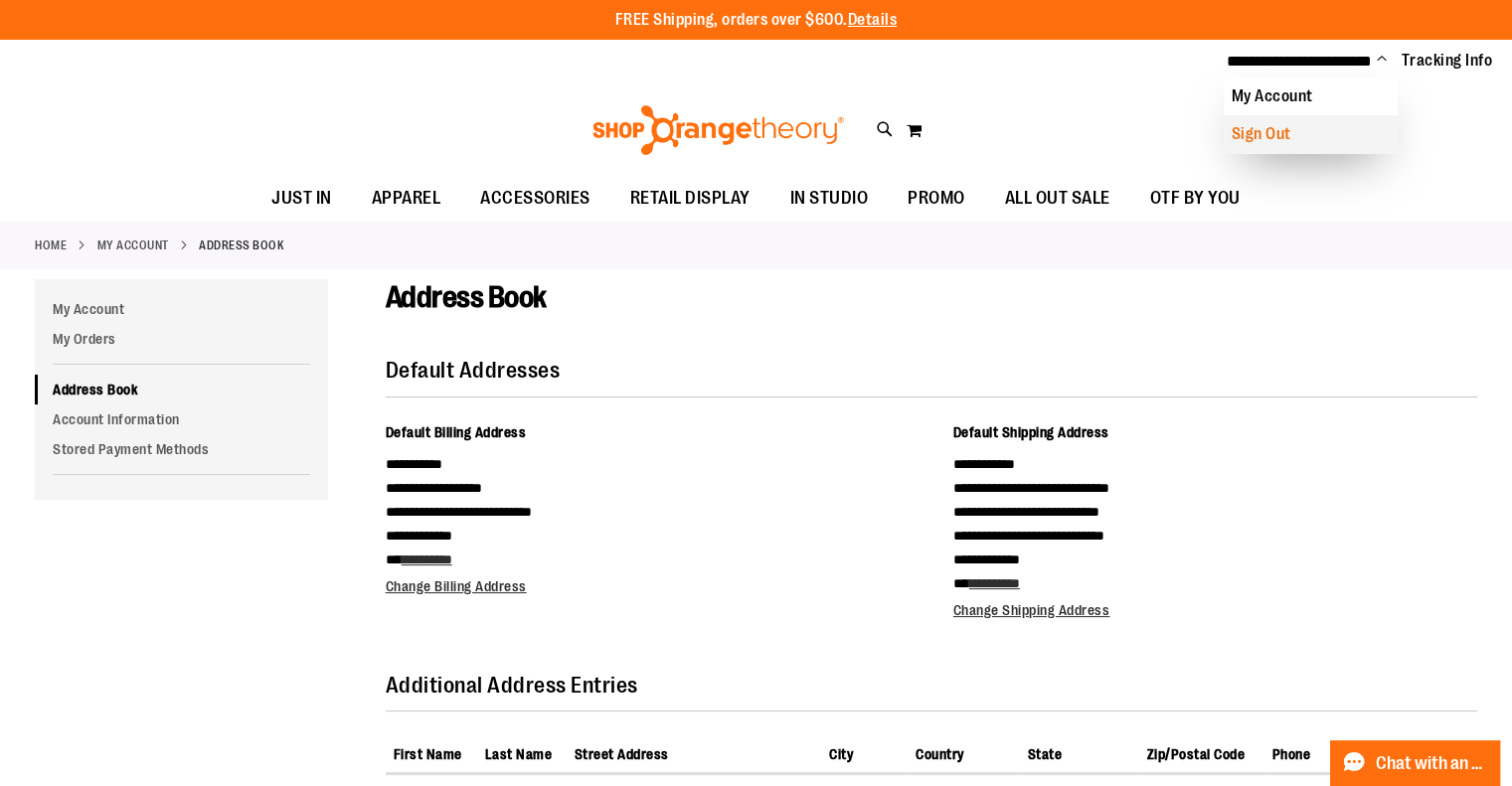 click on "Sign Out" at bounding box center [1310, 134] 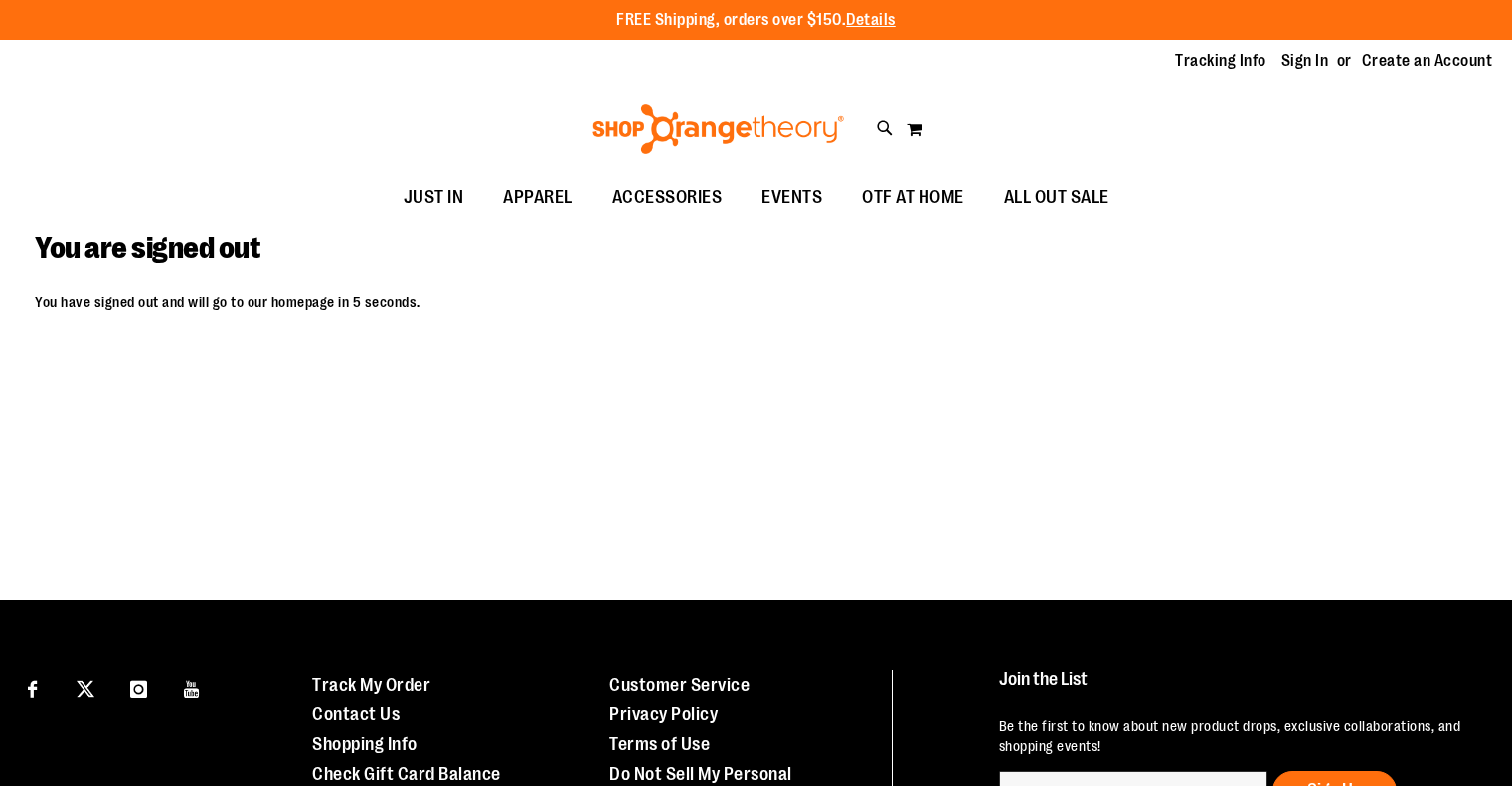 scroll, scrollTop: 0, scrollLeft: 0, axis: both 